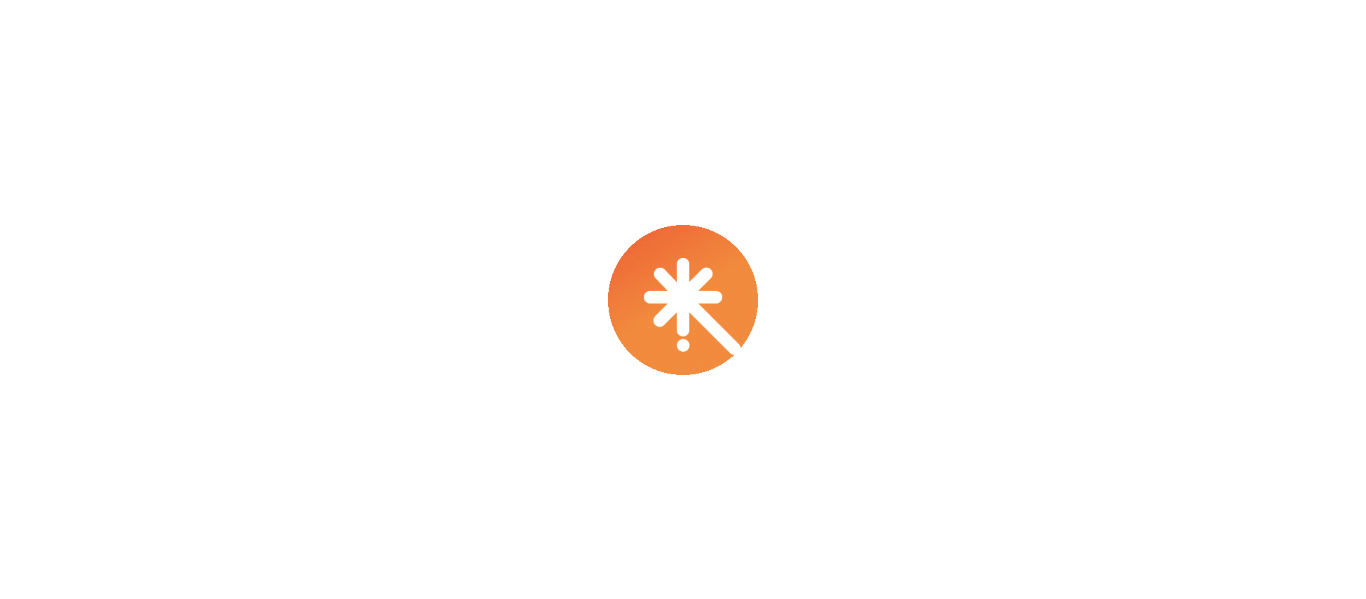 scroll, scrollTop: 0, scrollLeft: 0, axis: both 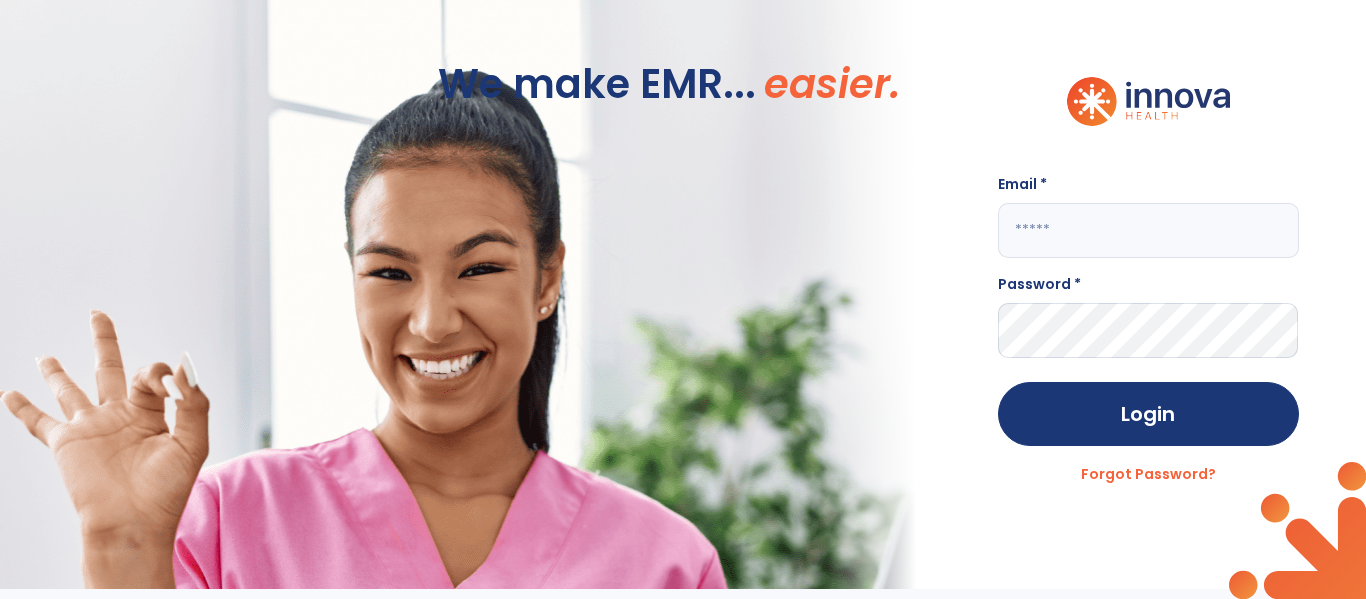 click 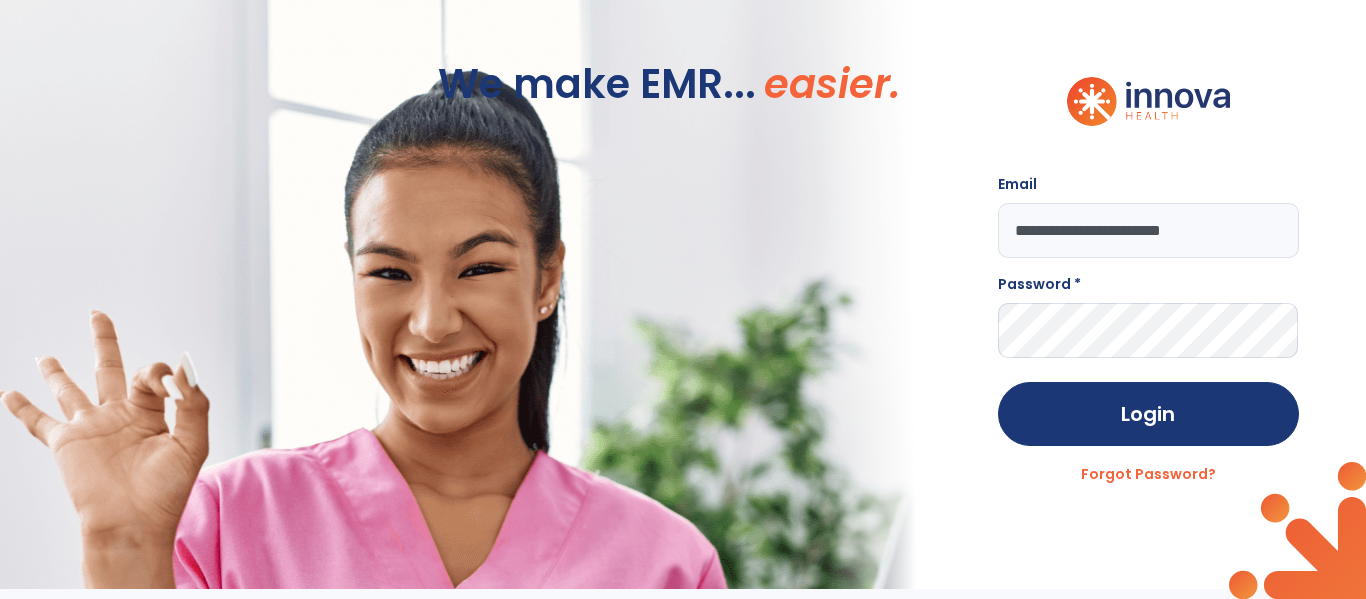 type on "**********" 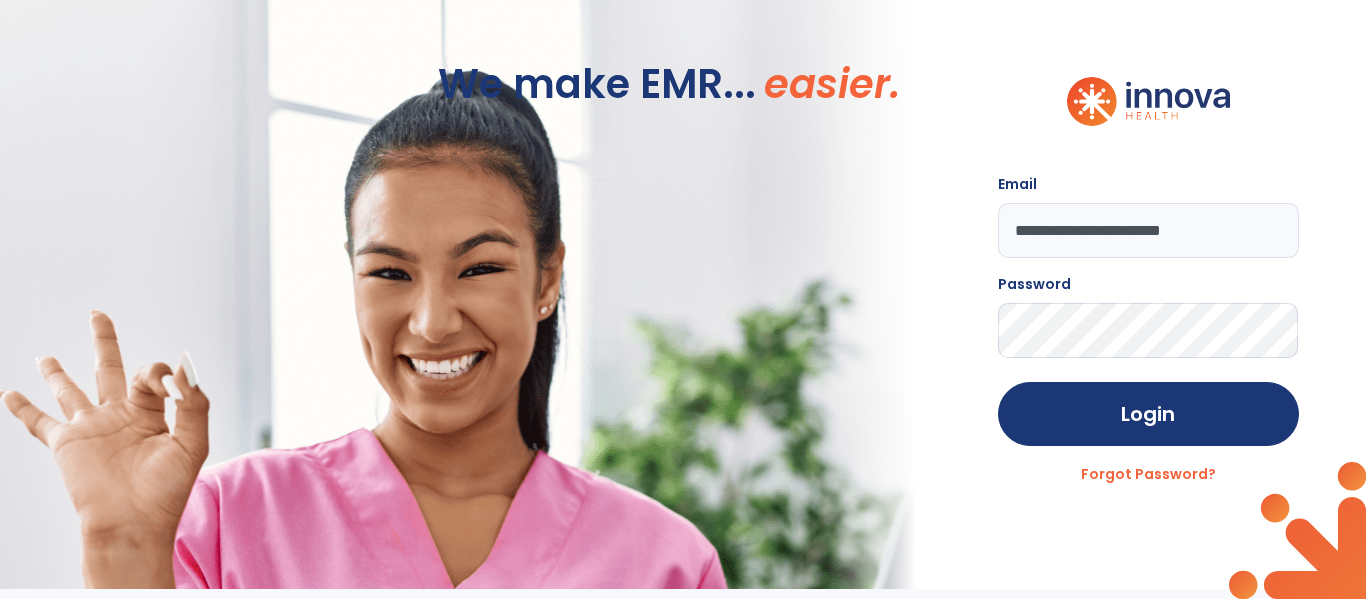 click on "Login" 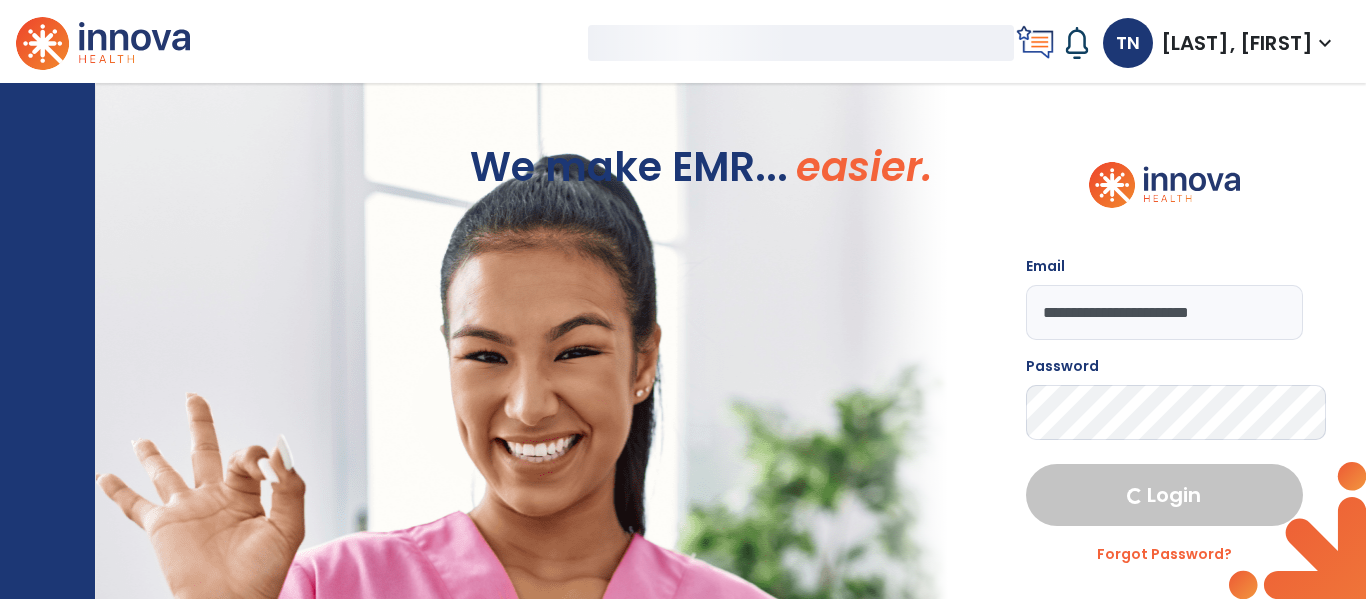 select on "****" 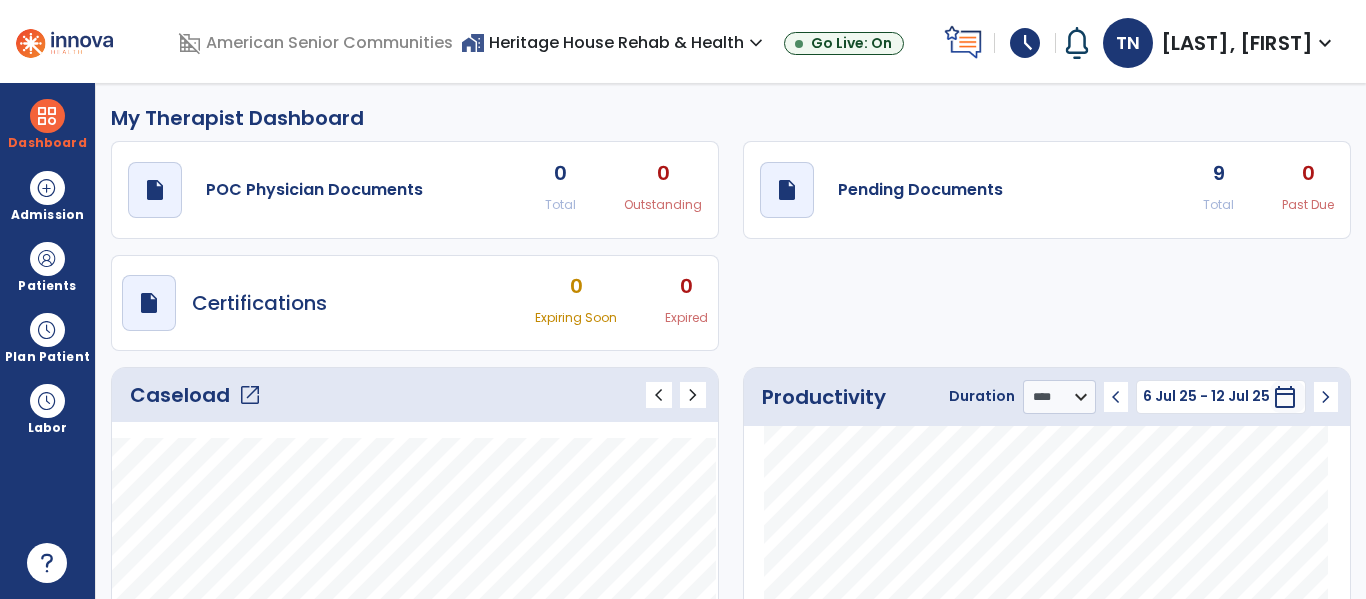 click on "home_work   Heritage House Rehab & Health   expand_more" at bounding box center [614, 42] 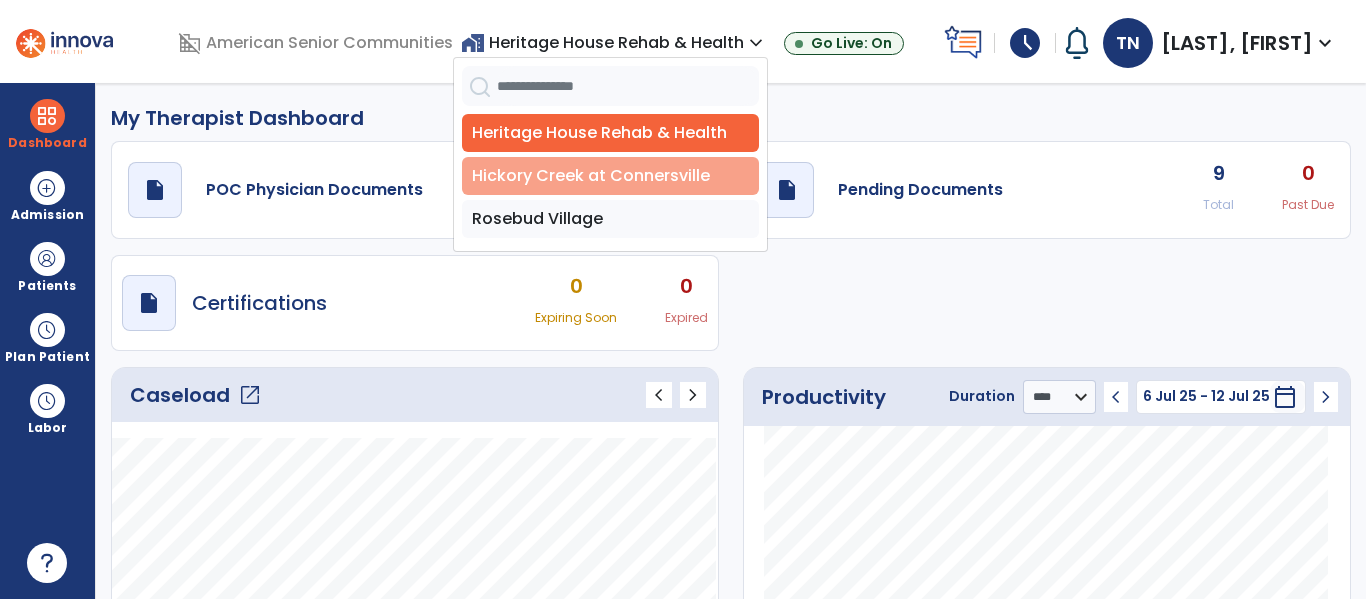 click on "Hickory Creek at Connersville" at bounding box center (610, 176) 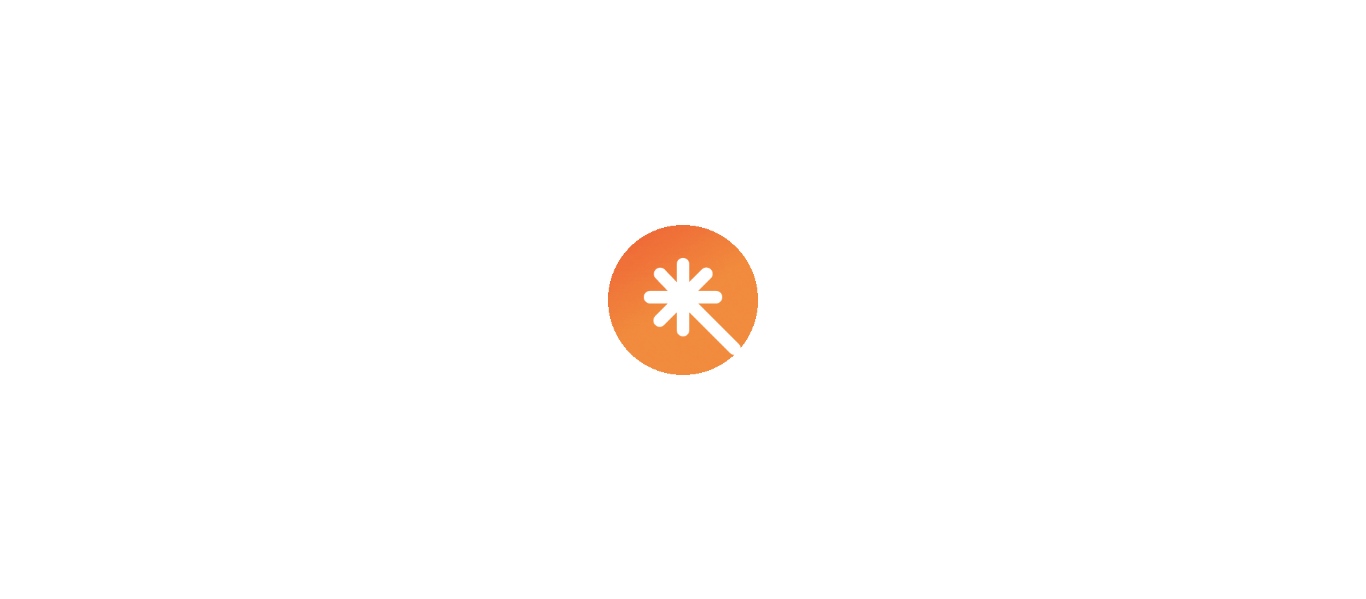 scroll, scrollTop: 0, scrollLeft: 0, axis: both 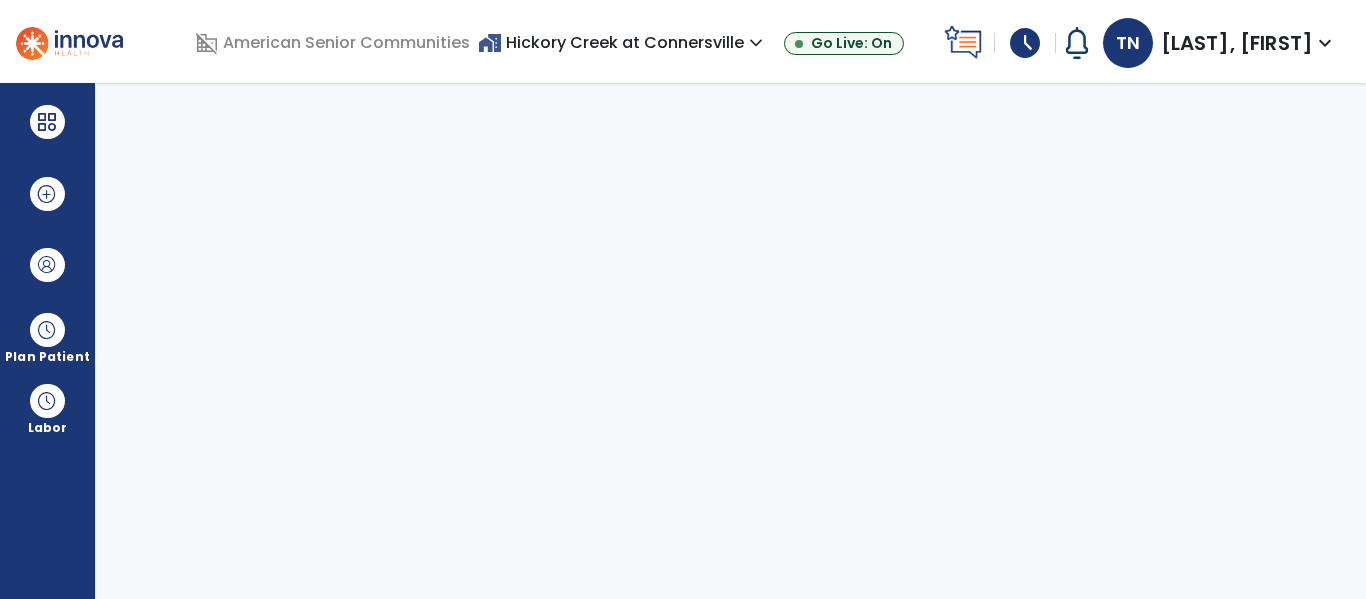 select on "****" 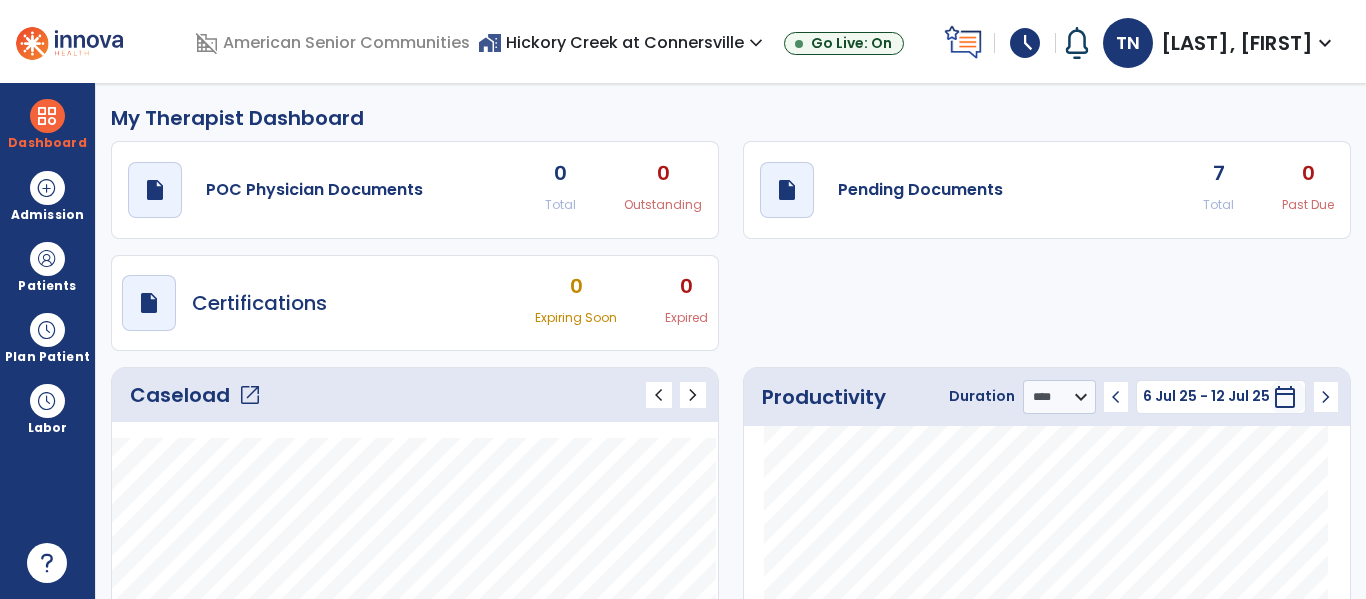 click on "open_in_new" 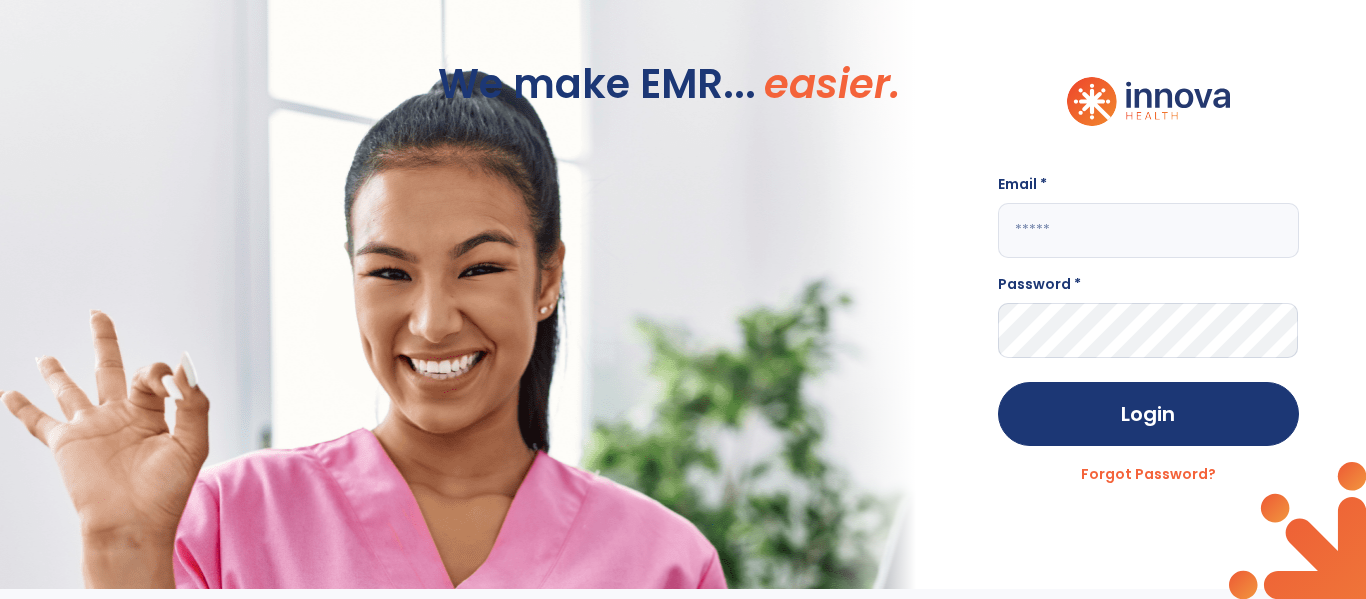 click 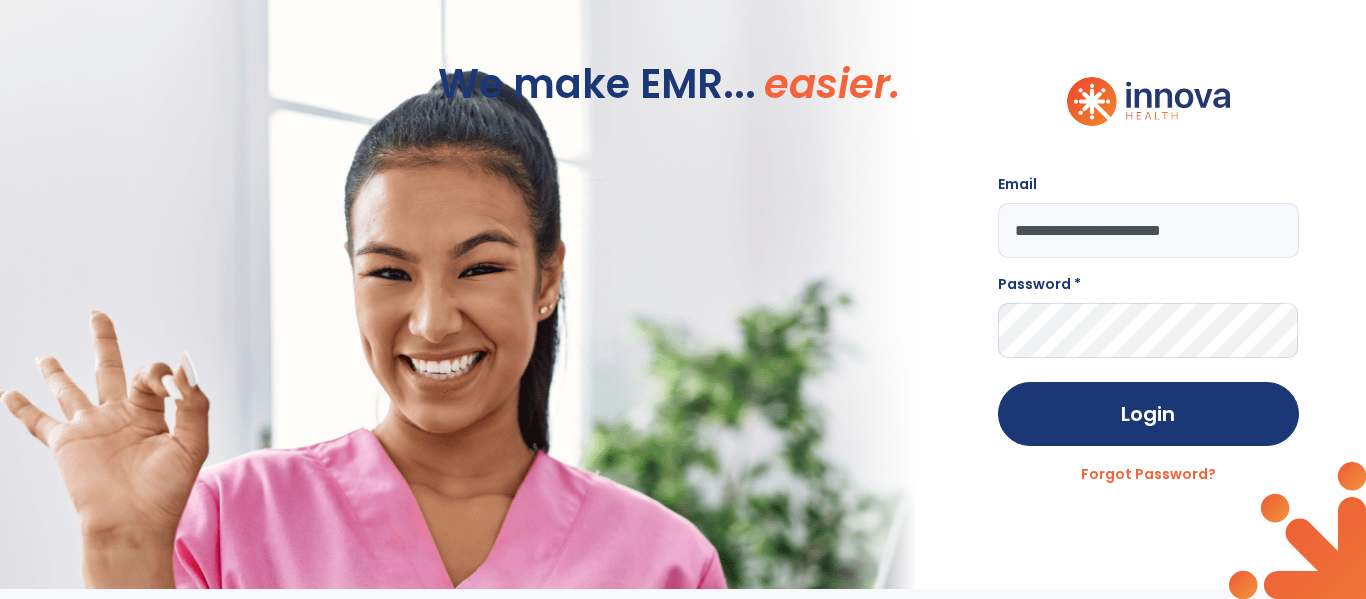 type on "**********" 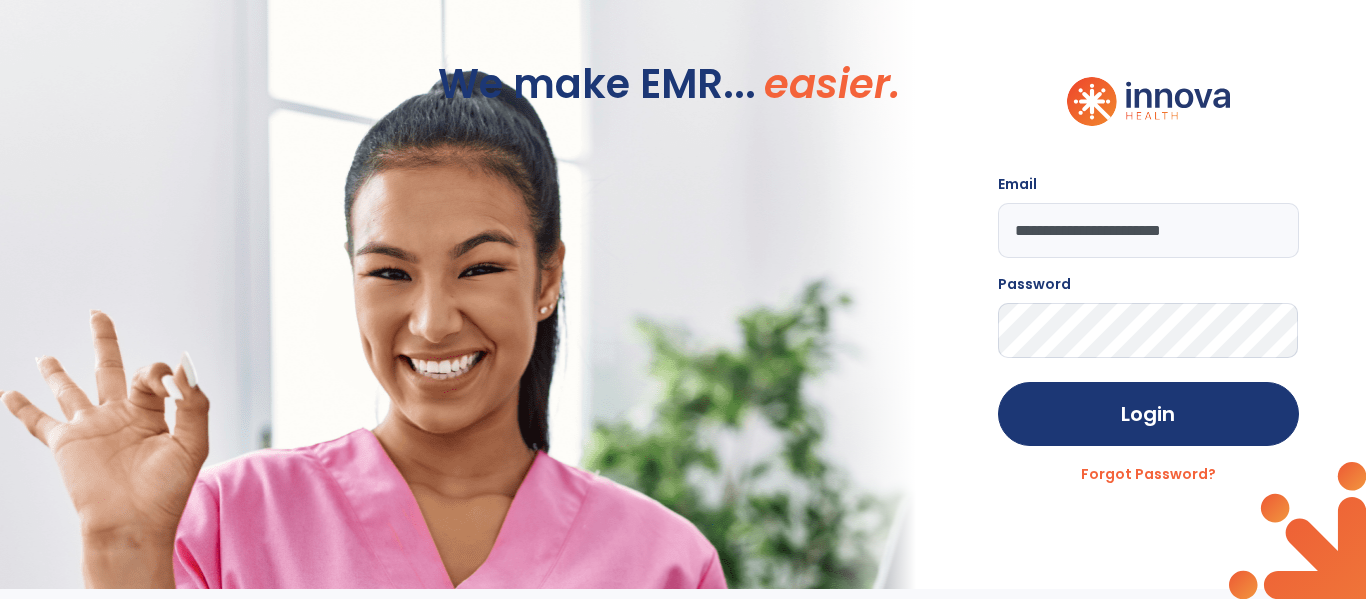 click on "Login" 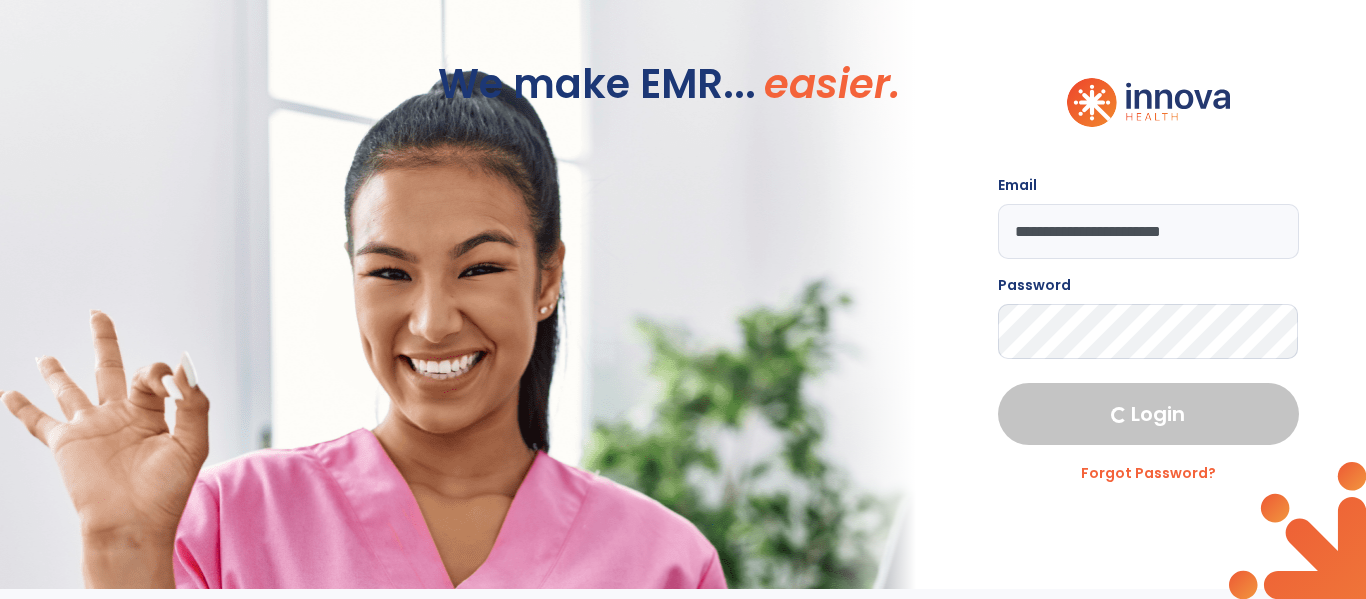 select on "****" 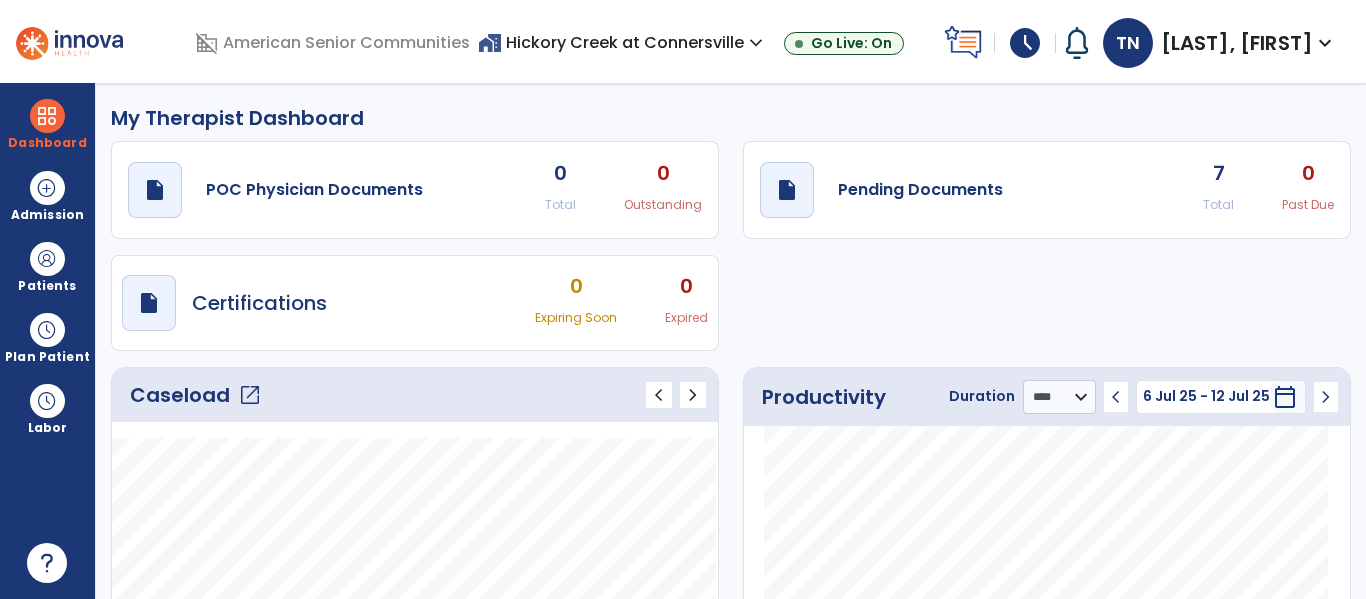 click on "open_in_new" 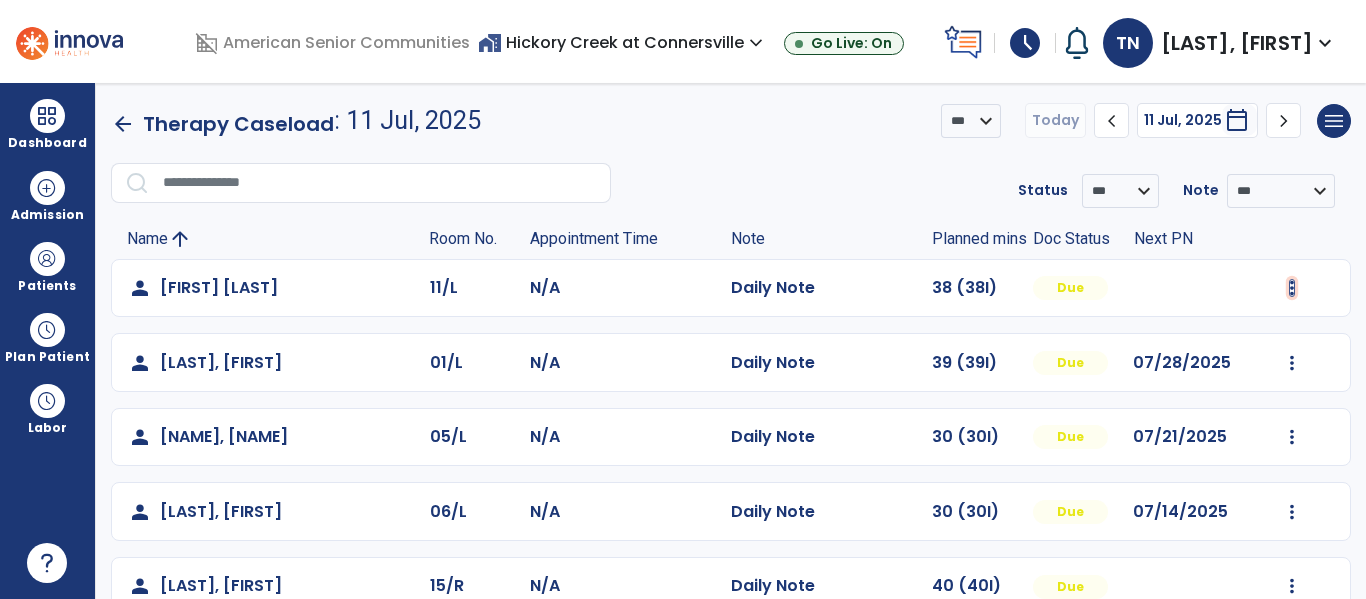 click at bounding box center (1292, 288) 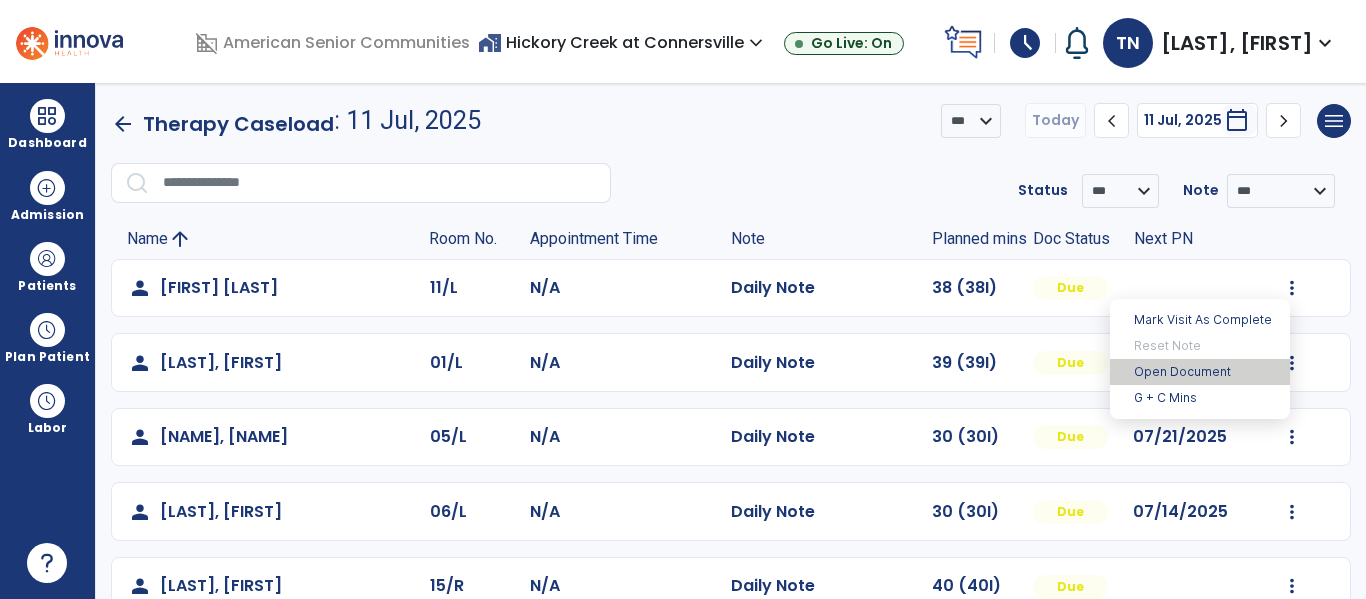 click on "Open Document" at bounding box center (1200, 372) 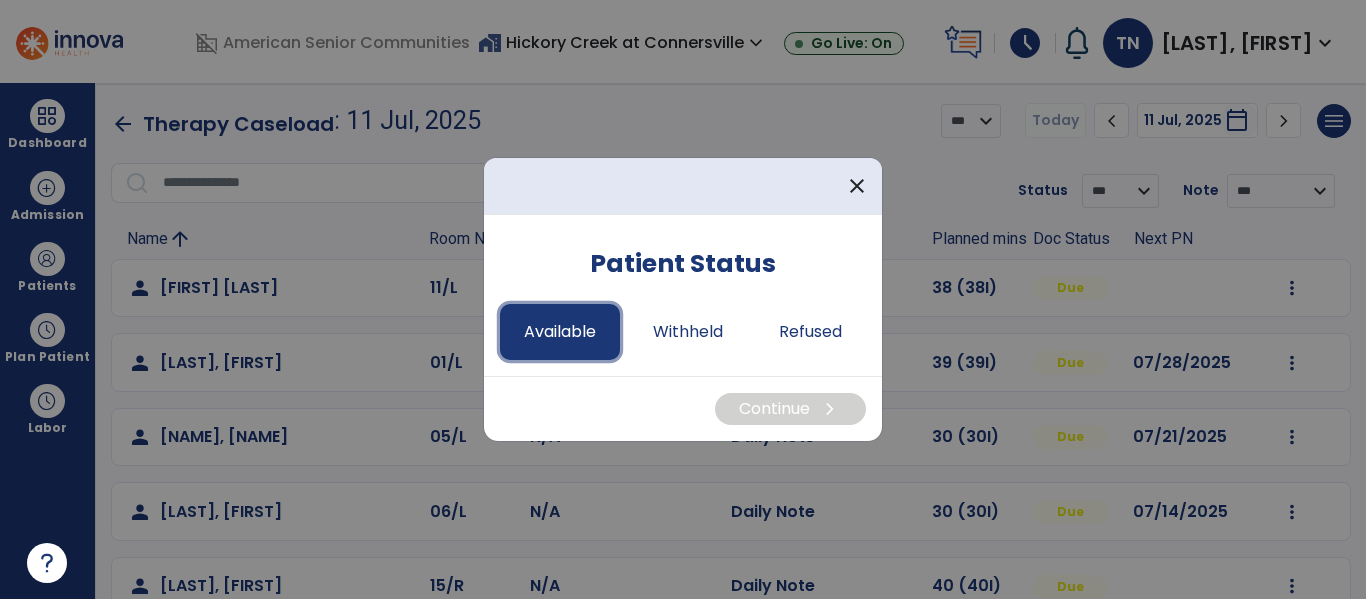 click on "Available" at bounding box center (560, 332) 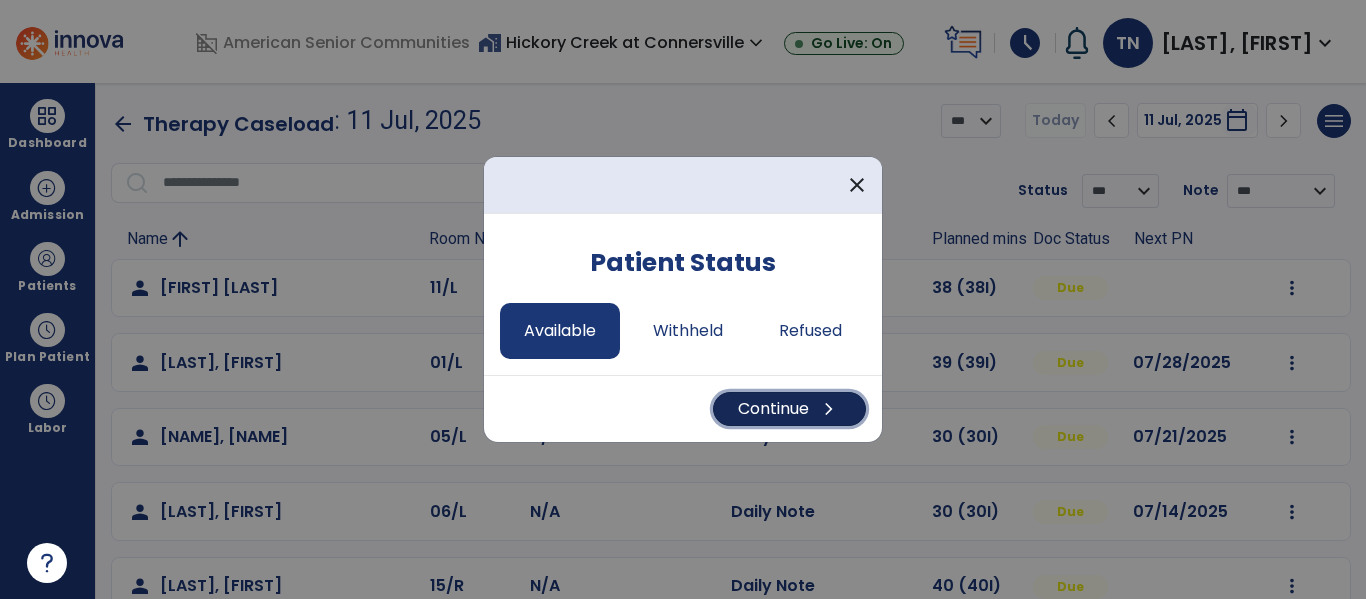 click on "Continue   chevron_right" at bounding box center [789, 409] 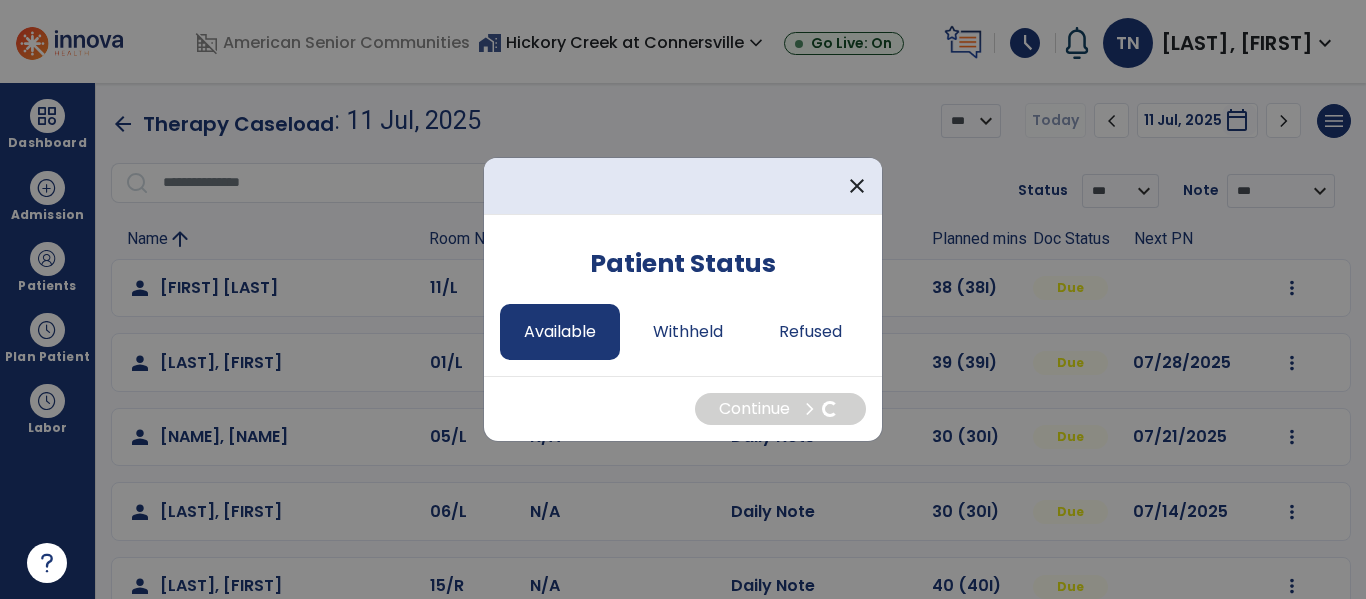 select on "*" 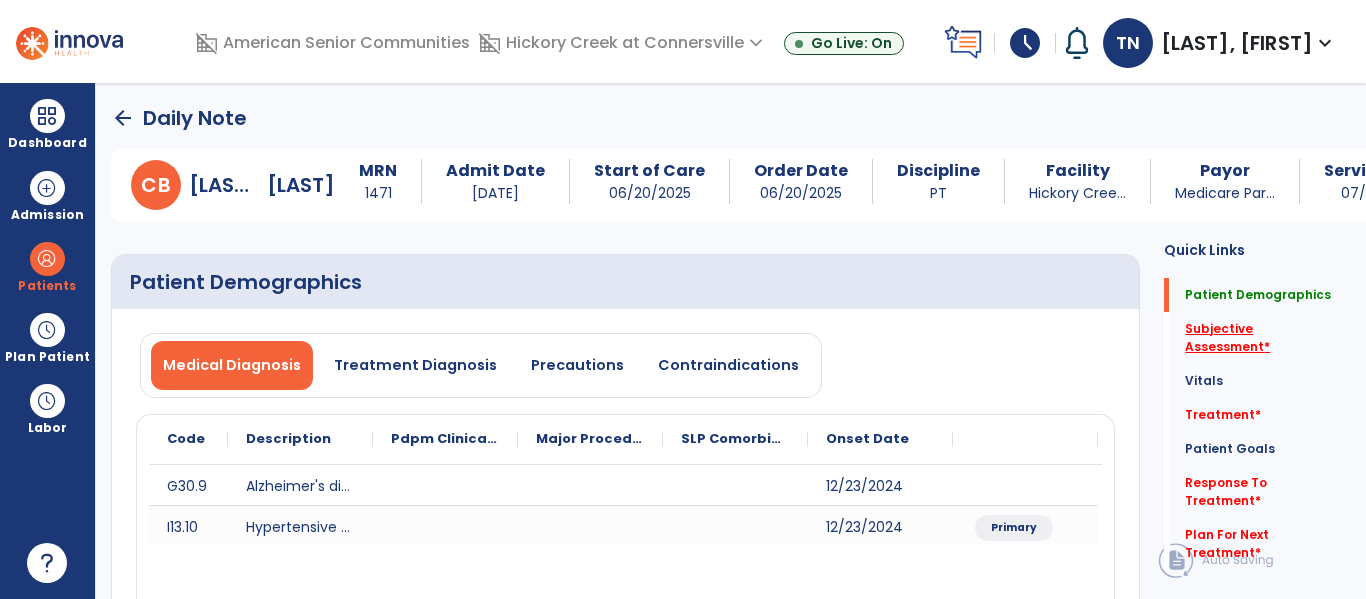 click on "Subjective Assessment   *" 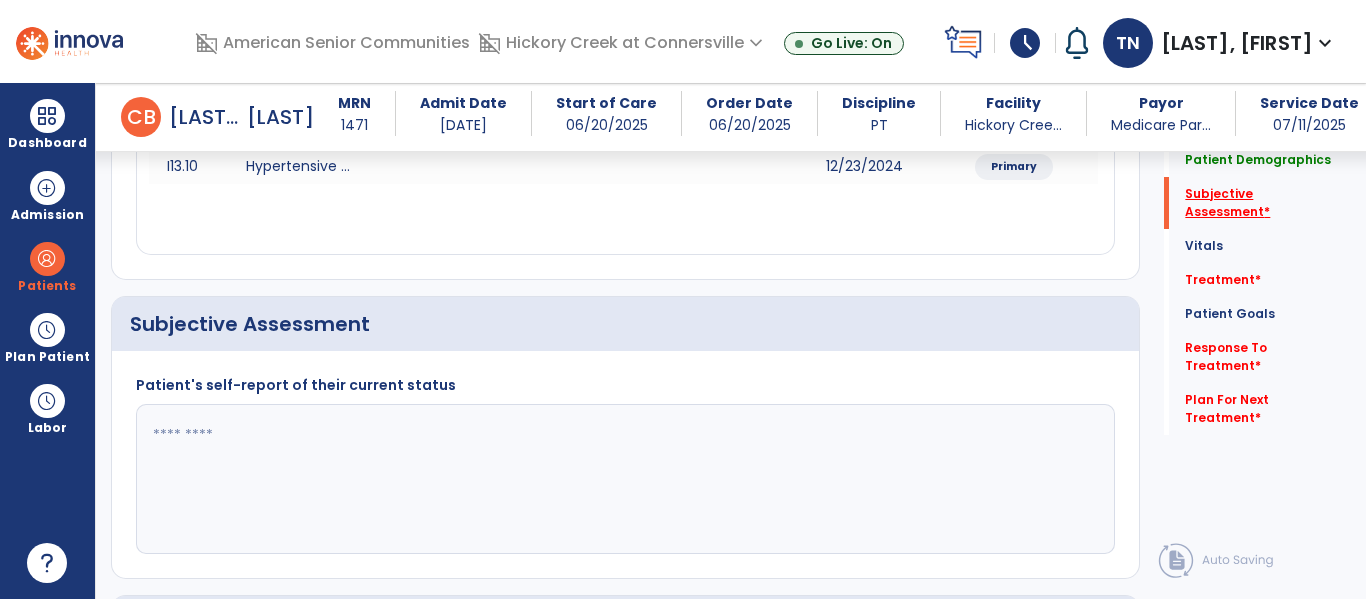 scroll, scrollTop: 457, scrollLeft: 0, axis: vertical 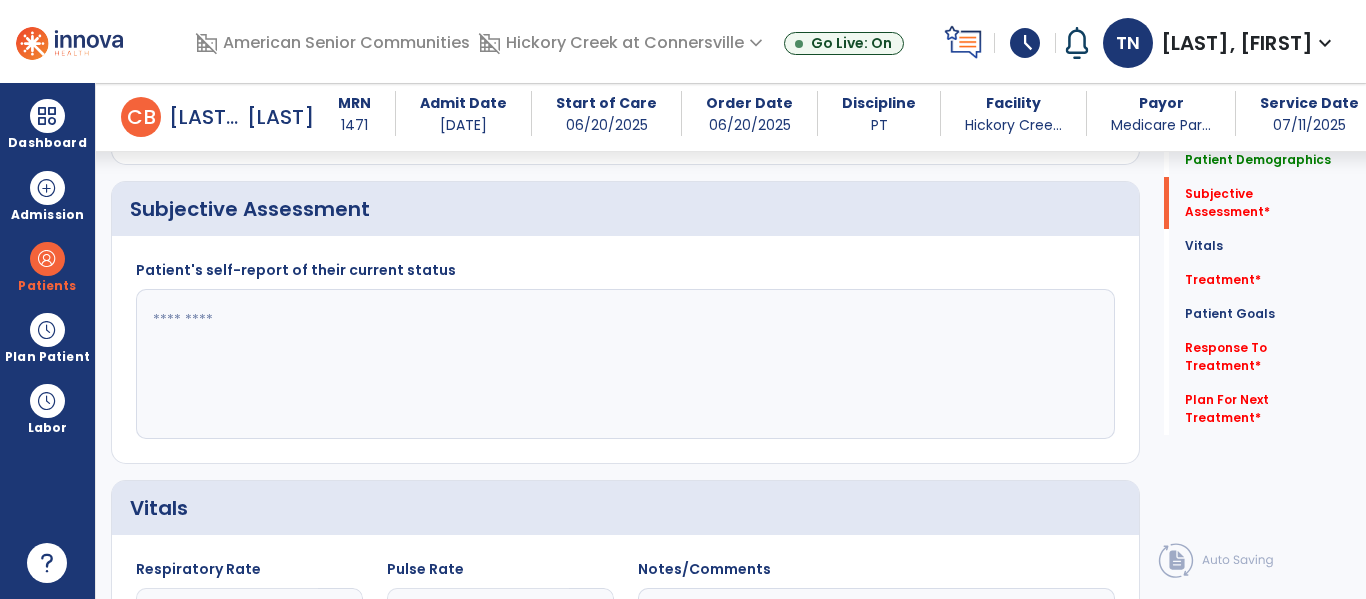 click 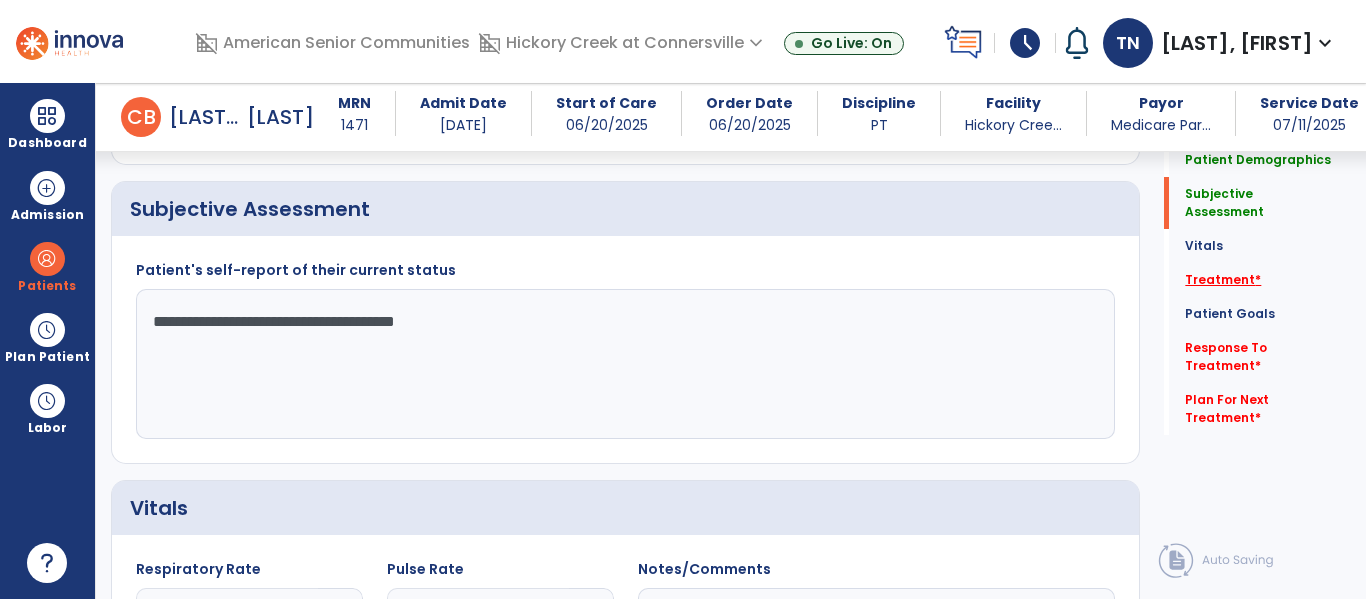type on "**********" 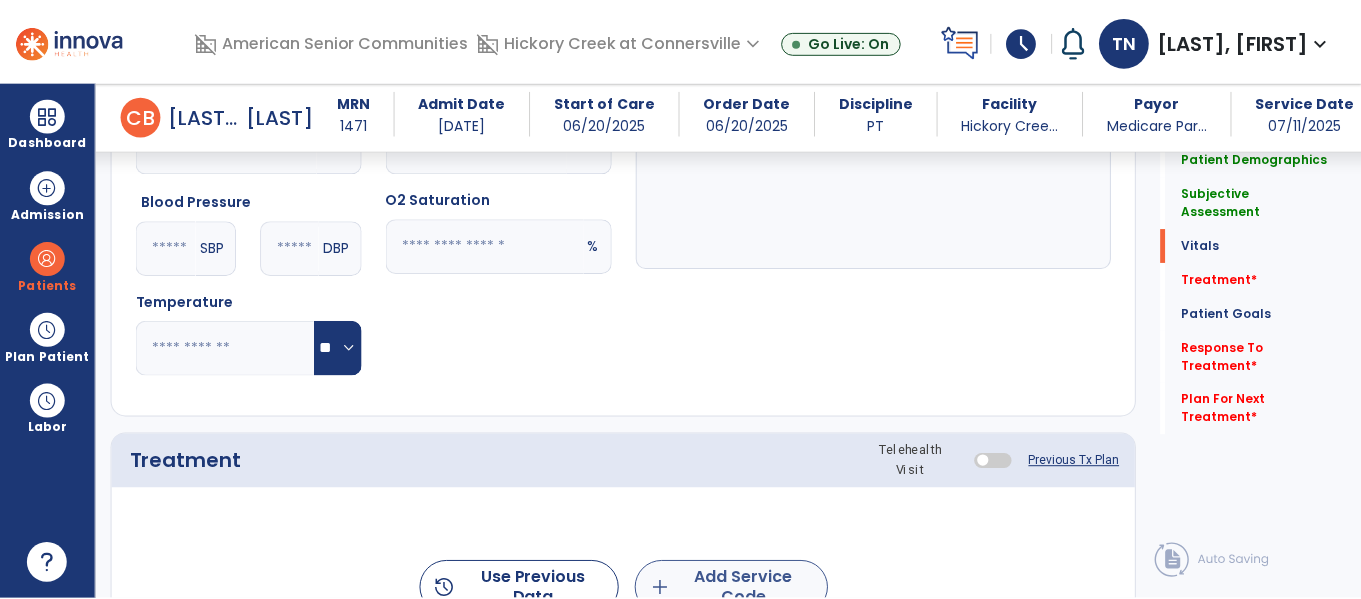scroll, scrollTop: 1146, scrollLeft: 0, axis: vertical 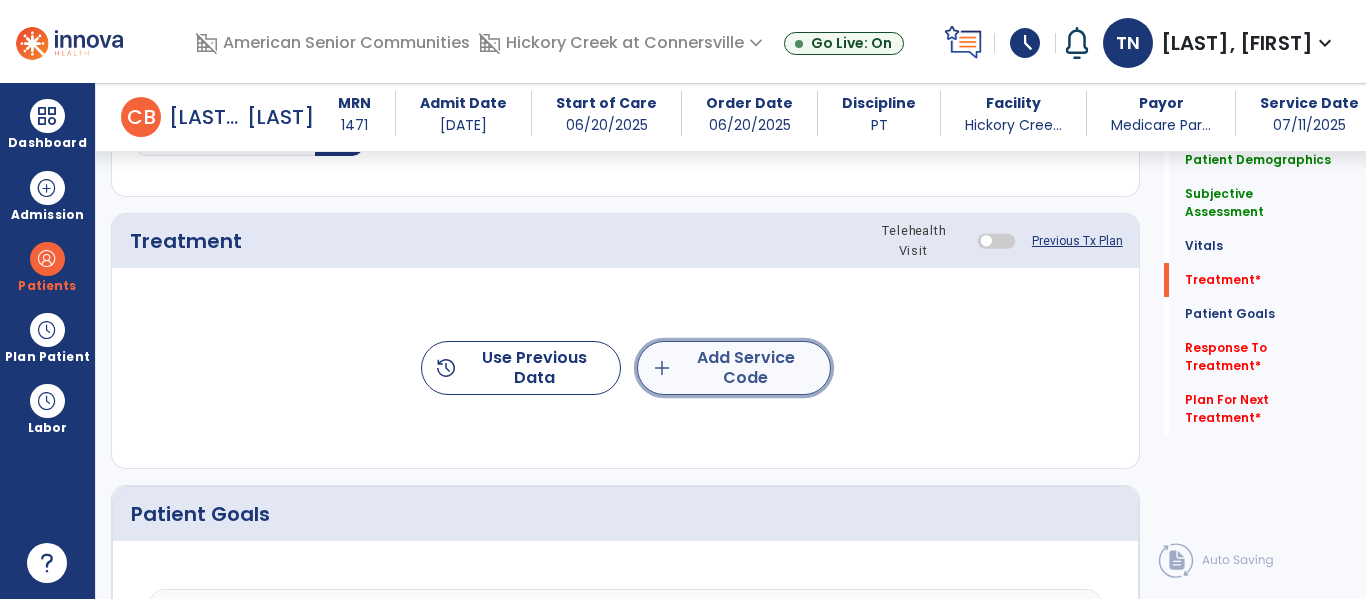 click on "add  Add Service Code" 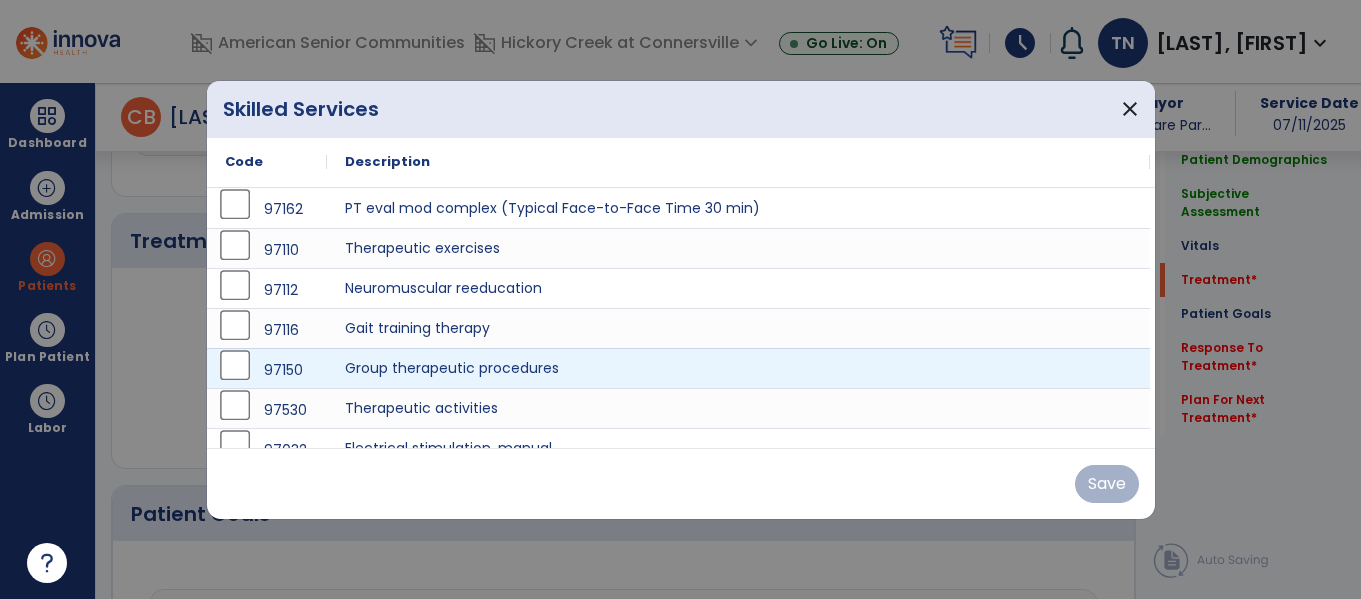scroll, scrollTop: 1146, scrollLeft: 0, axis: vertical 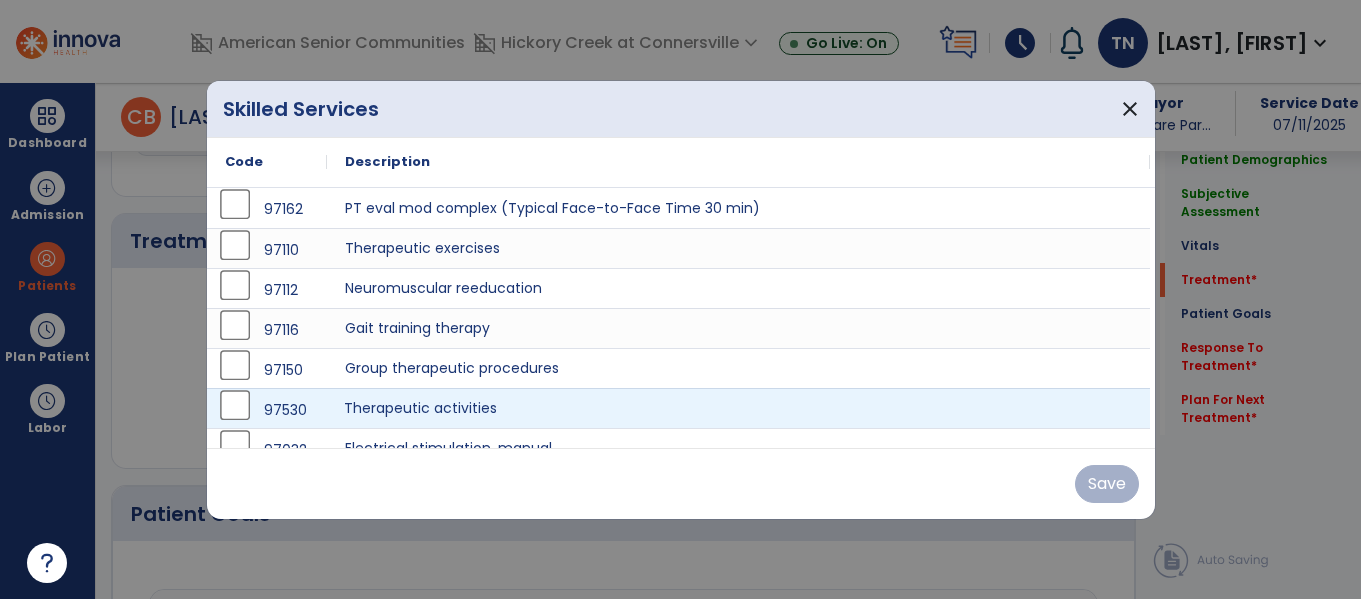click on "Therapeutic activities" at bounding box center (738, 408) 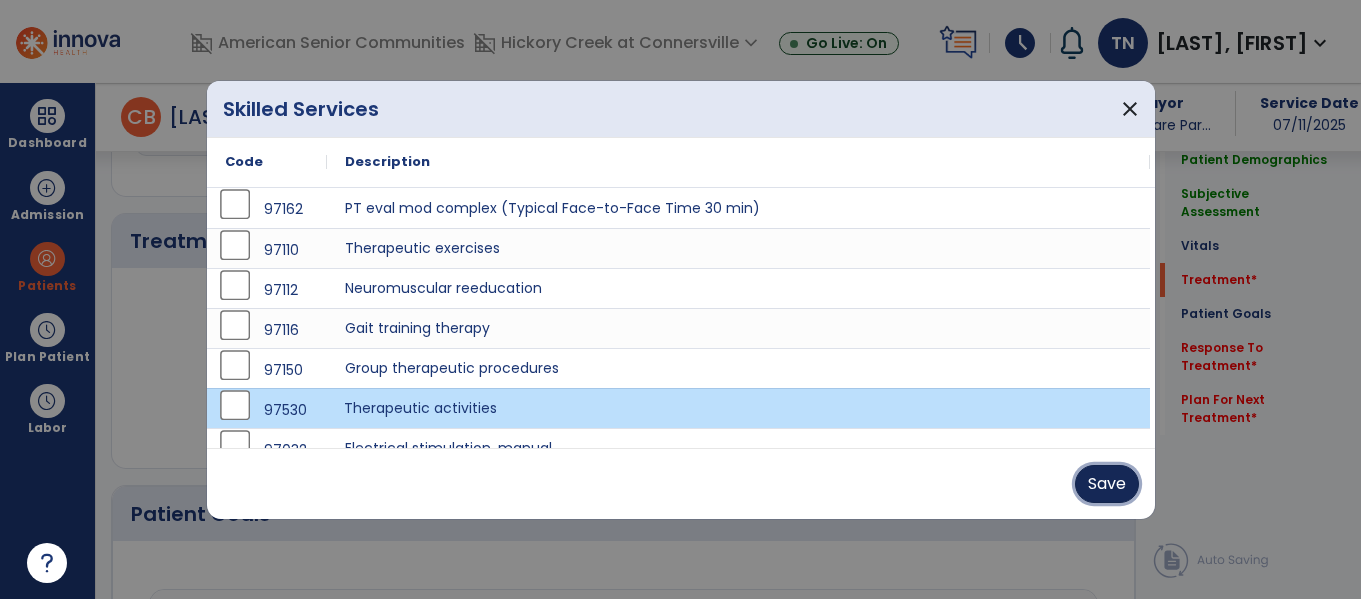 click on "Save" at bounding box center (1107, 484) 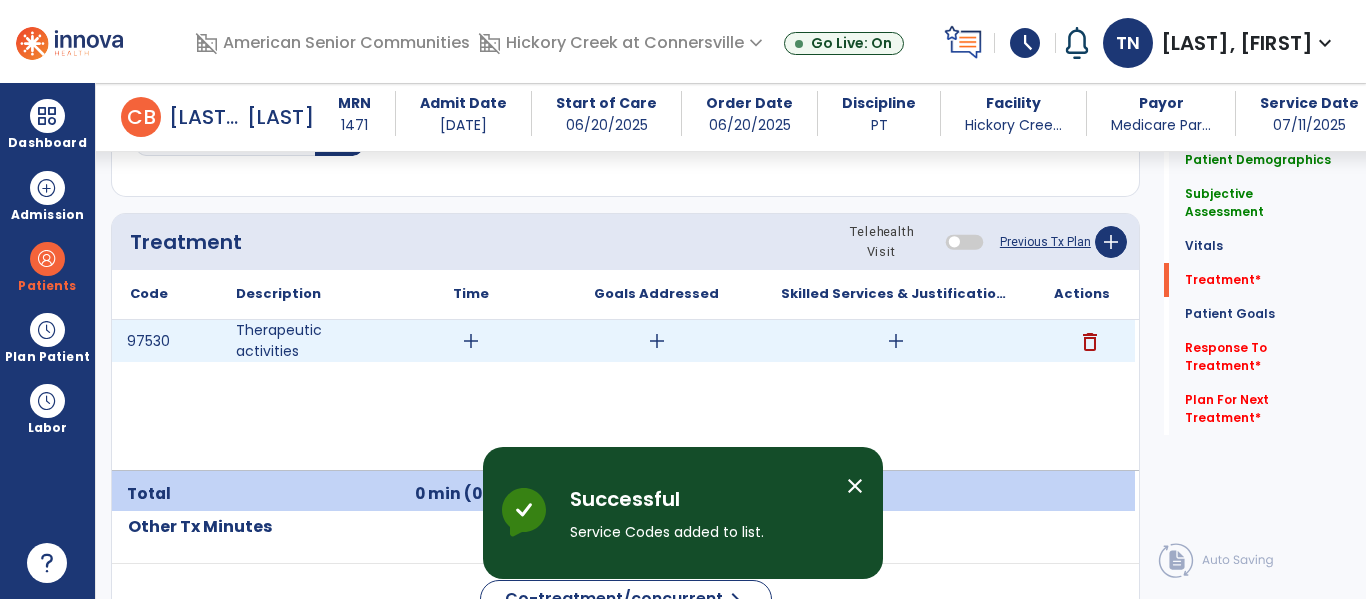 click on "add" at bounding box center [471, 341] 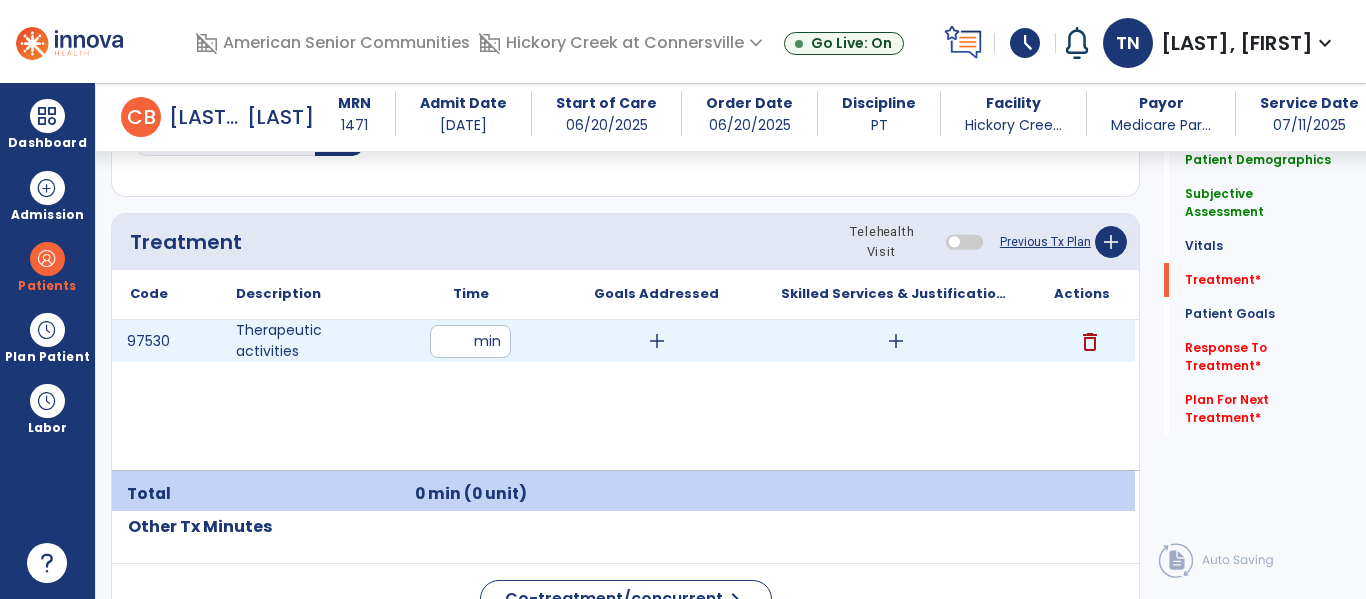 type on "**" 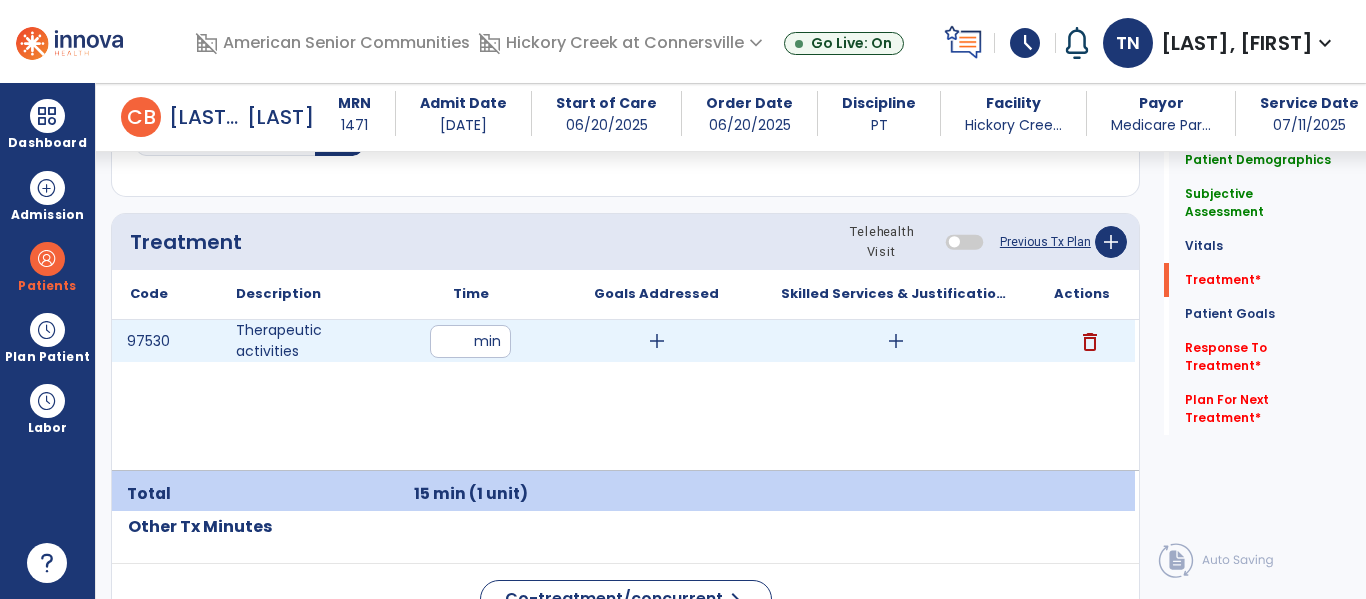 click on "add" at bounding box center (657, 341) 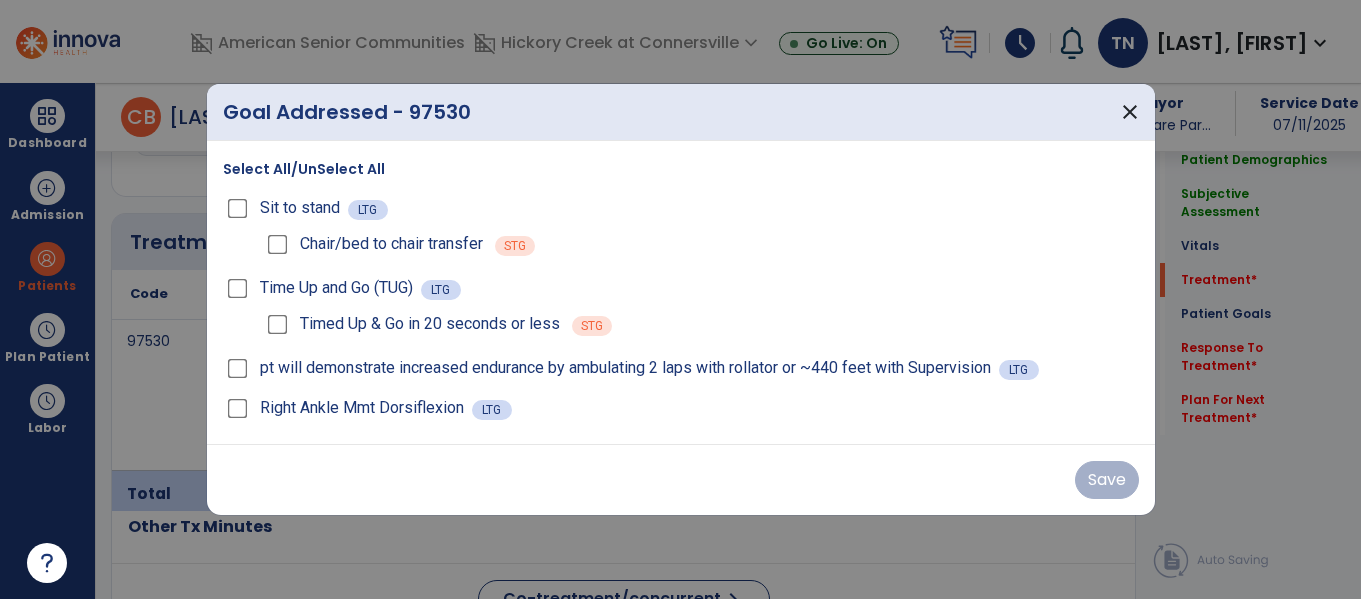 scroll, scrollTop: 1146, scrollLeft: 0, axis: vertical 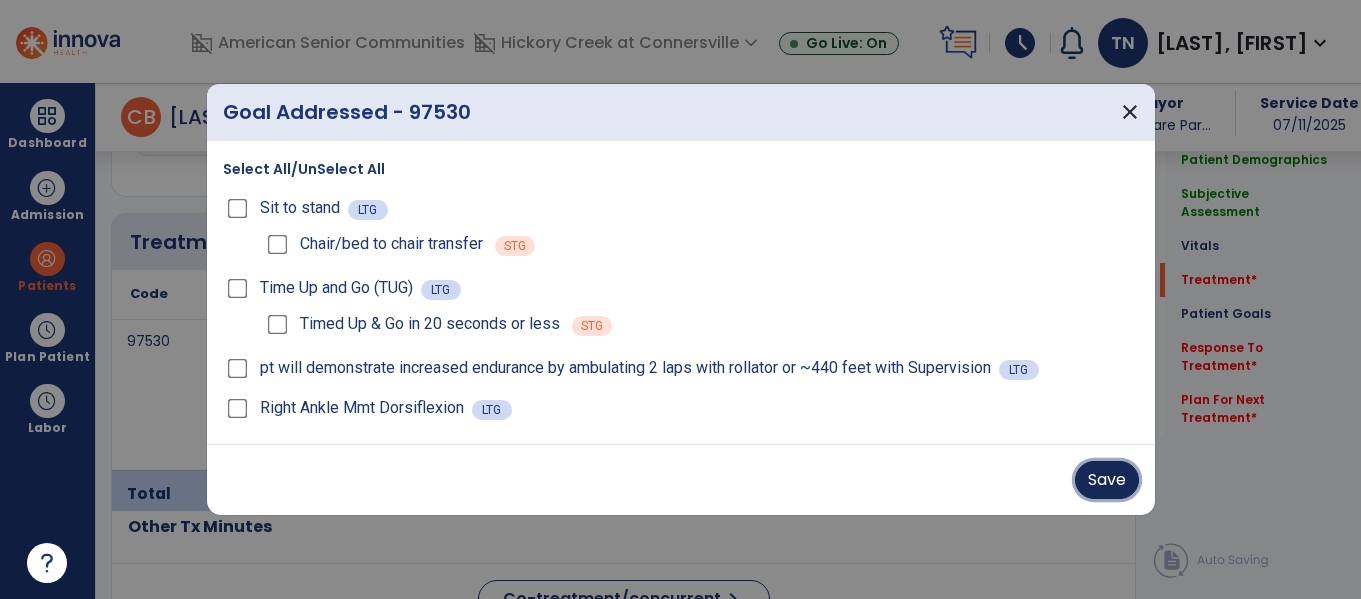 click on "Save" at bounding box center (1107, 480) 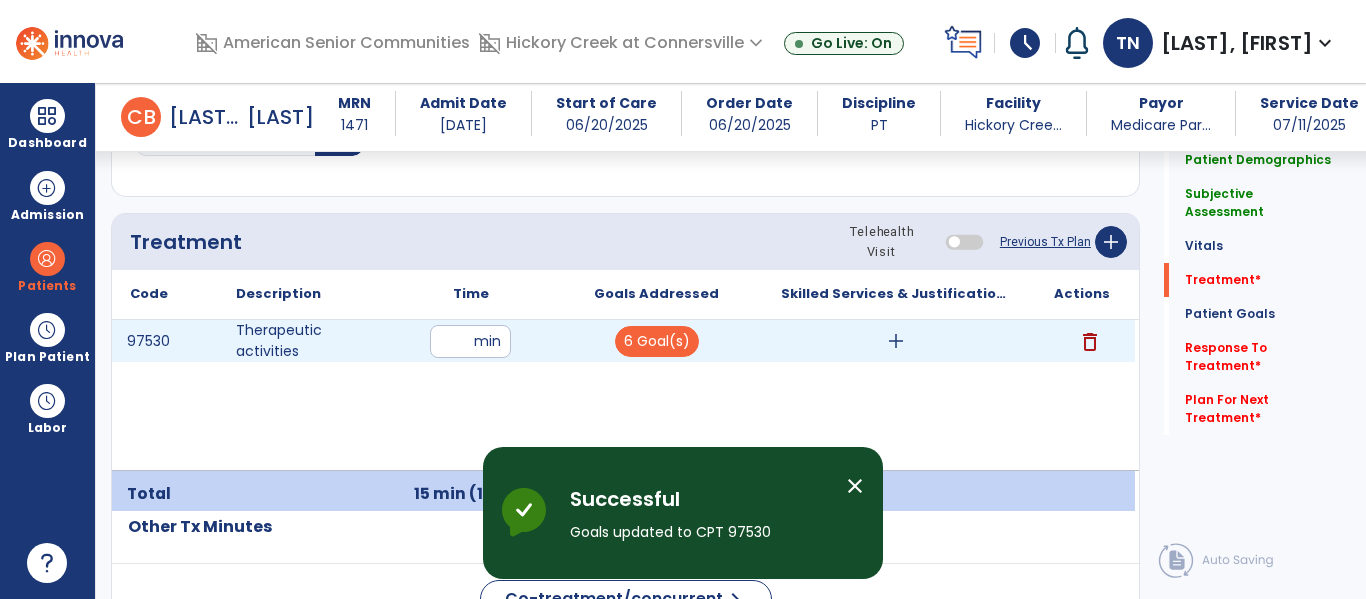 click on "add" at bounding box center [896, 341] 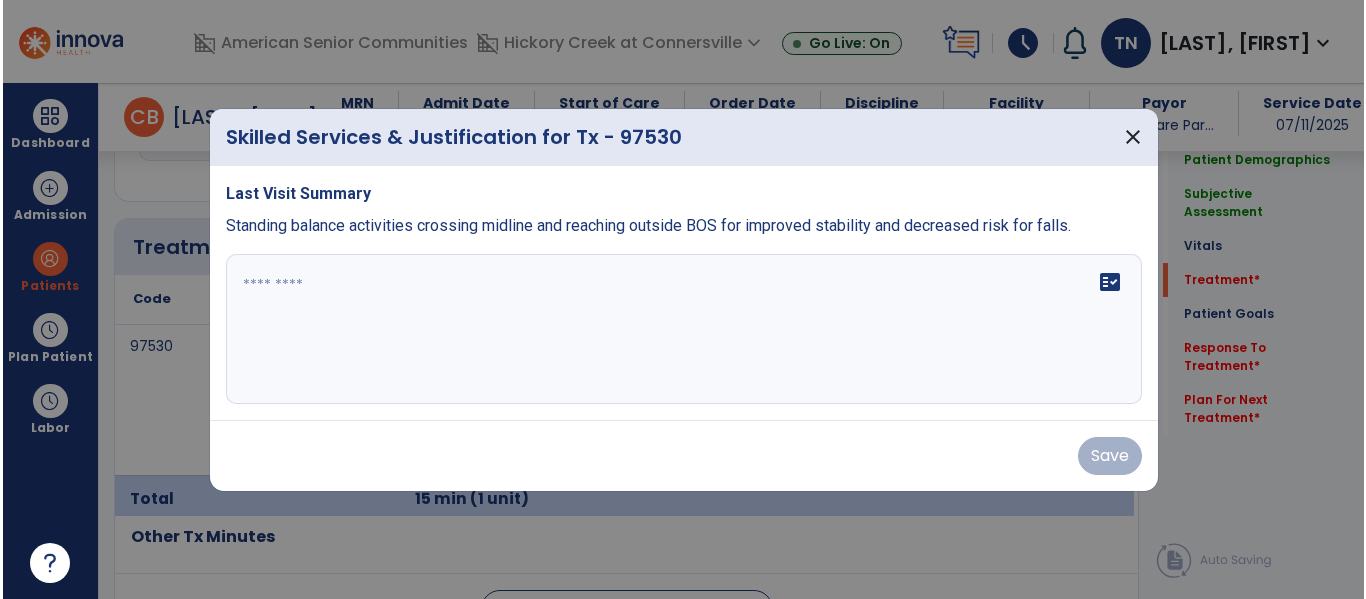 scroll, scrollTop: 1146, scrollLeft: 0, axis: vertical 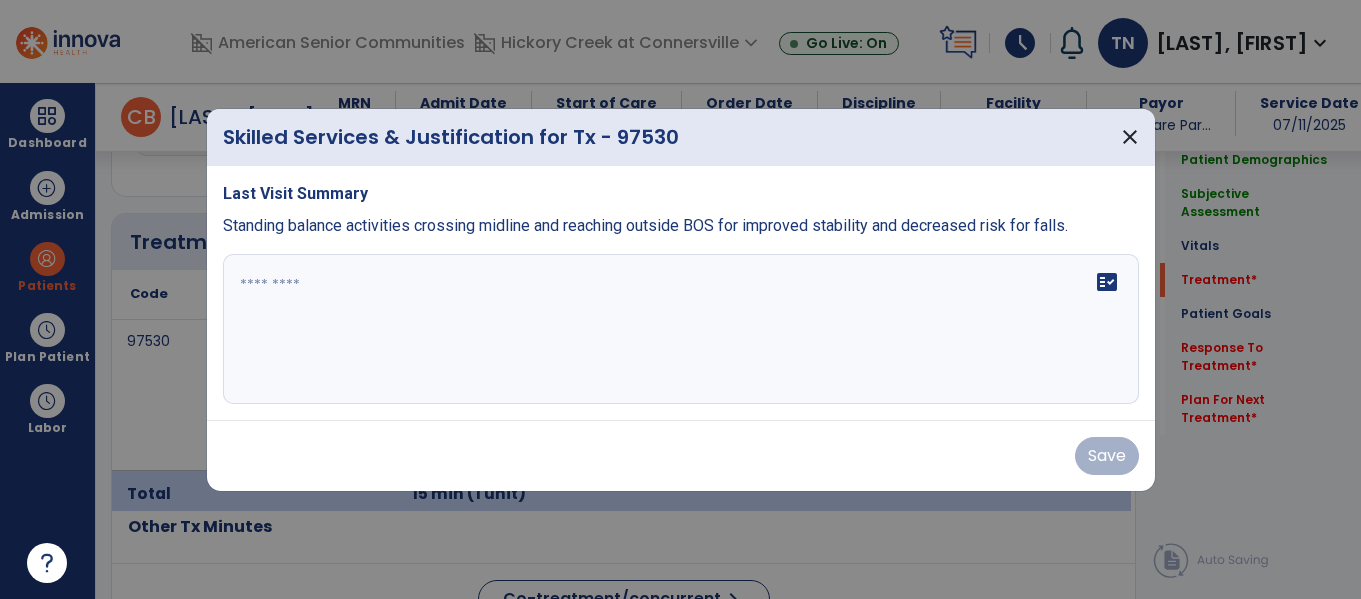 click on "fact_check" at bounding box center (681, 329) 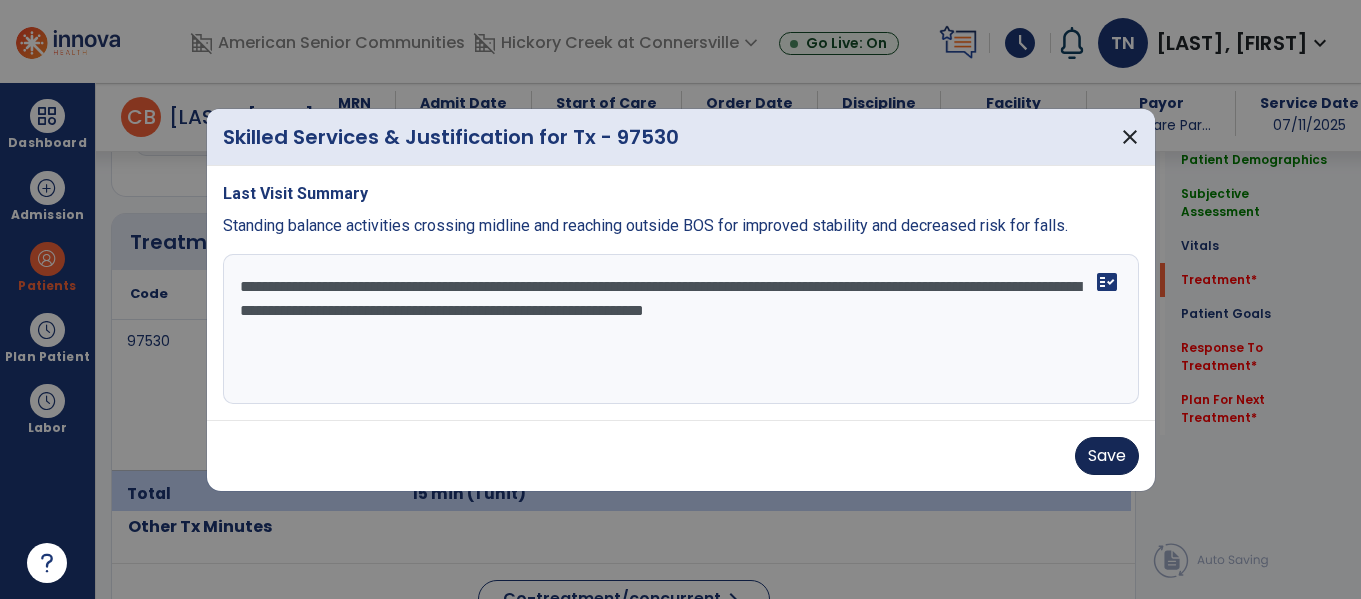 type on "**********" 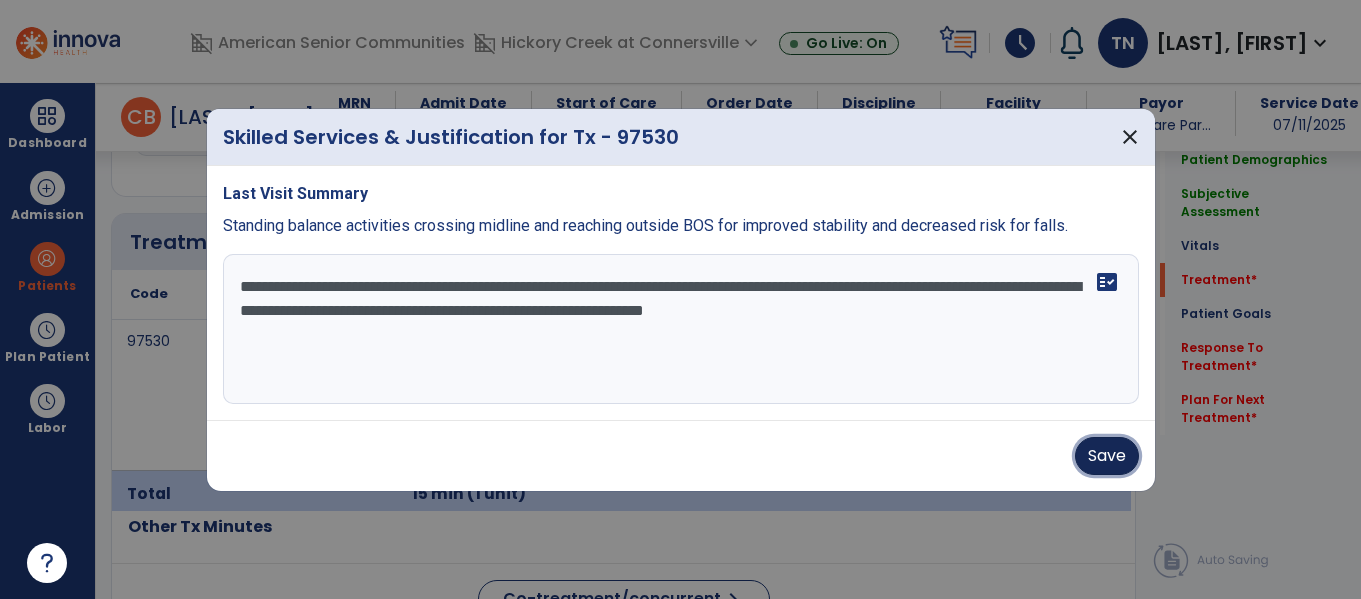 click on "Save" at bounding box center [1107, 456] 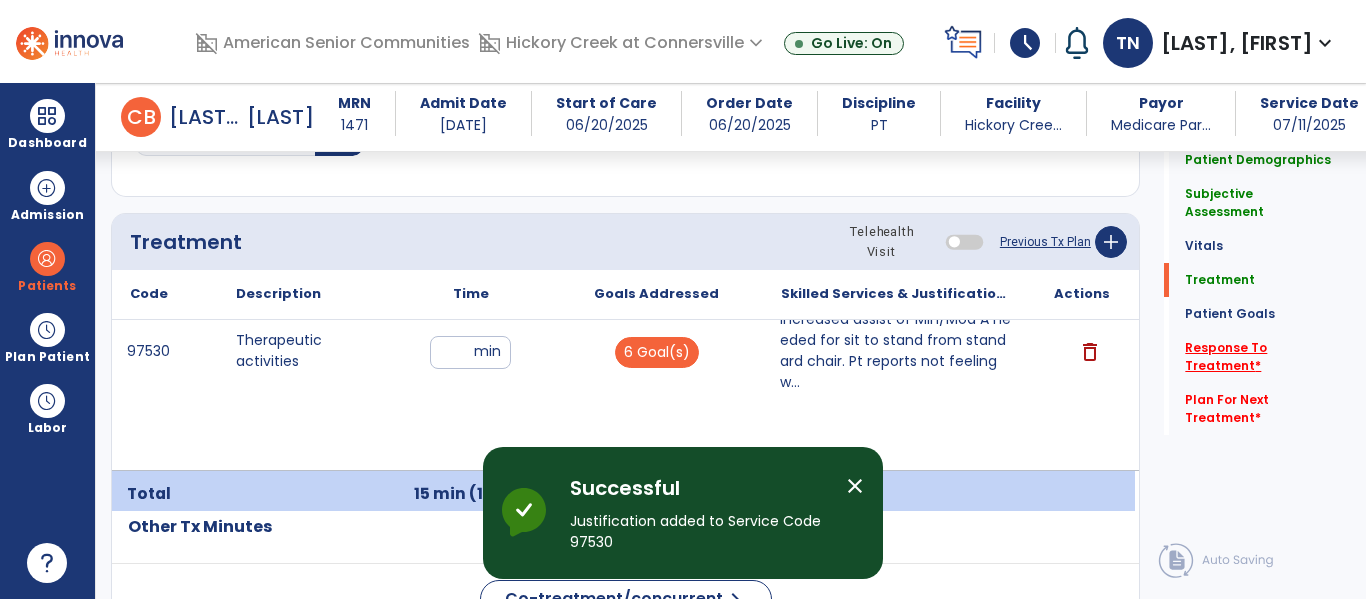 click on "Response To Treatment   *" 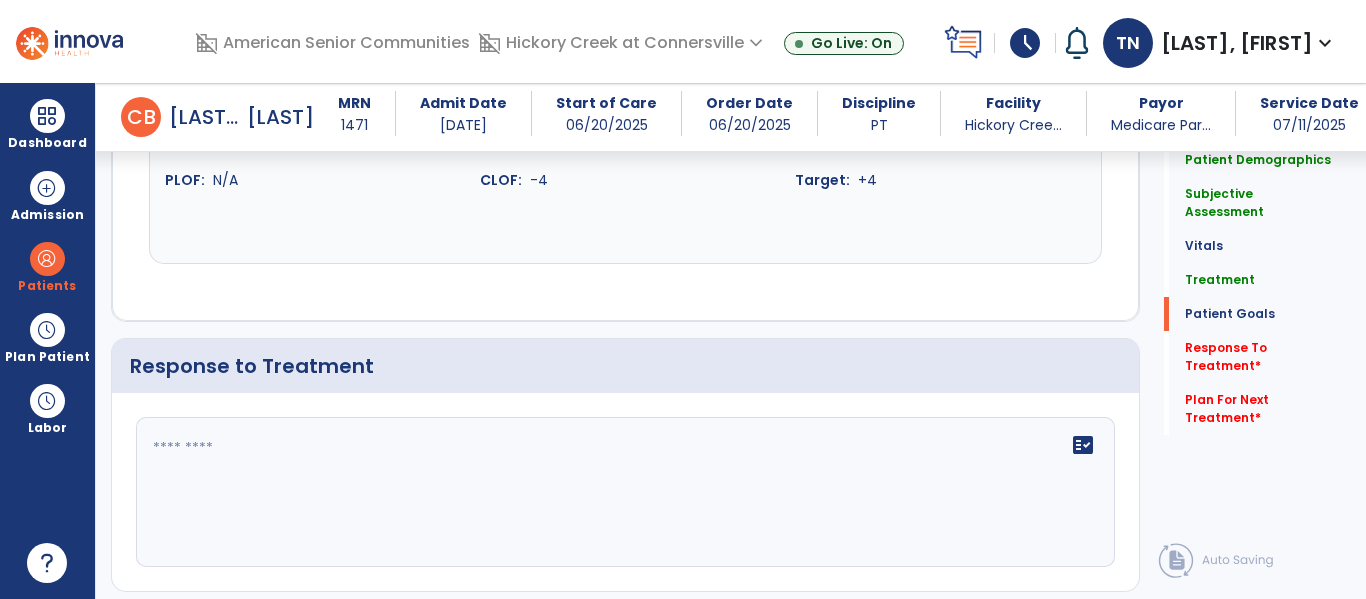 scroll, scrollTop: 2950, scrollLeft: 0, axis: vertical 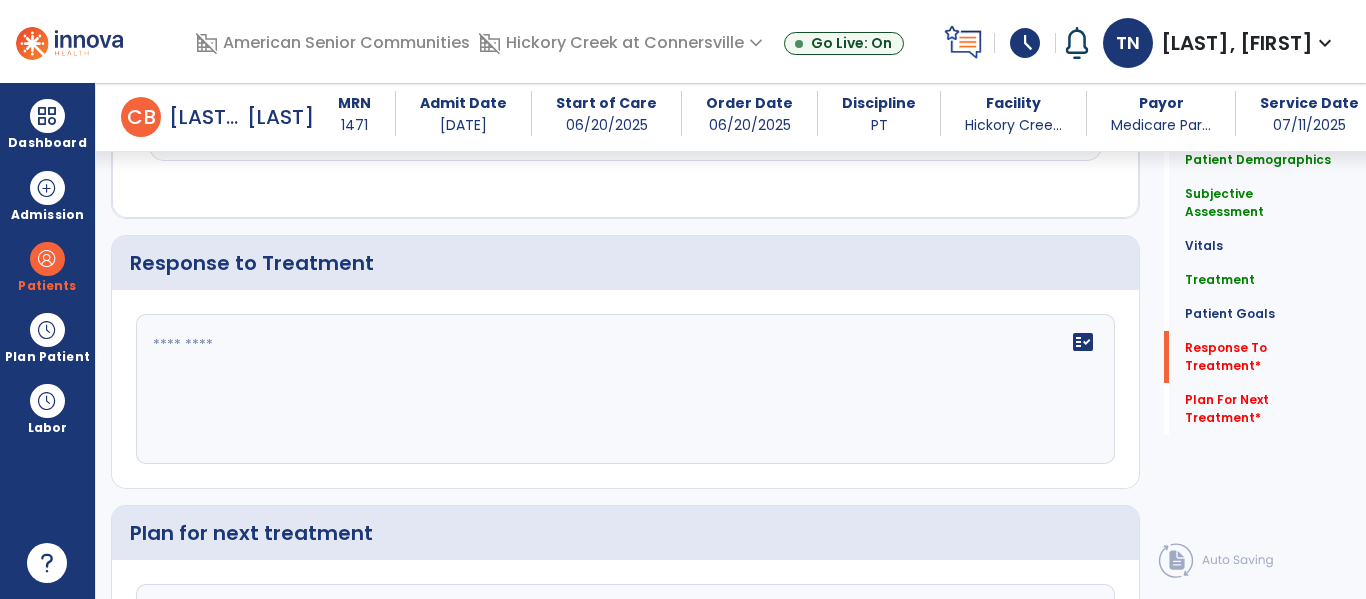 click on "fact_check" 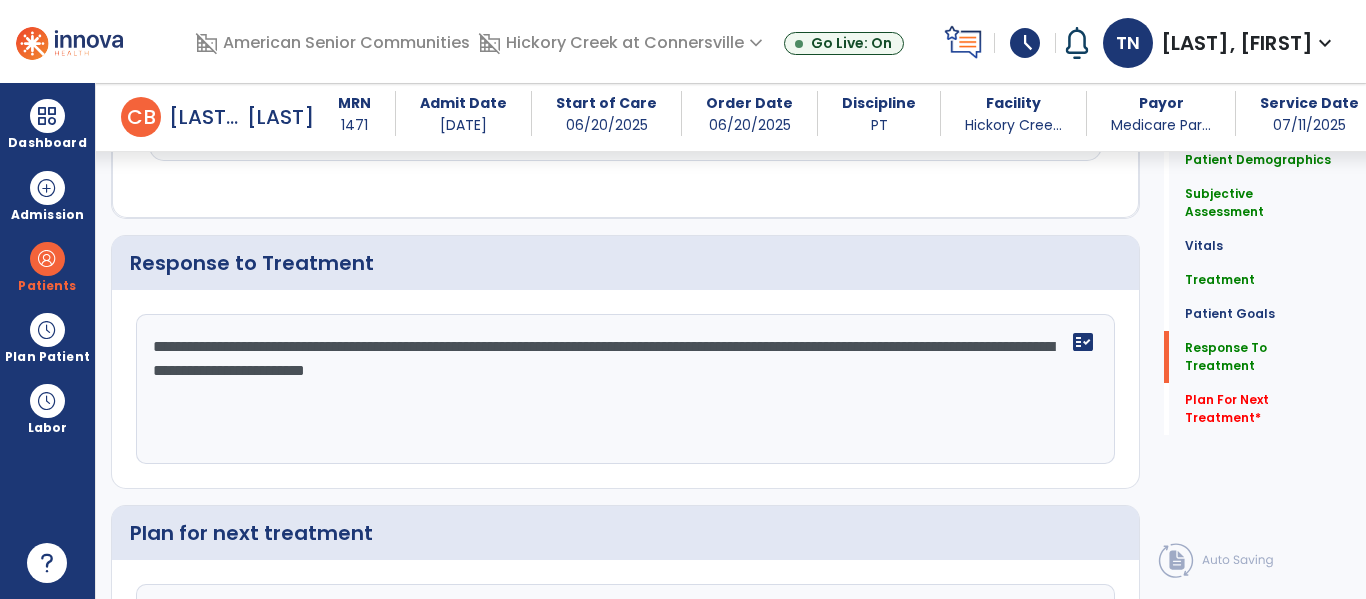 type on "**********" 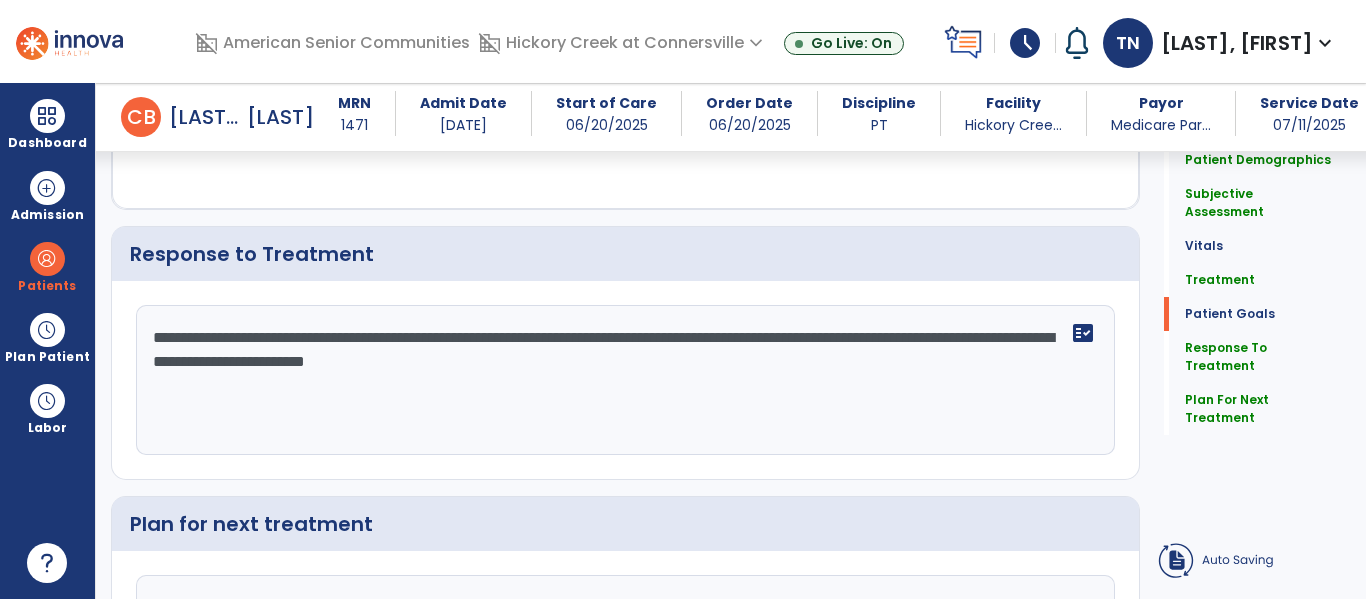 scroll, scrollTop: 2508, scrollLeft: 0, axis: vertical 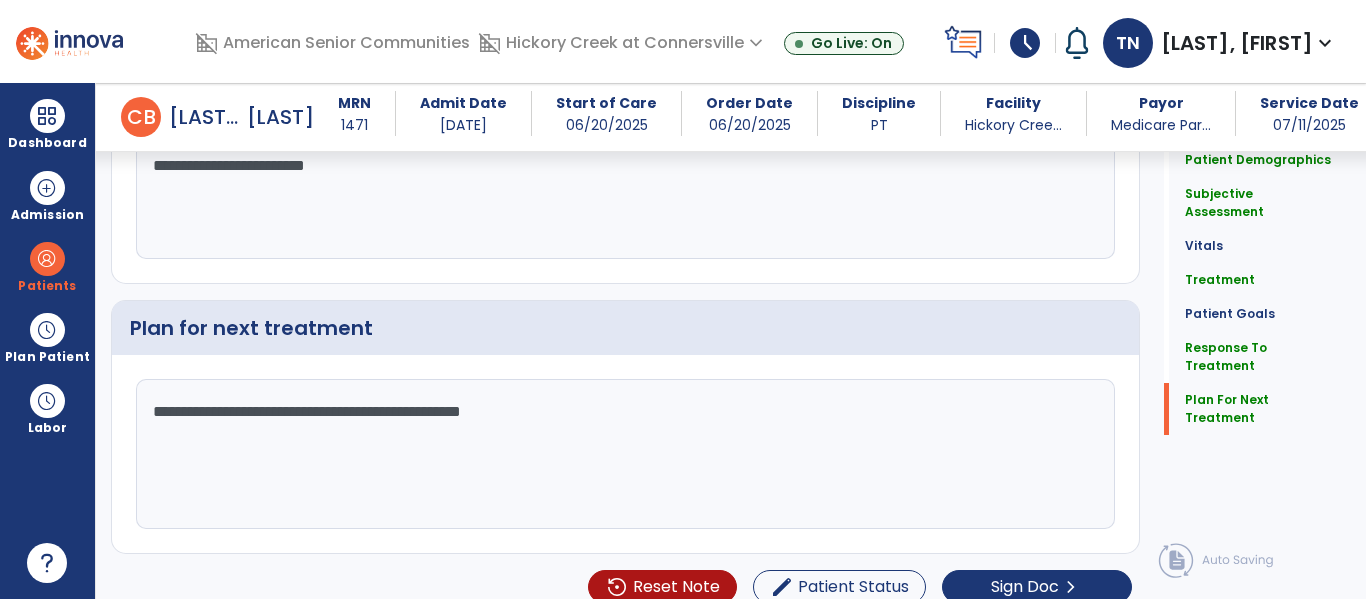 type on "**********" 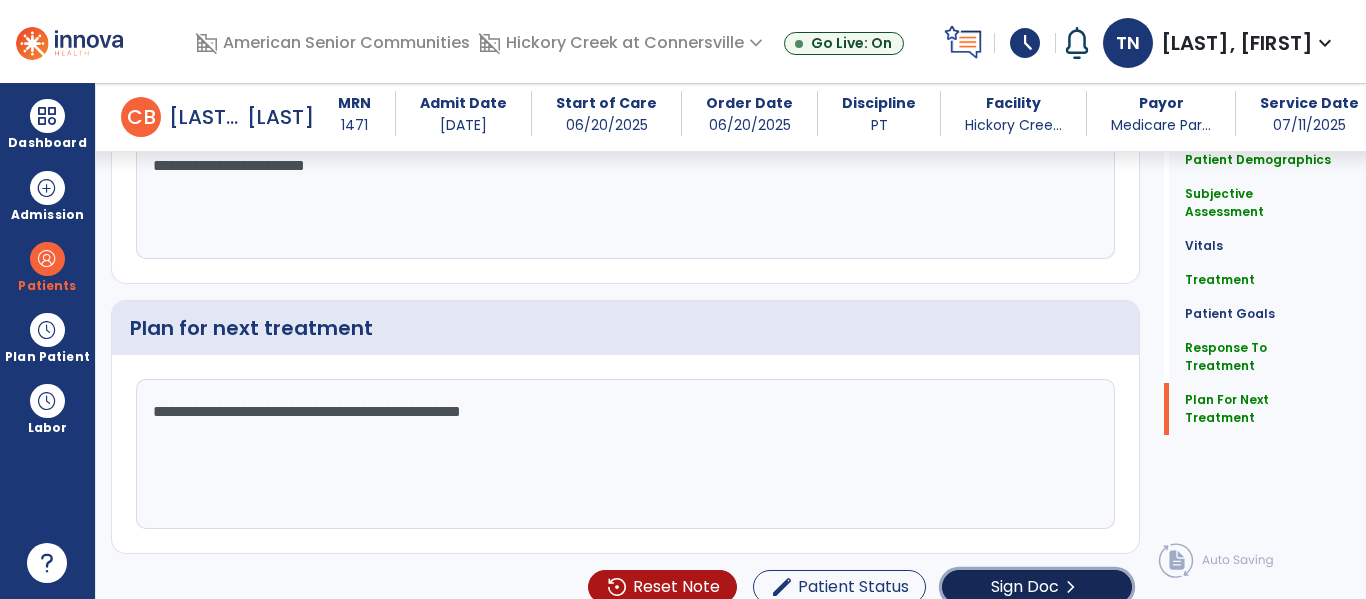 click on "Sign Doc" 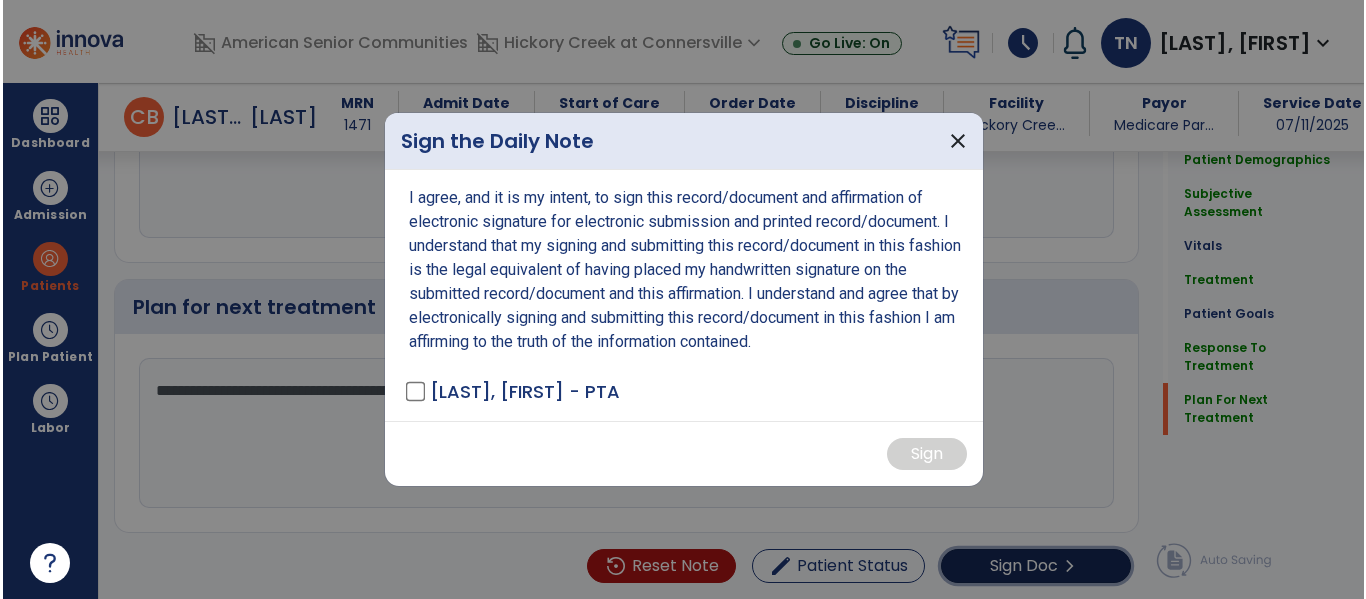 scroll, scrollTop: 3176, scrollLeft: 0, axis: vertical 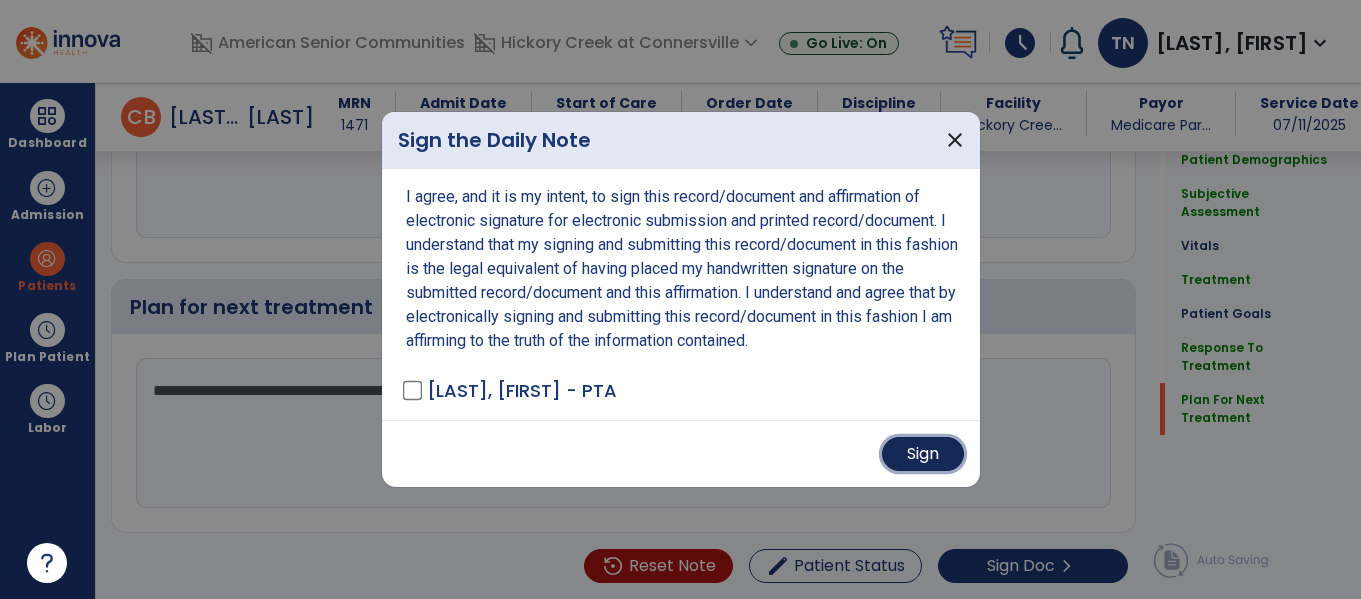 click on "Sign" at bounding box center (923, 454) 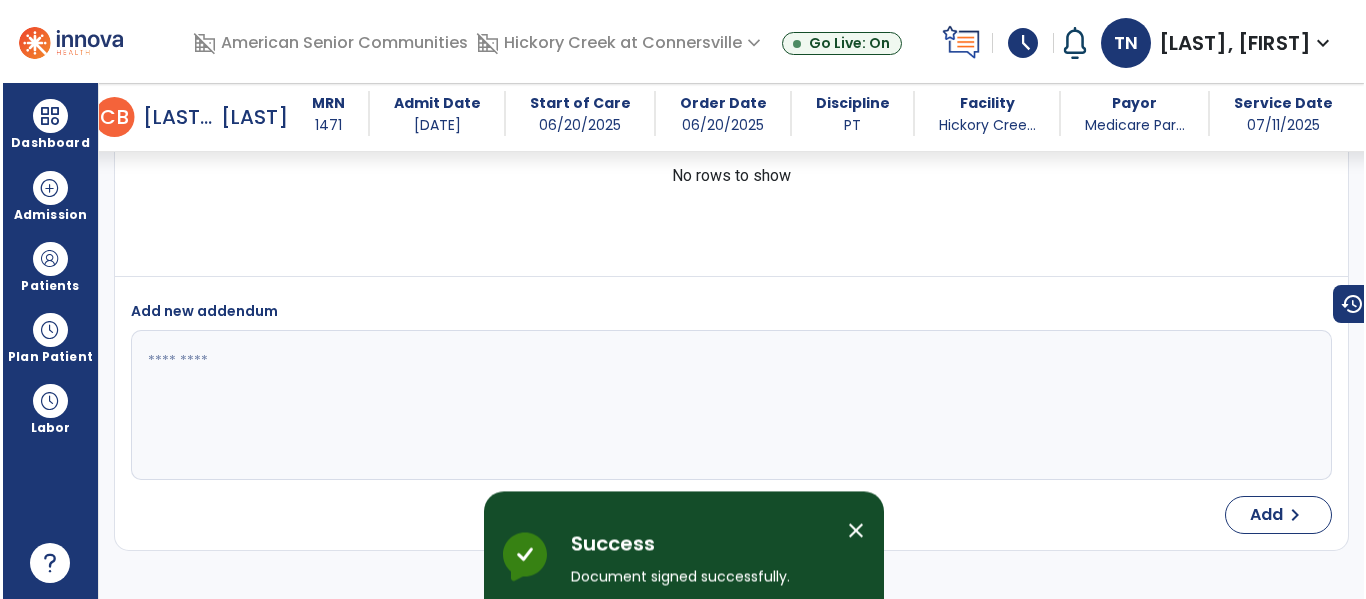 scroll, scrollTop: 2569, scrollLeft: 0, axis: vertical 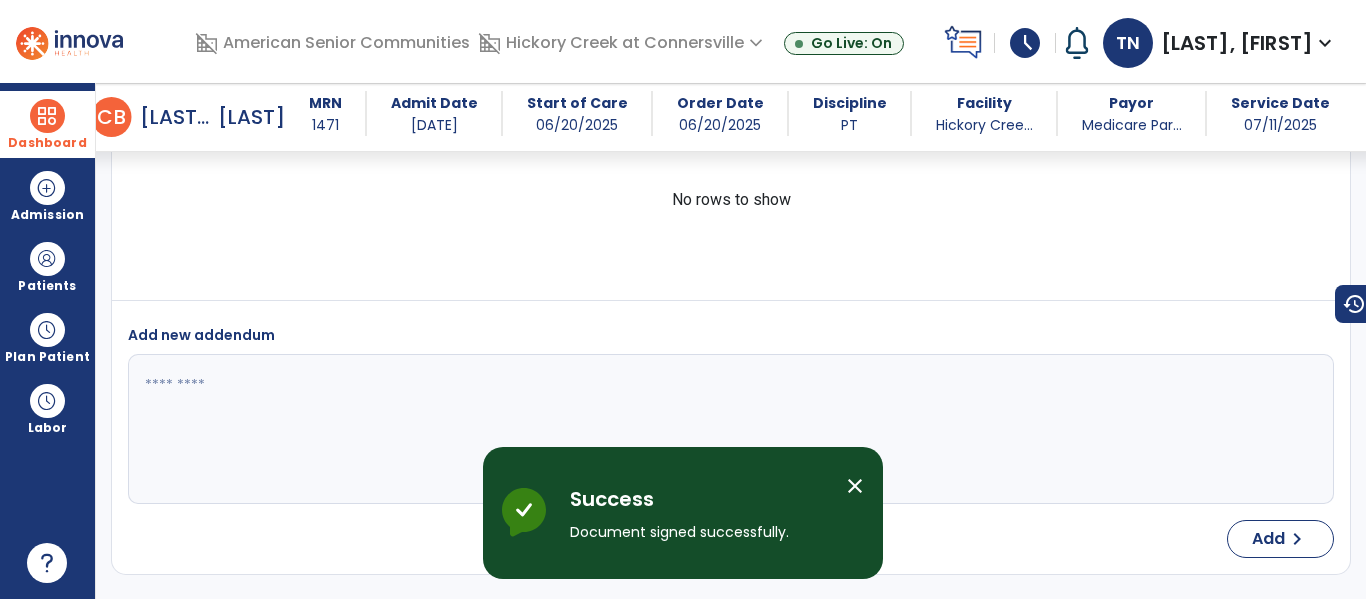 click at bounding box center [47, 116] 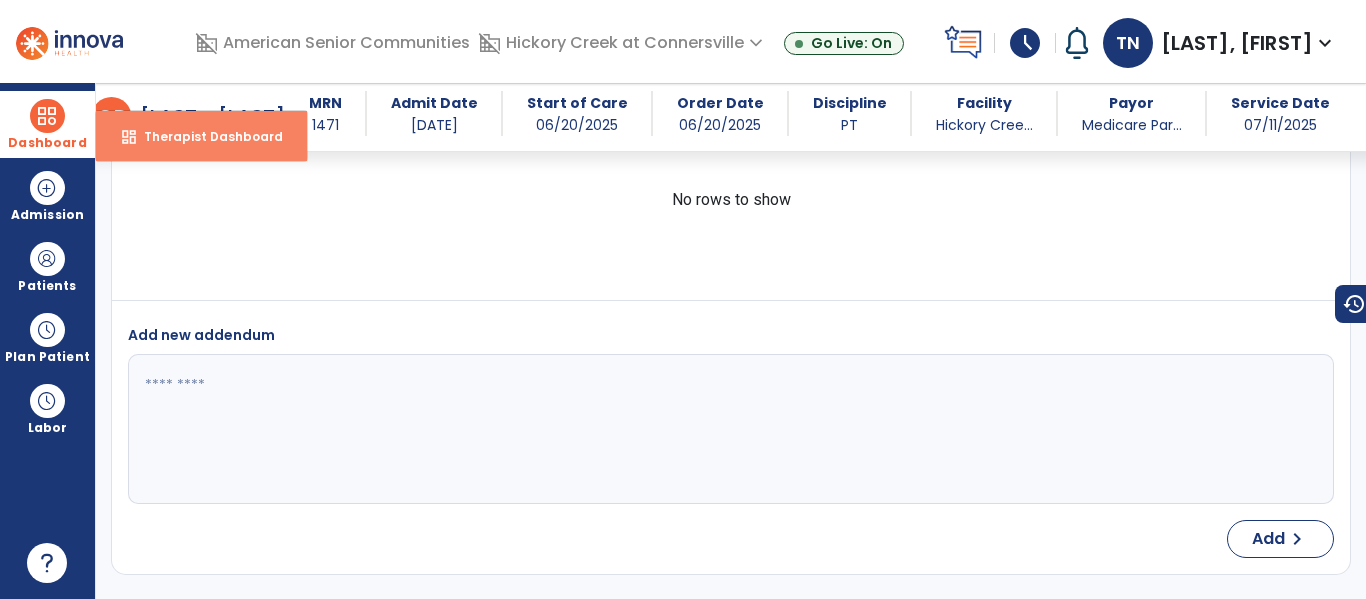 click on "dashboard  Therapist Dashboard" at bounding box center [201, 136] 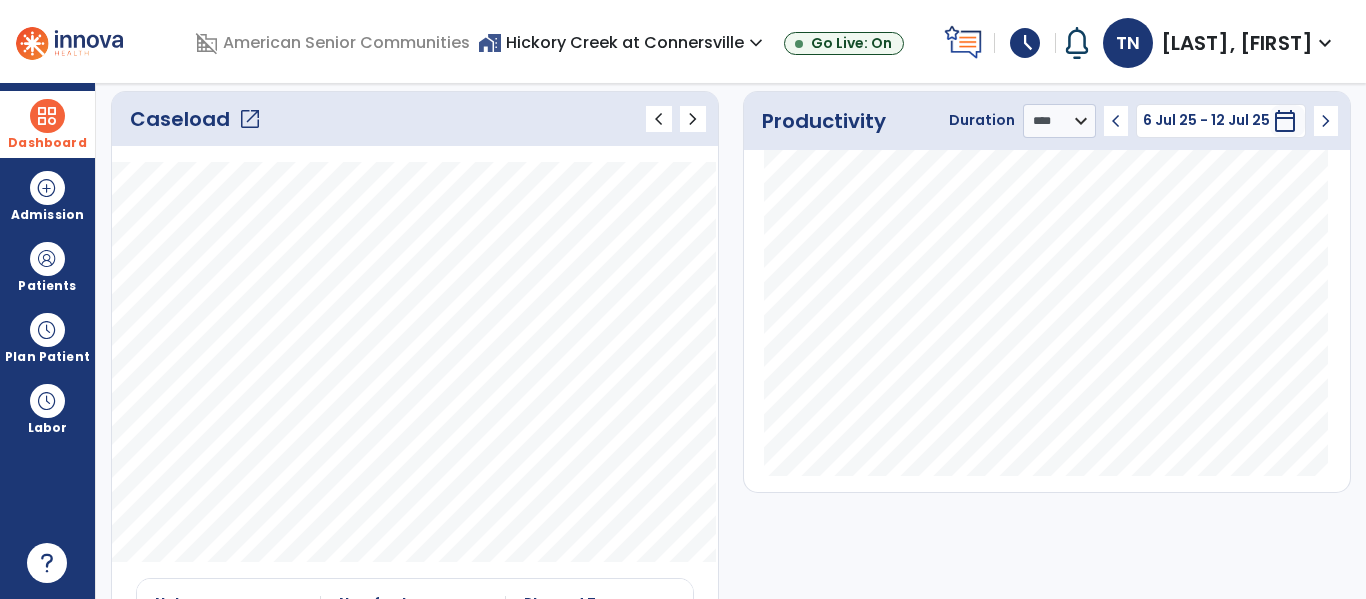 click on "Caseload   open_in_new" 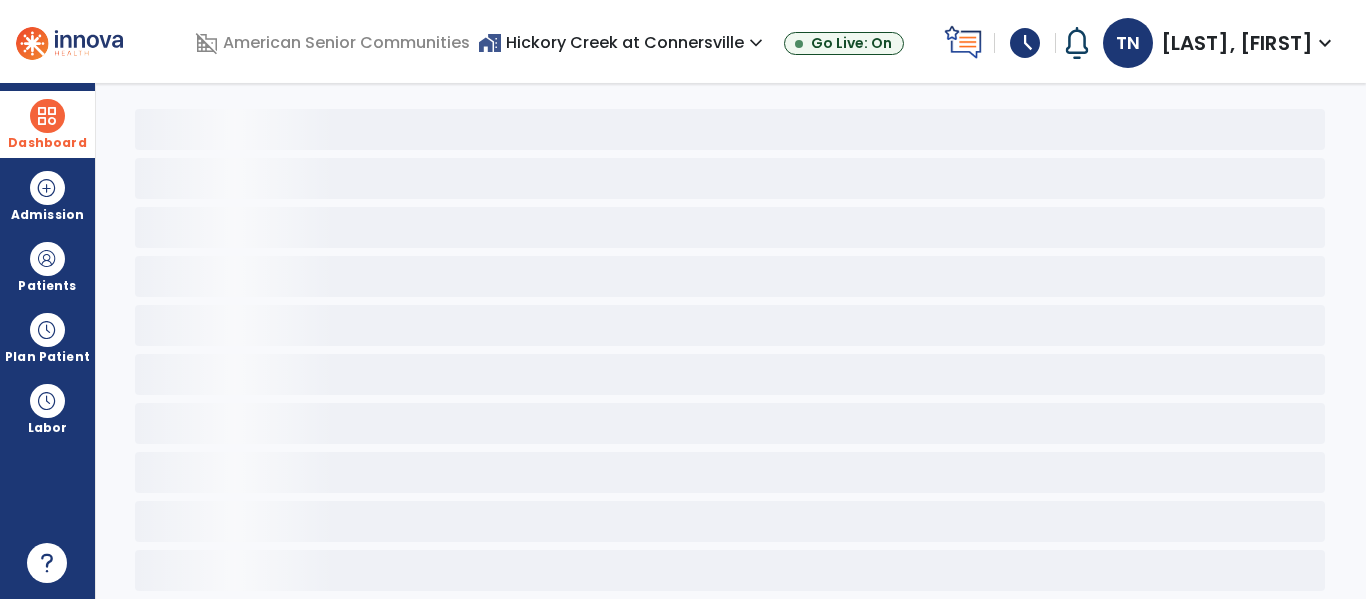 scroll, scrollTop: 78, scrollLeft: 0, axis: vertical 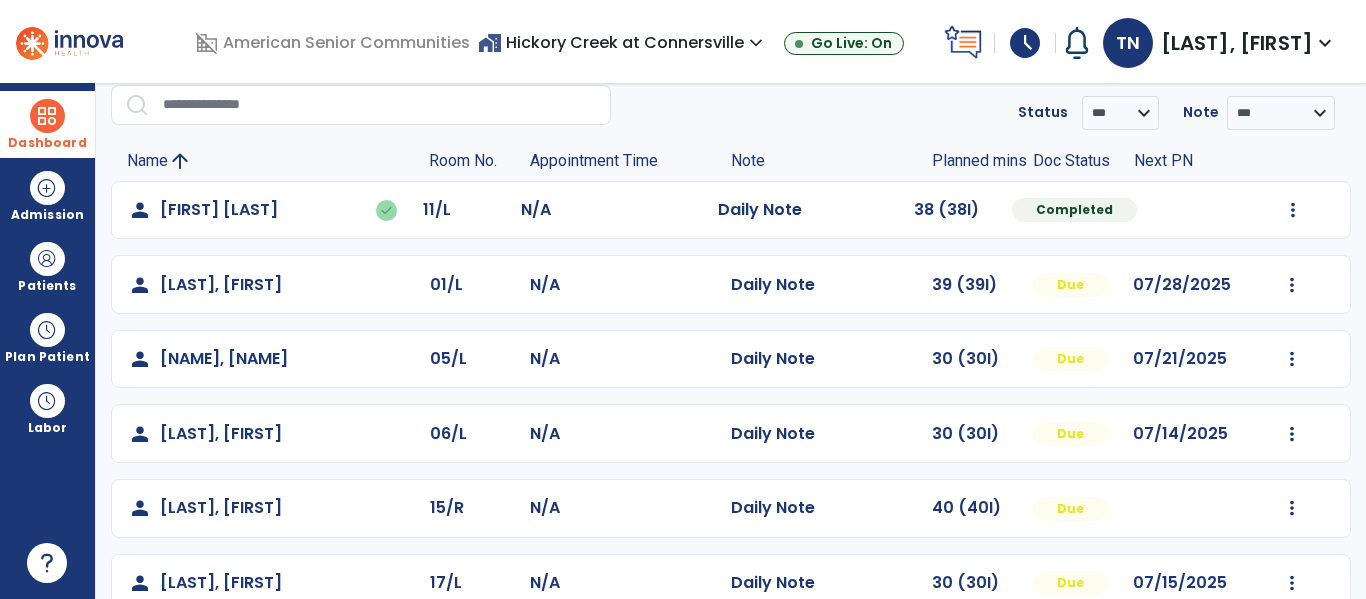 click on "Mark Visit As Complete   Reset Note   Open Document   G + C Mins" 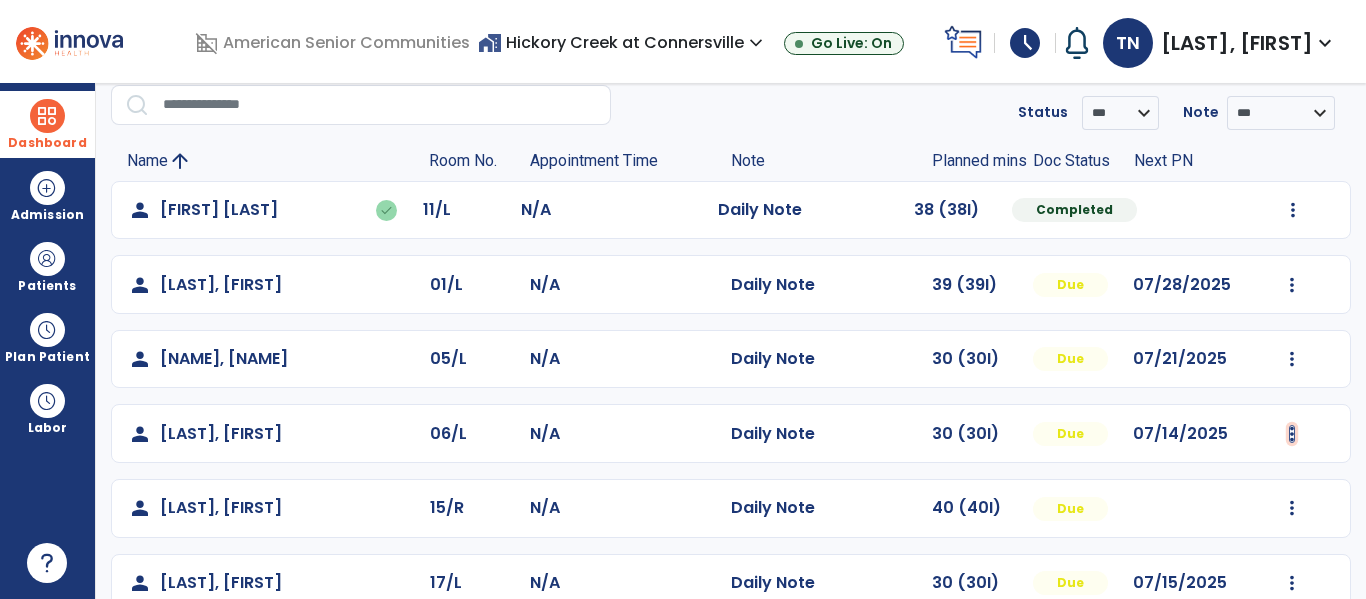 click at bounding box center [1293, 210] 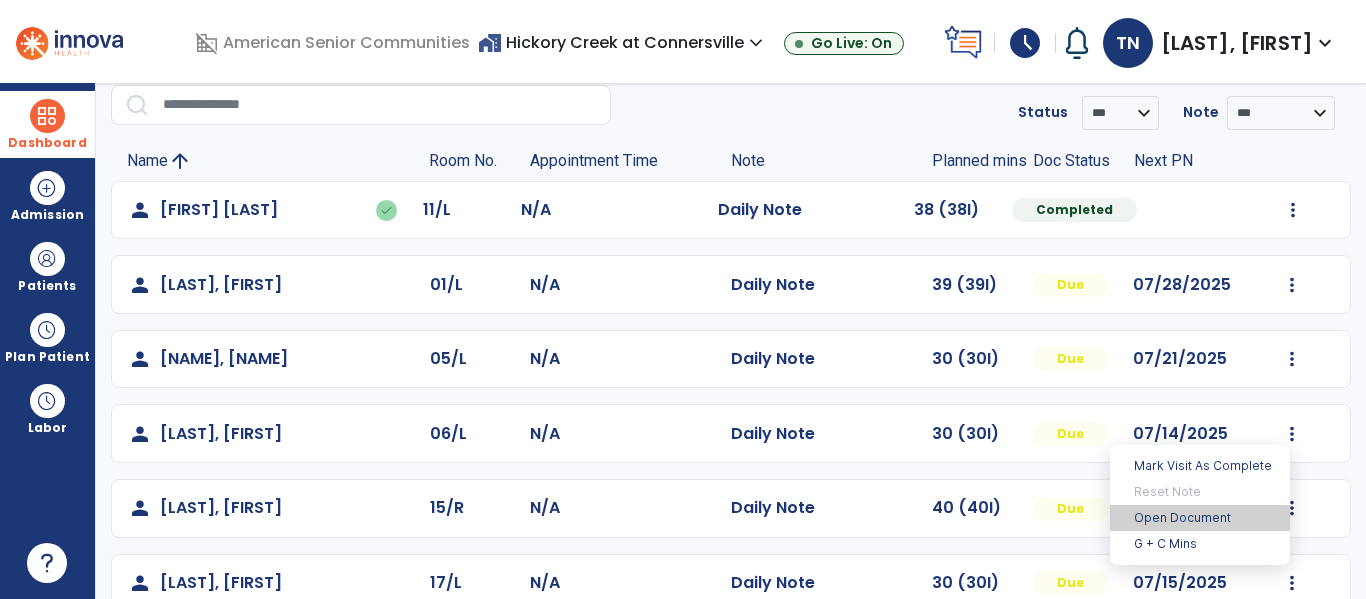 click on "Open Document" at bounding box center (1200, 518) 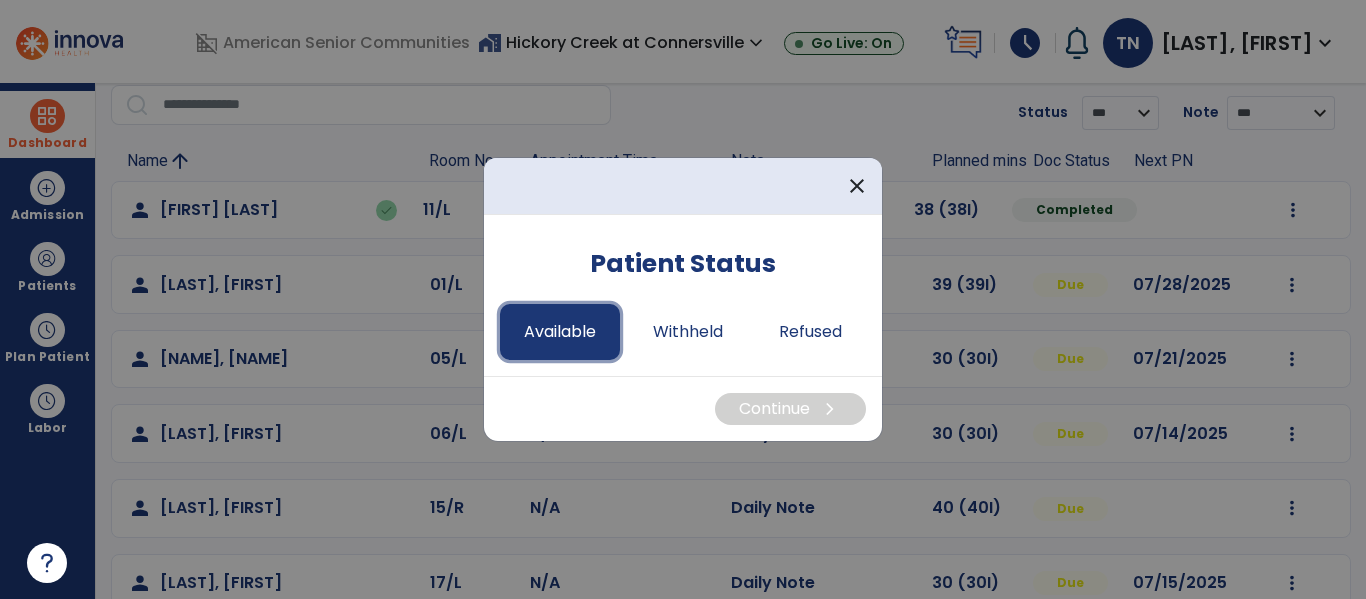 click on "Available" at bounding box center (560, 332) 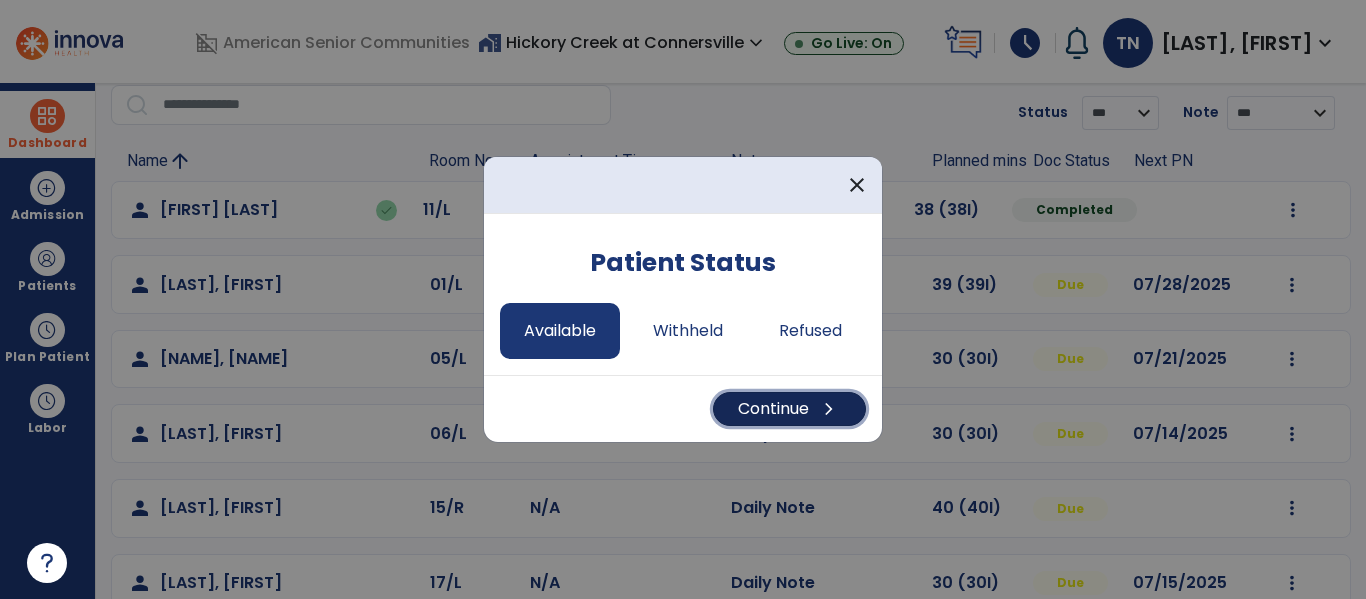 click on "Continue   chevron_right" at bounding box center [789, 409] 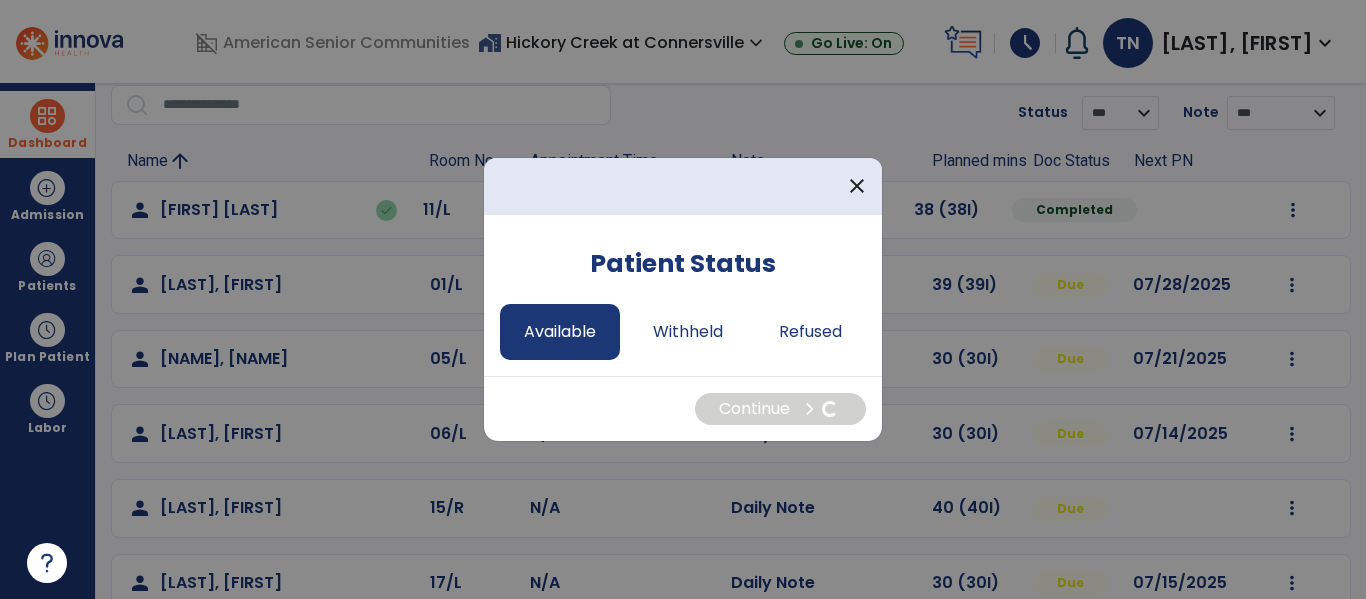 select on "*" 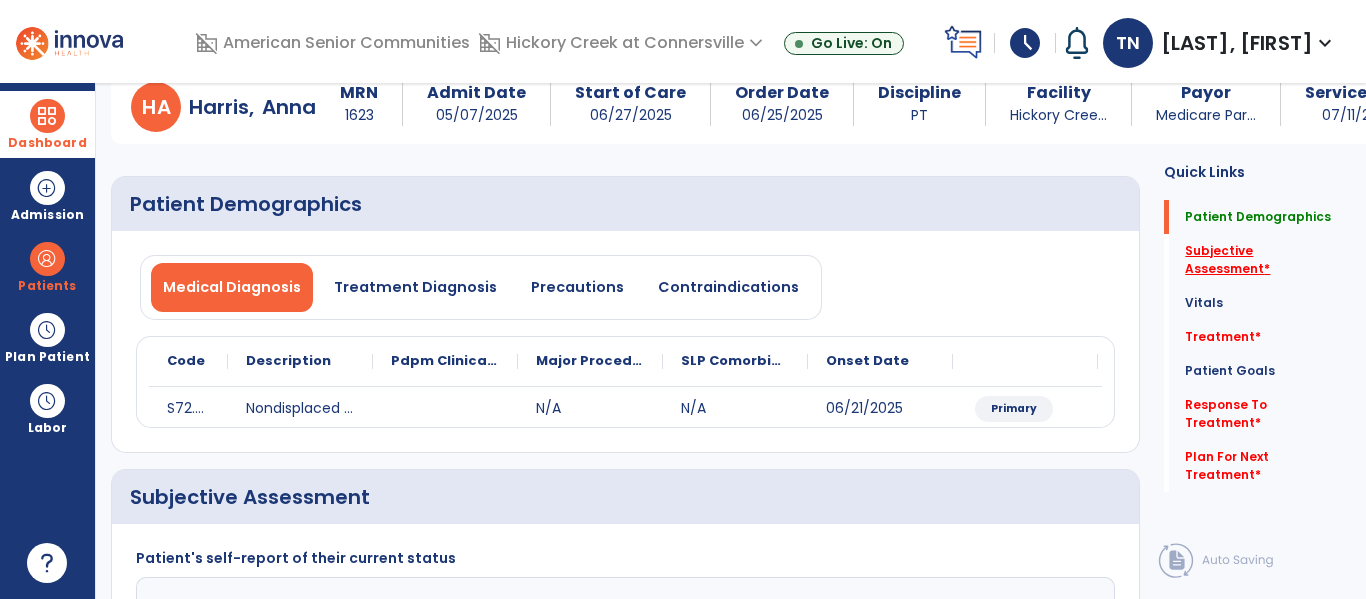 click on "Subjective Assessment   *" 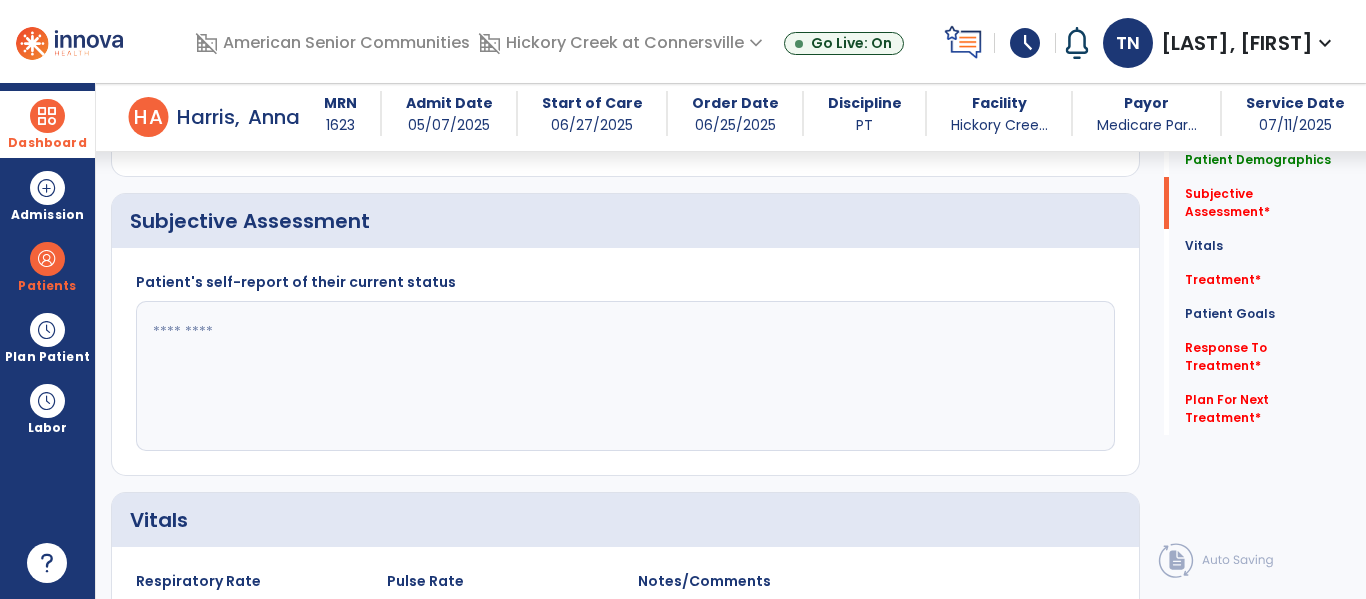 scroll, scrollTop: 347, scrollLeft: 0, axis: vertical 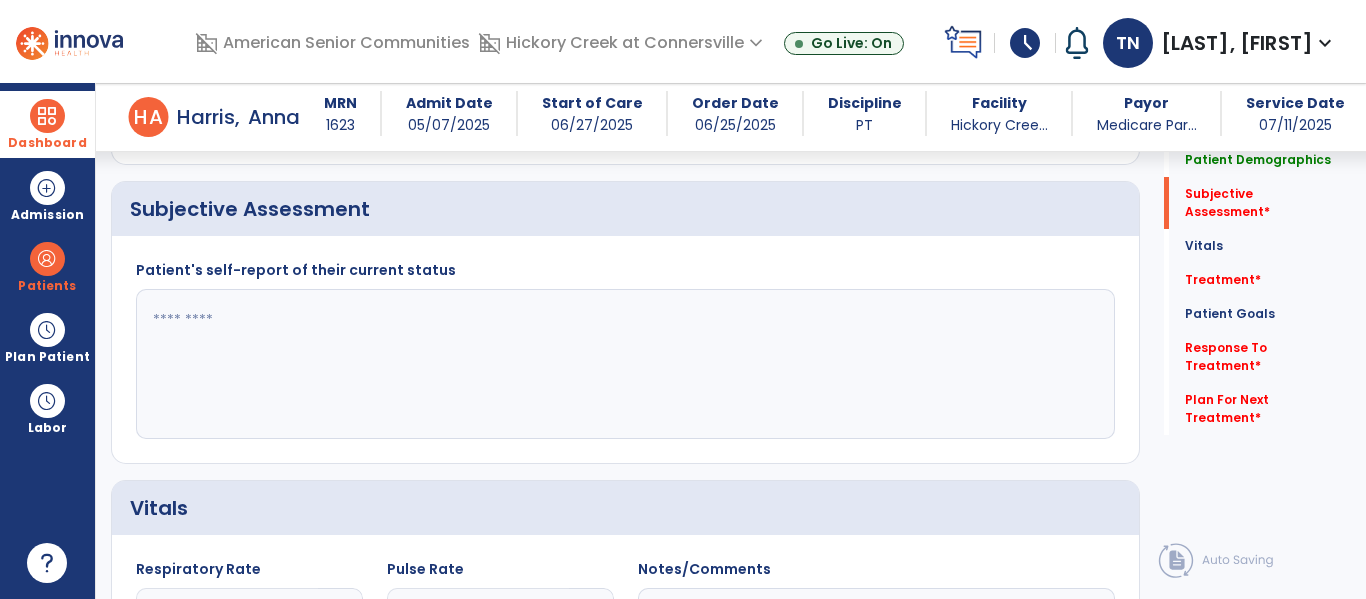 click 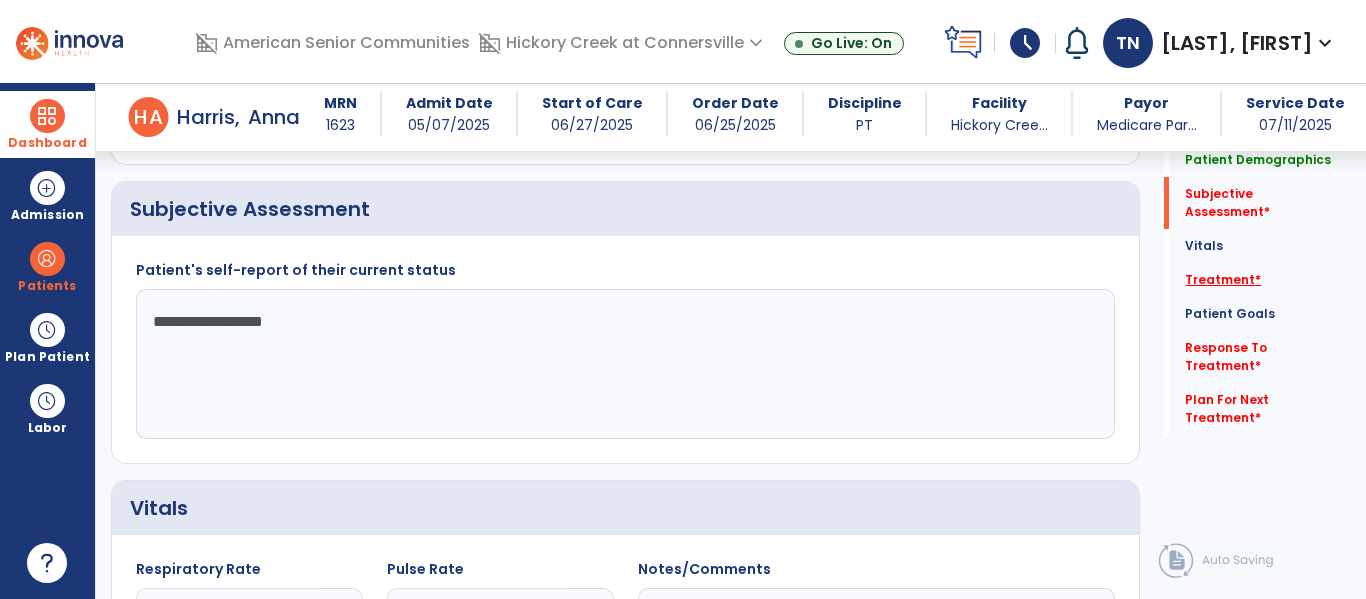 type on "**********" 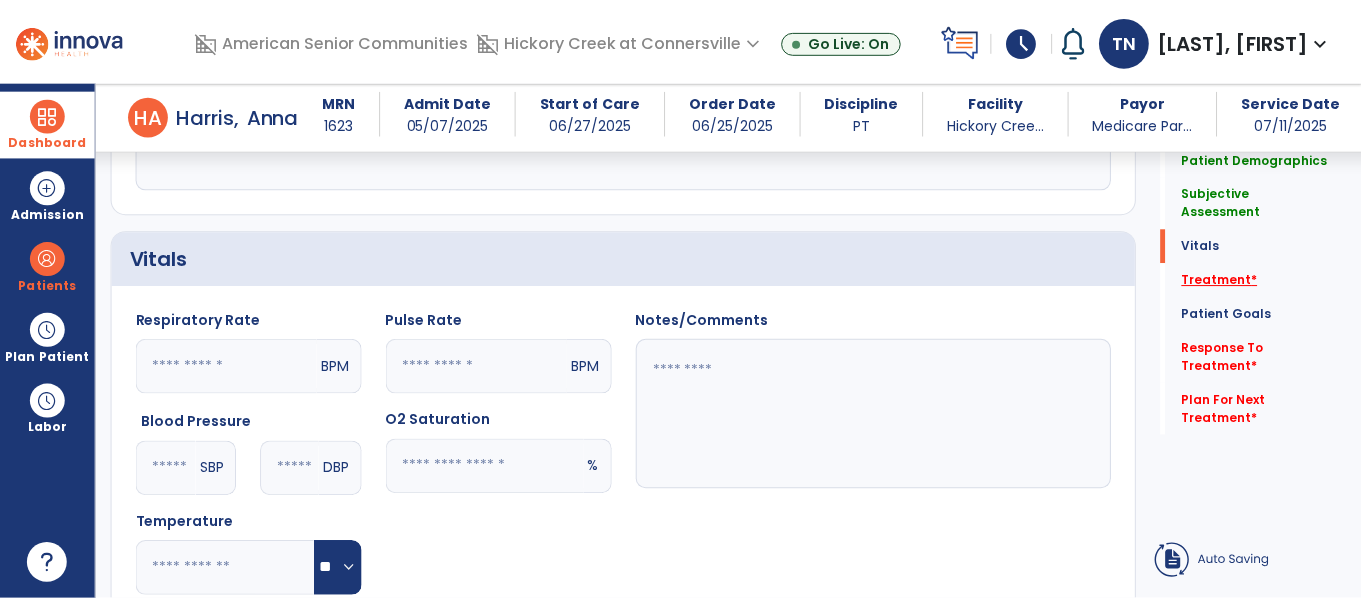 scroll, scrollTop: 1036, scrollLeft: 0, axis: vertical 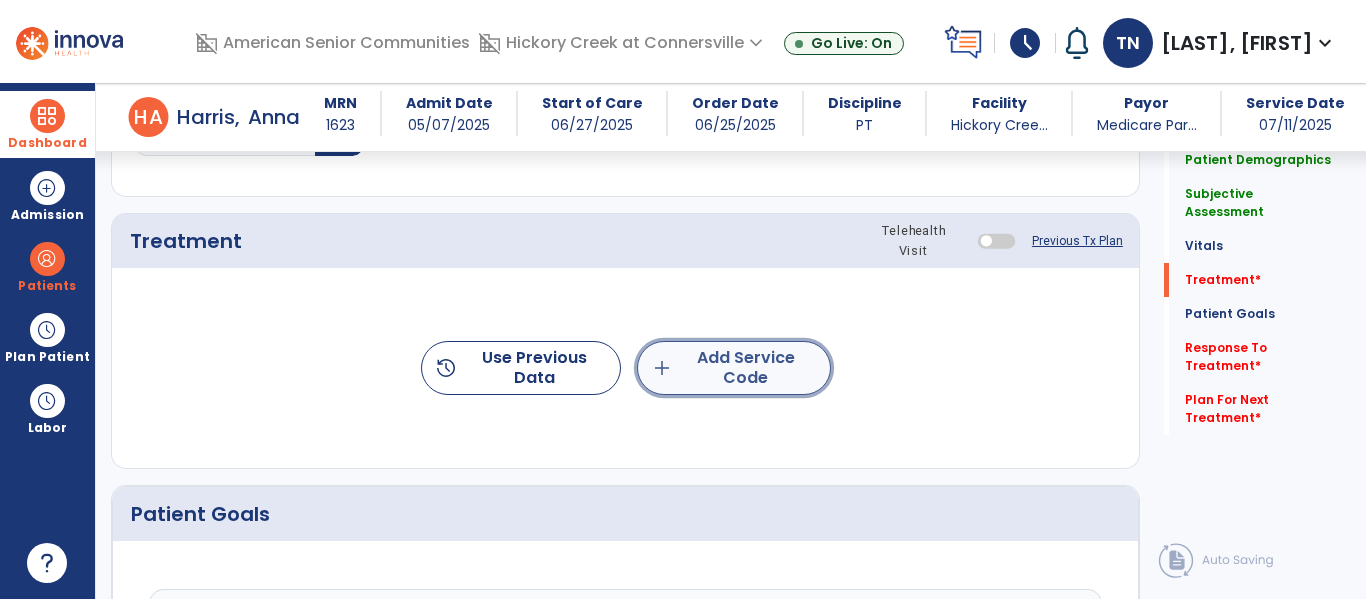 click on "add  Add Service Code" 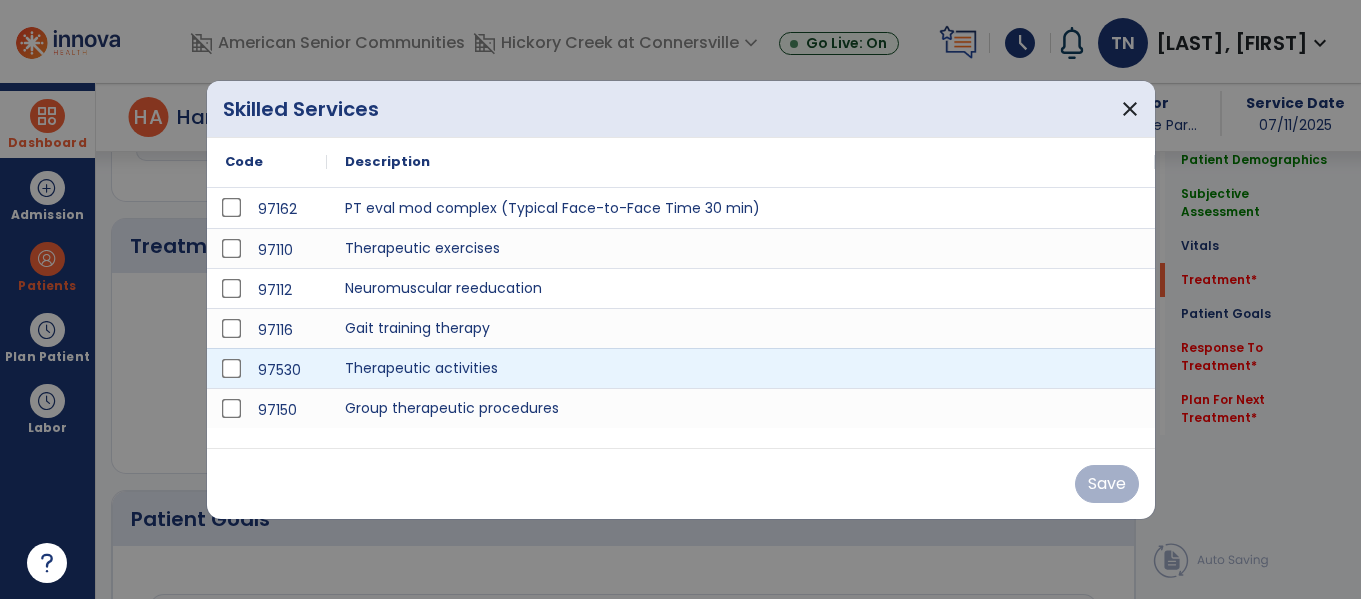 scroll, scrollTop: 1036, scrollLeft: 0, axis: vertical 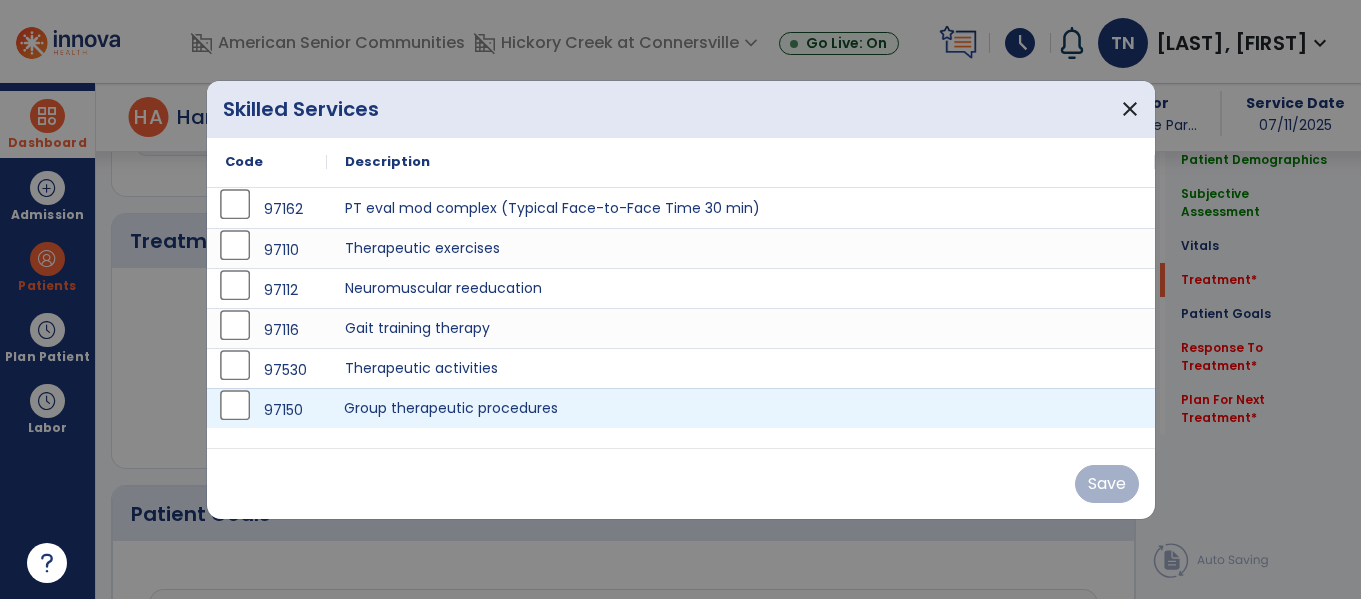 click on "Group therapeutic procedures" at bounding box center (741, 408) 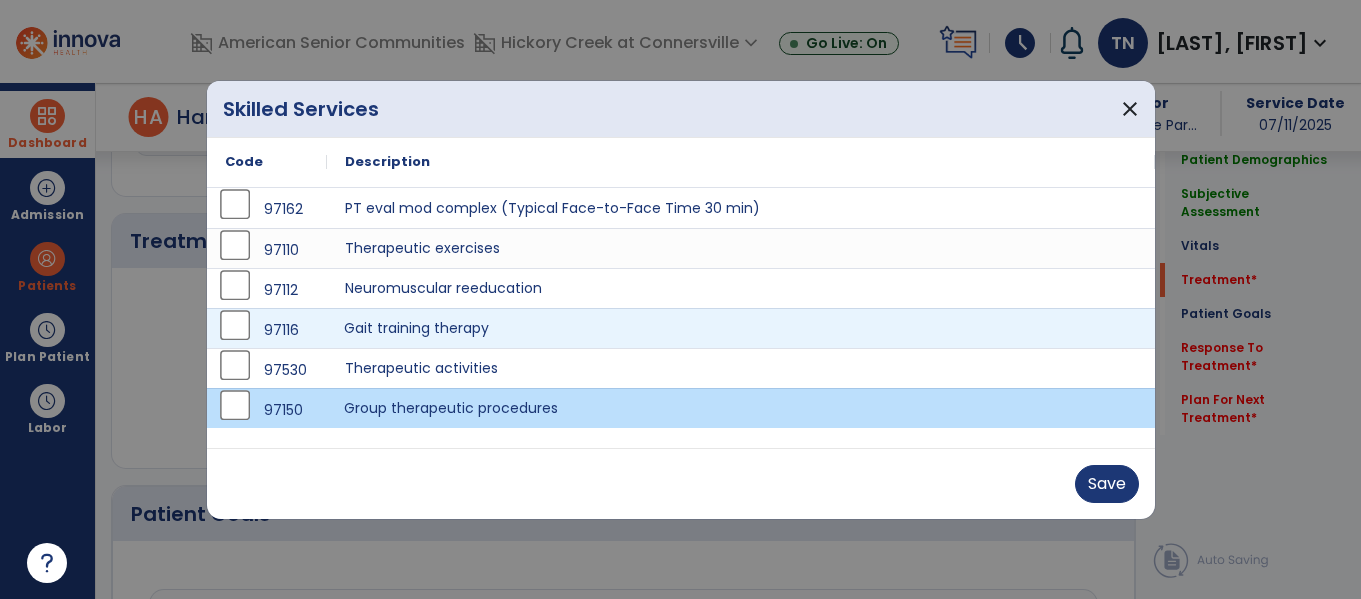 click on "Gait training therapy" at bounding box center [741, 328] 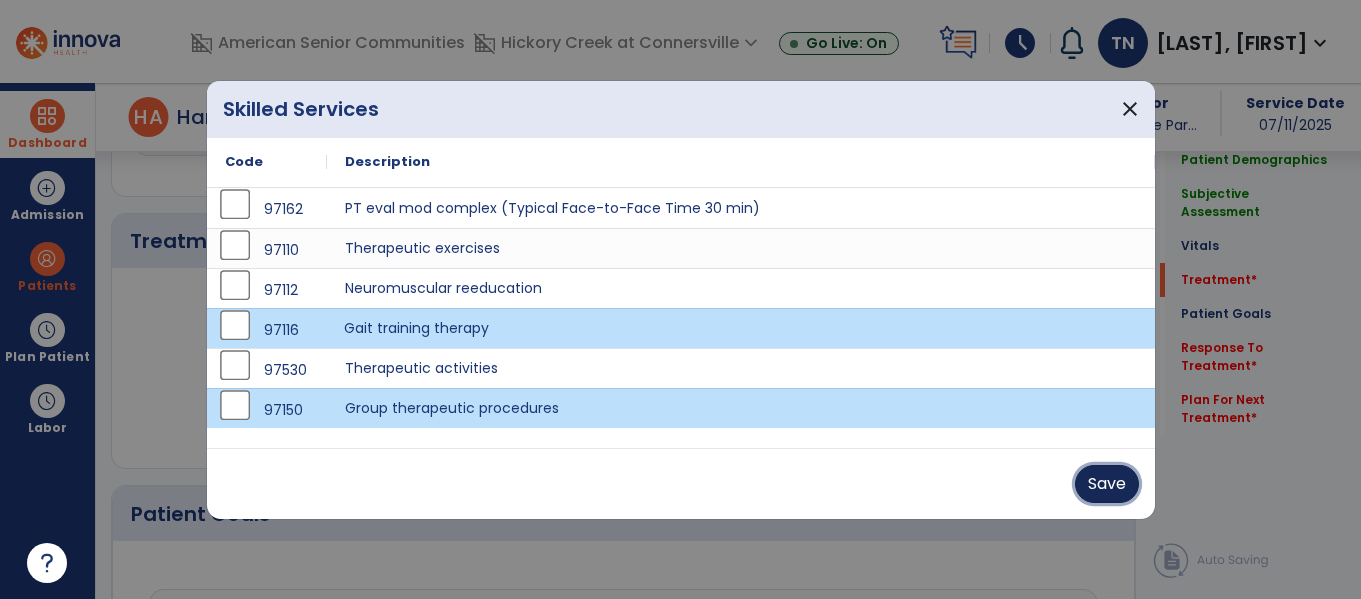 click on "Save" at bounding box center (1107, 484) 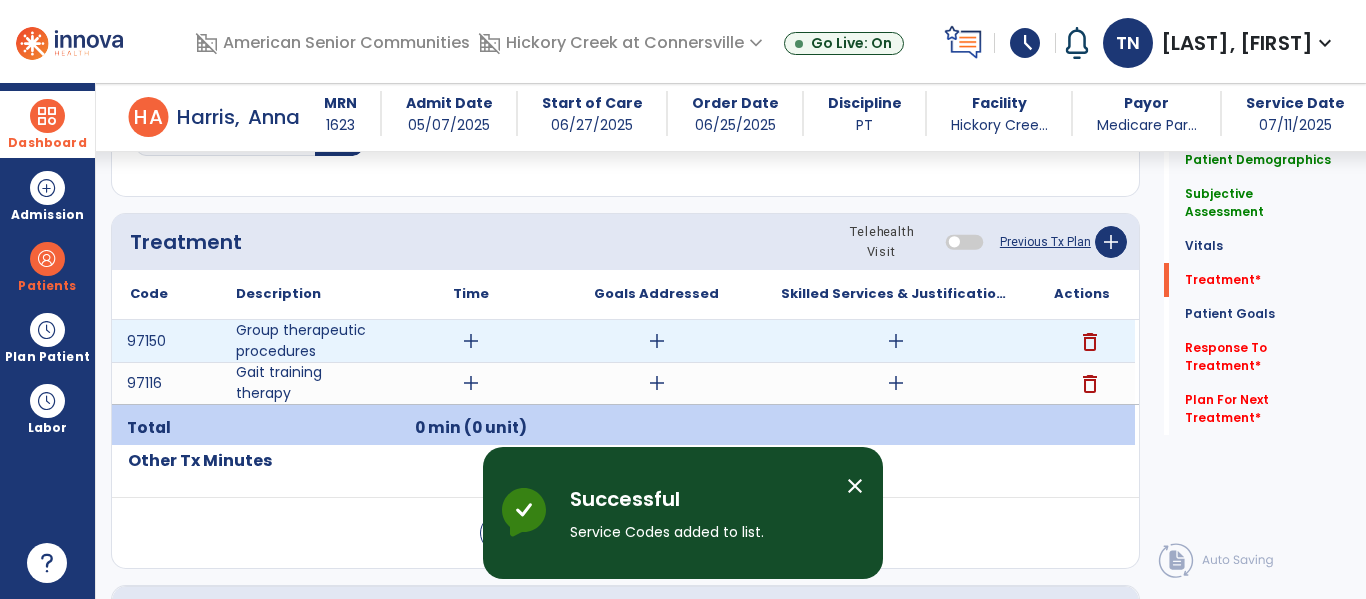 click on "add" at bounding box center [471, 341] 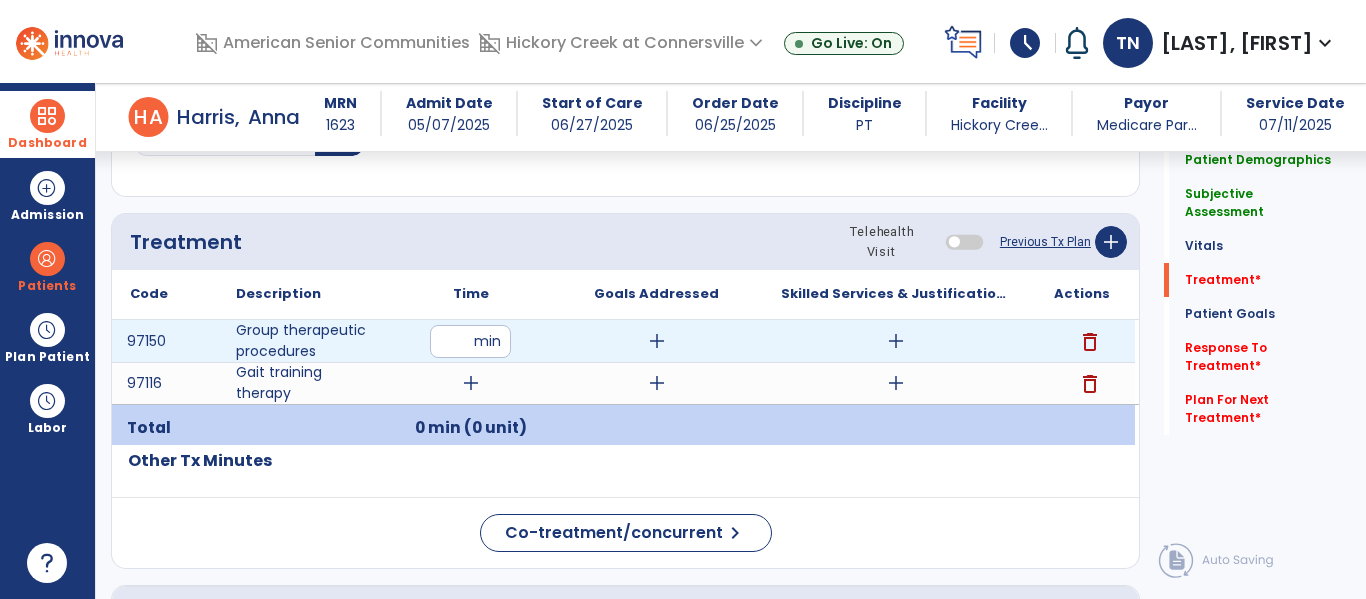 type on "**" 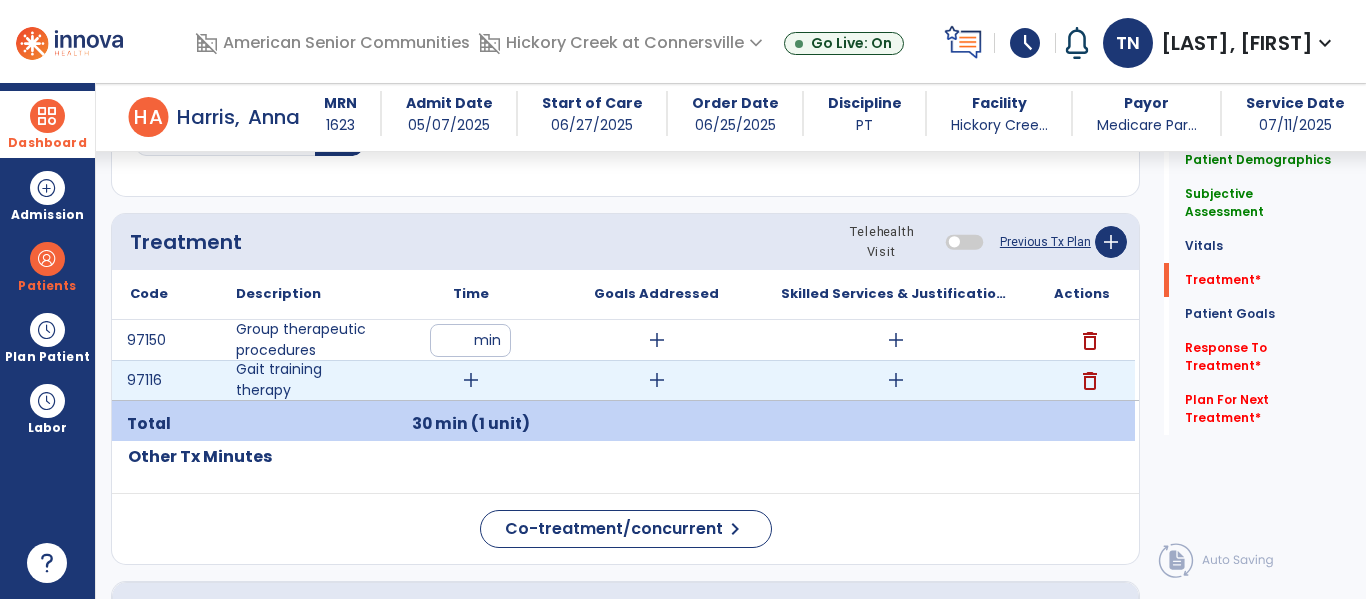 click on "add" at bounding box center [471, 380] 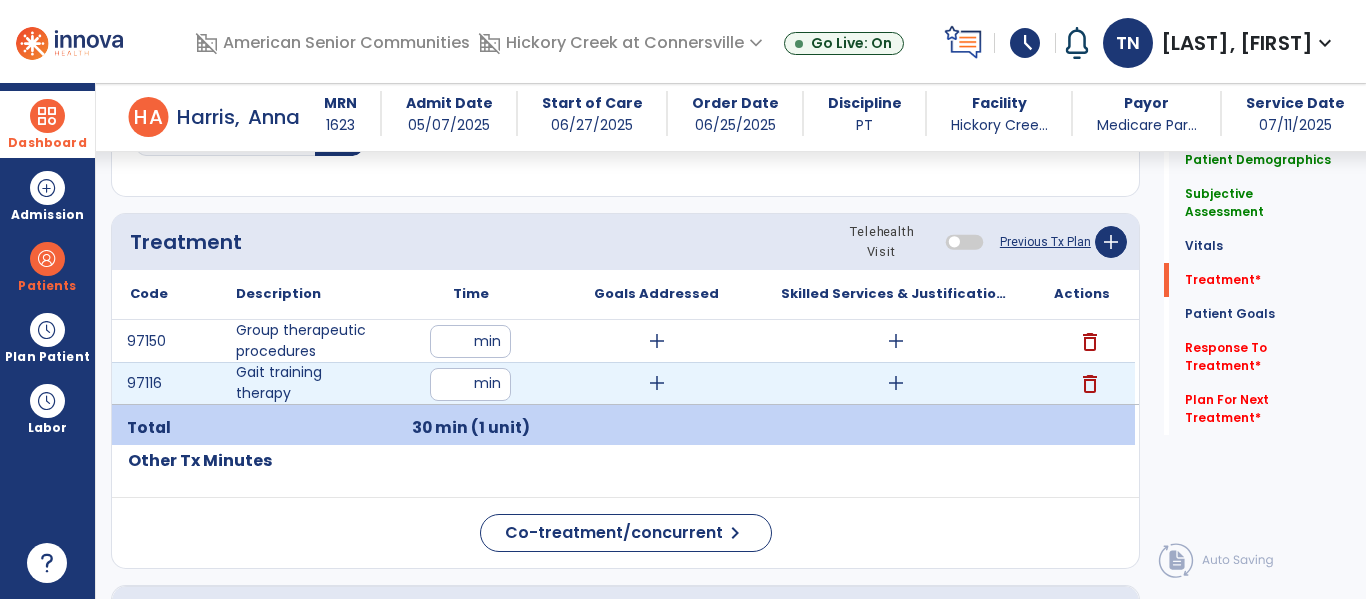 type on "**" 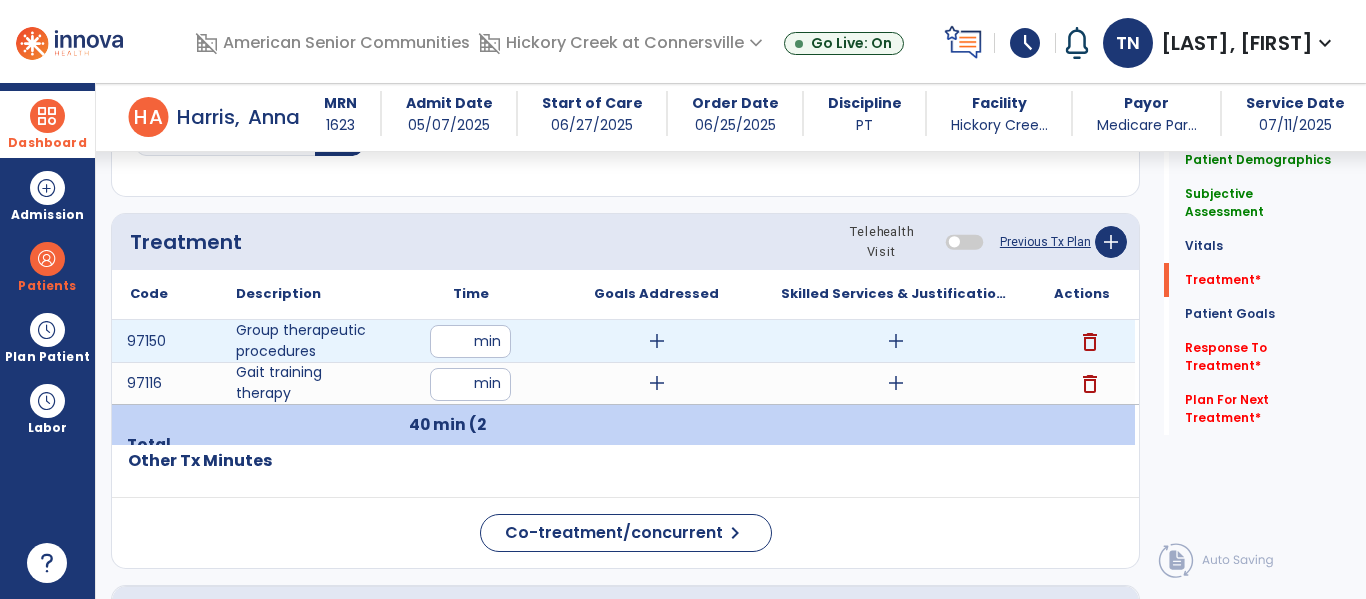 click on "add" at bounding box center [657, 341] 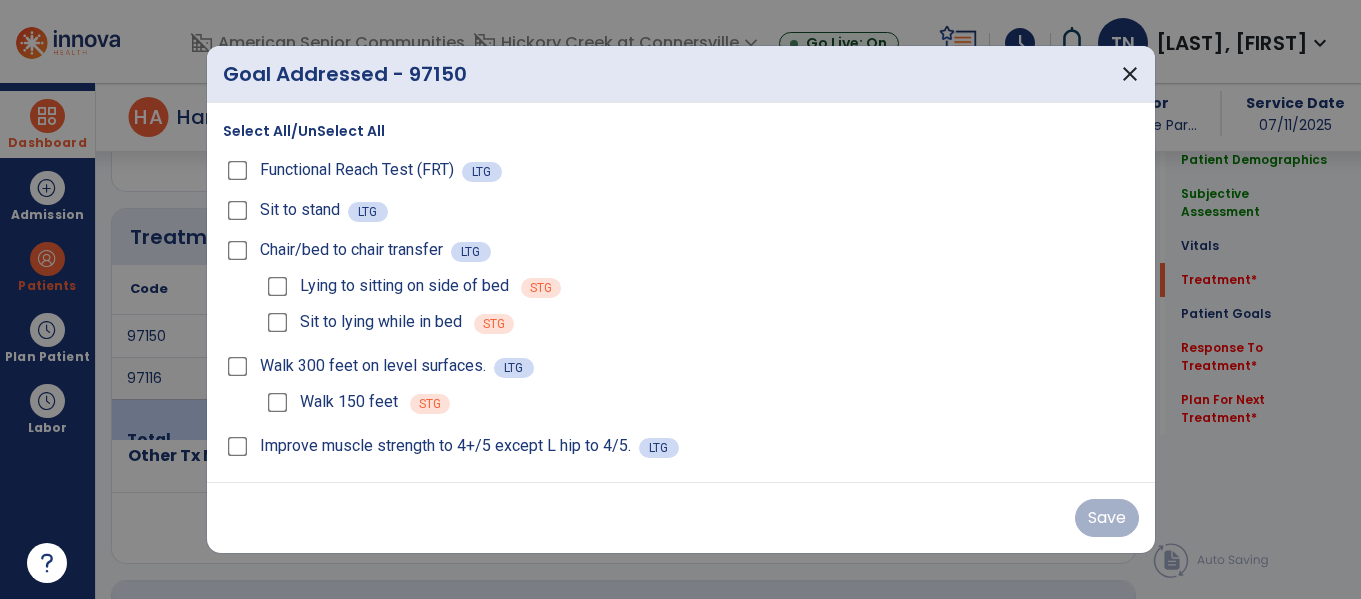 scroll, scrollTop: 1036, scrollLeft: 0, axis: vertical 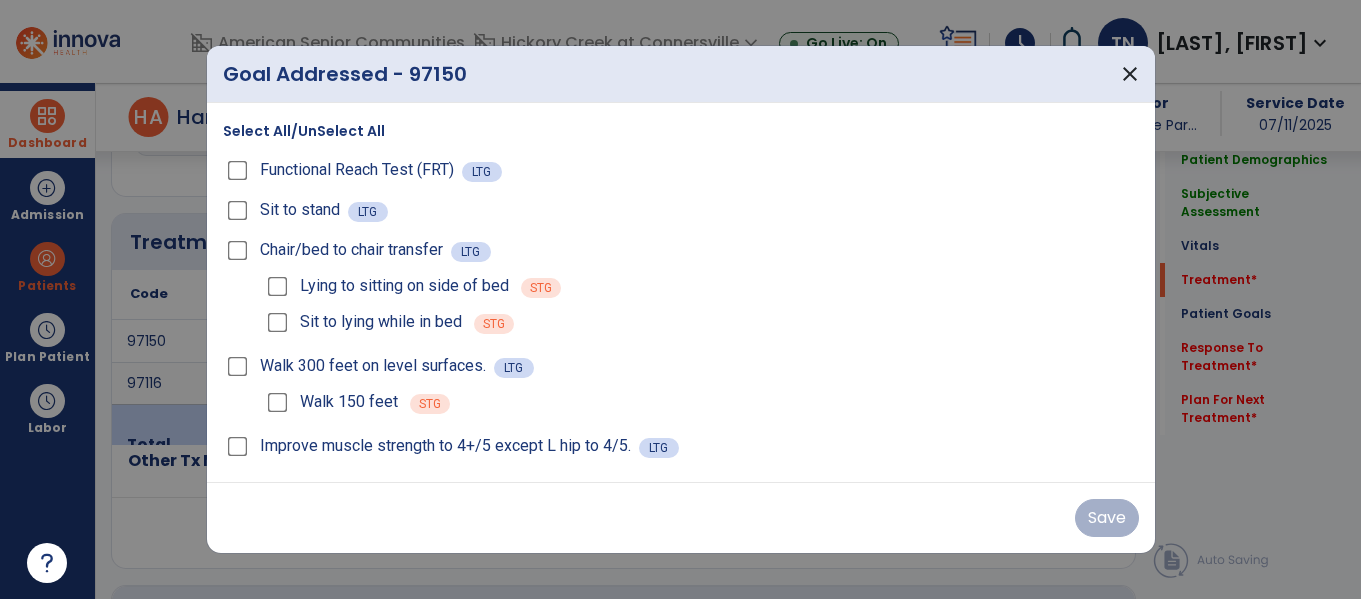 click on "Select All/UnSelect All" at bounding box center (304, 131) 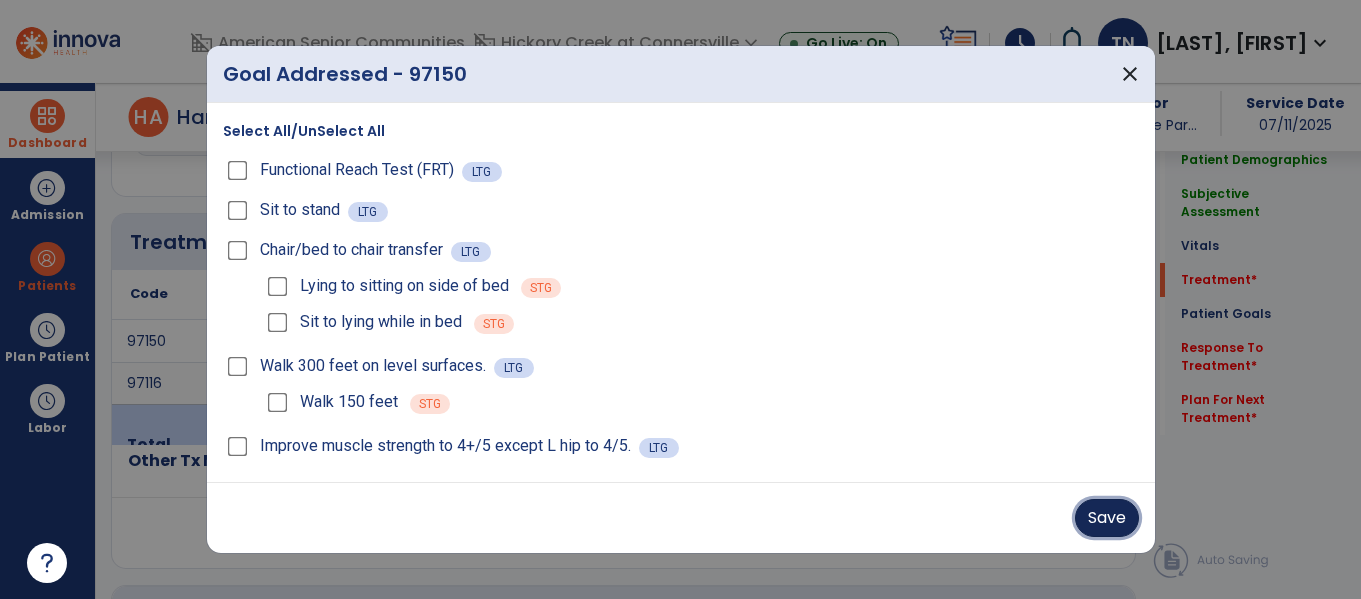 click on "Save" at bounding box center [1107, 518] 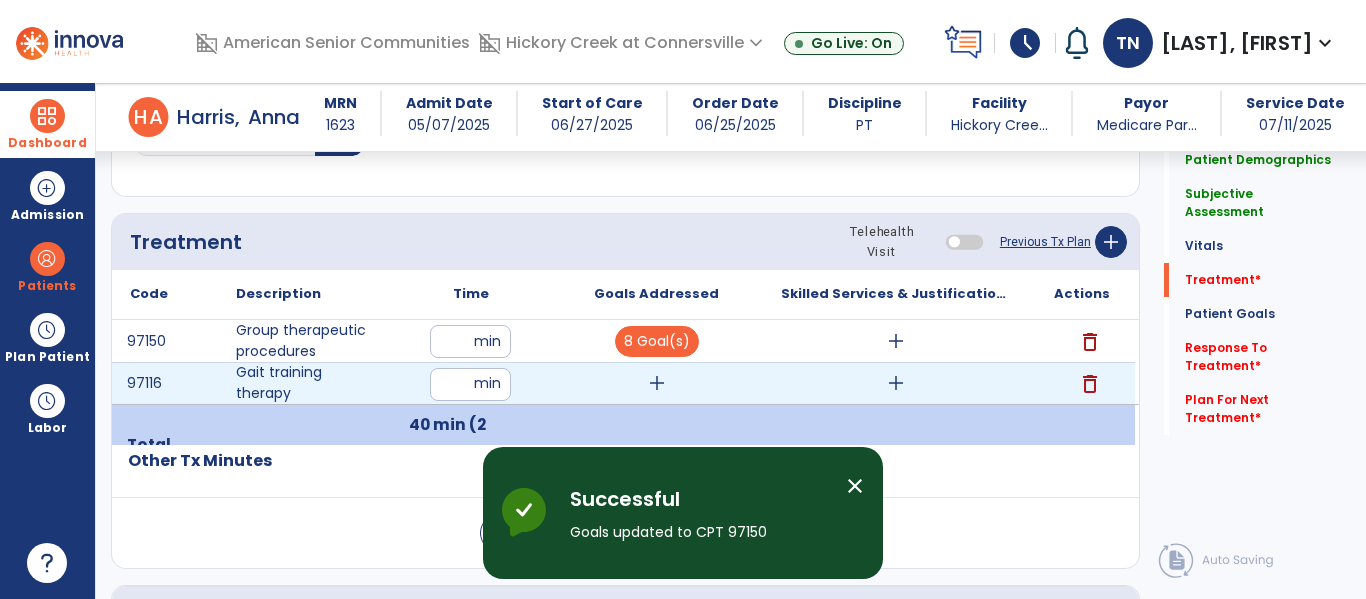 click on "add" at bounding box center (657, 383) 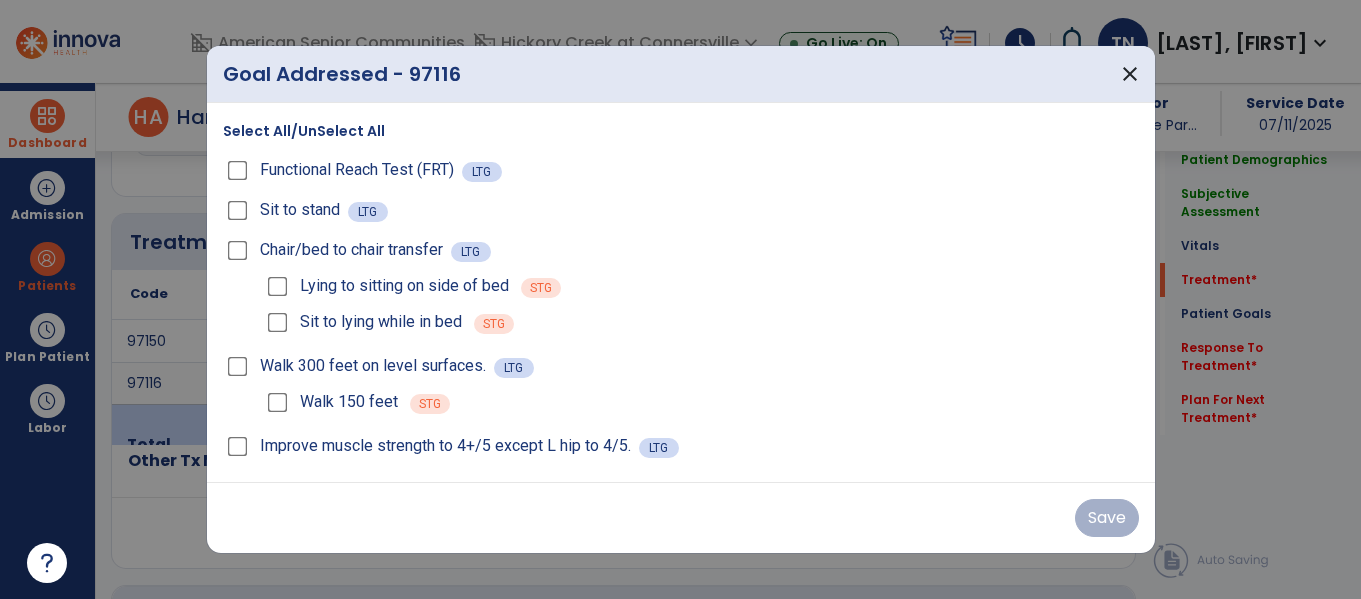 scroll, scrollTop: 1036, scrollLeft: 0, axis: vertical 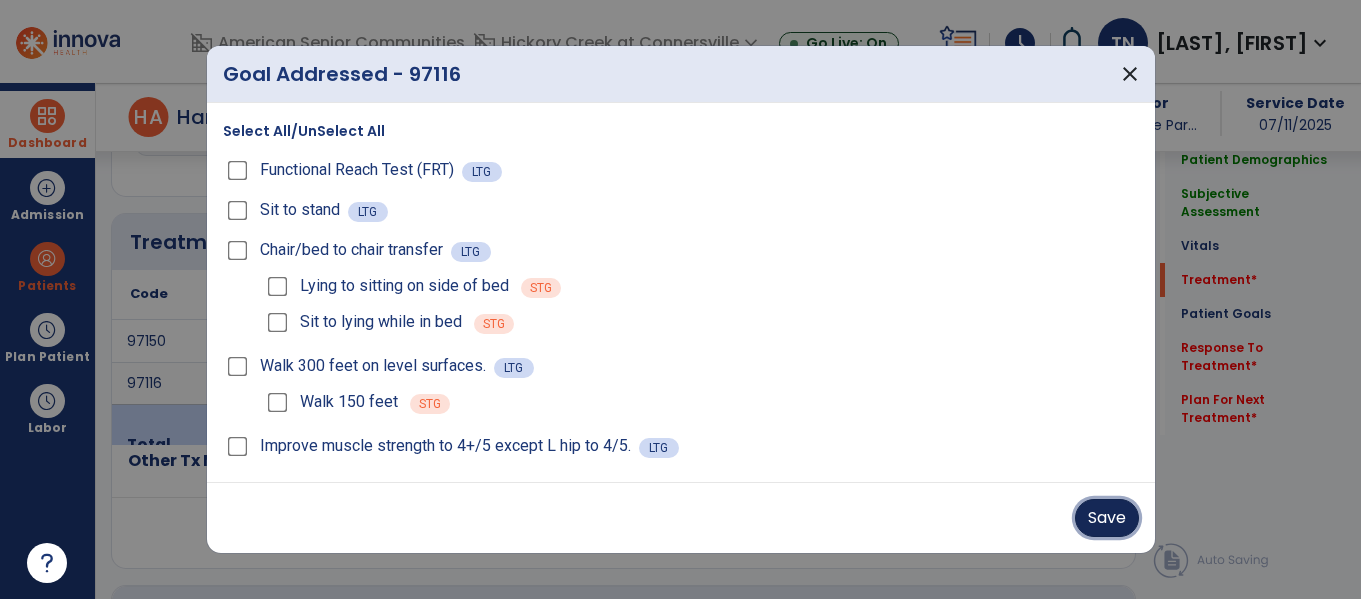 click on "Save" at bounding box center (1107, 518) 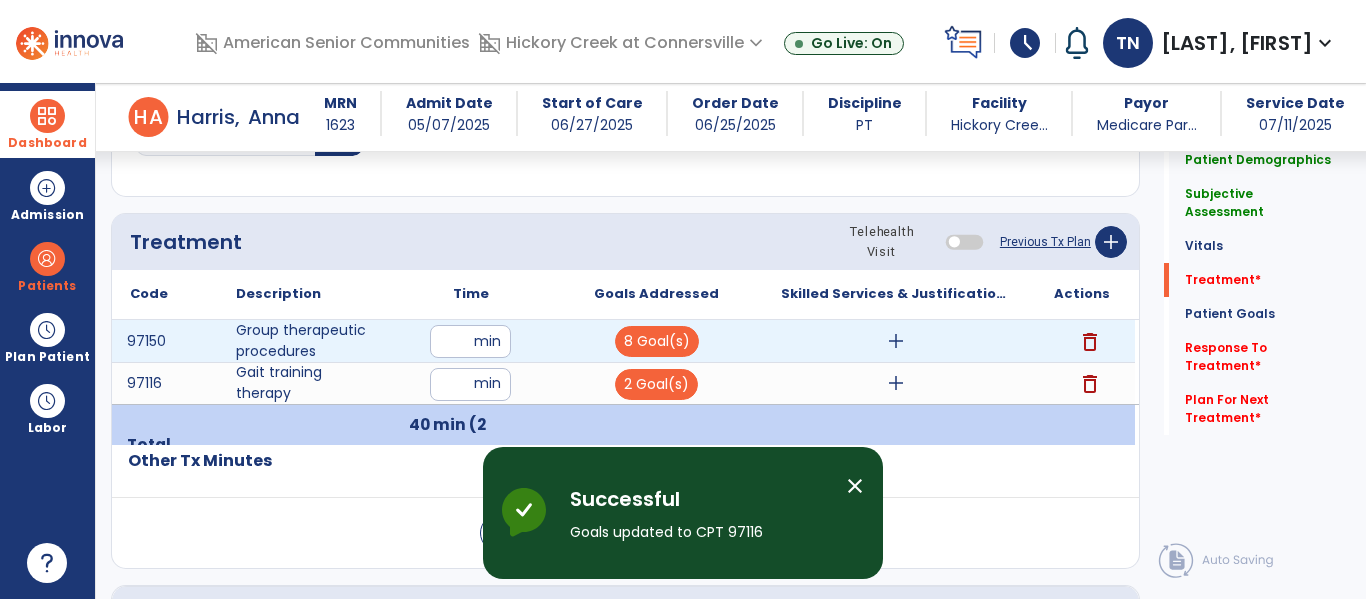 click on "add" at bounding box center (896, 341) 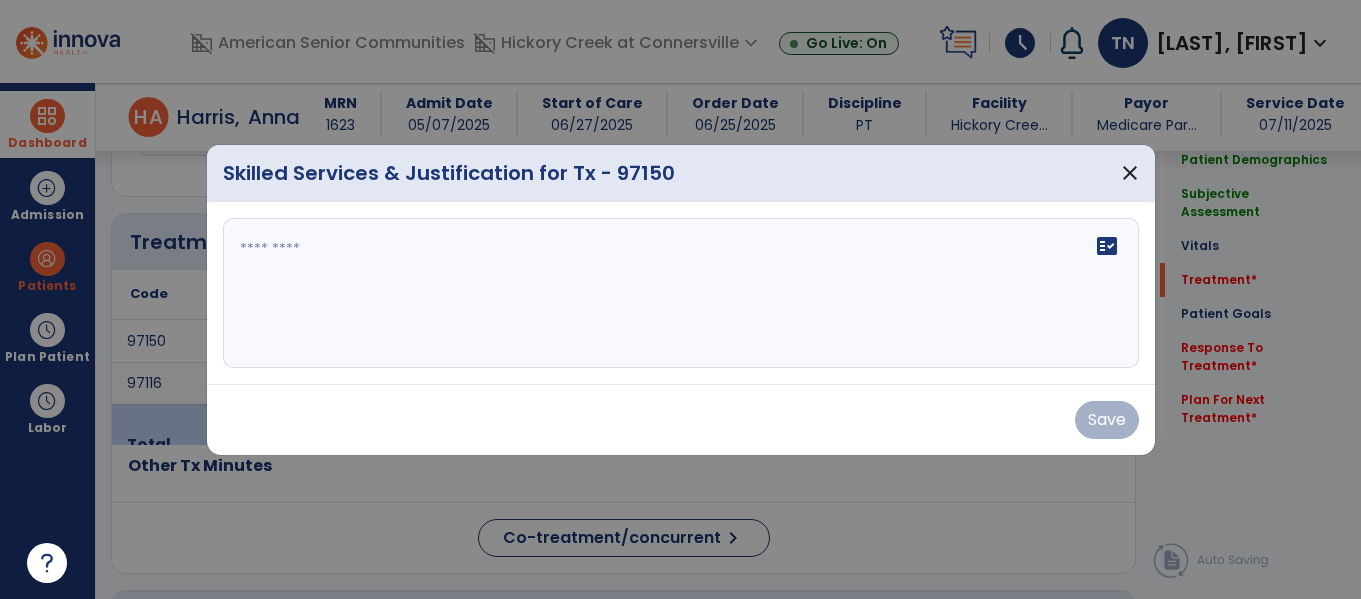 scroll, scrollTop: 1036, scrollLeft: 0, axis: vertical 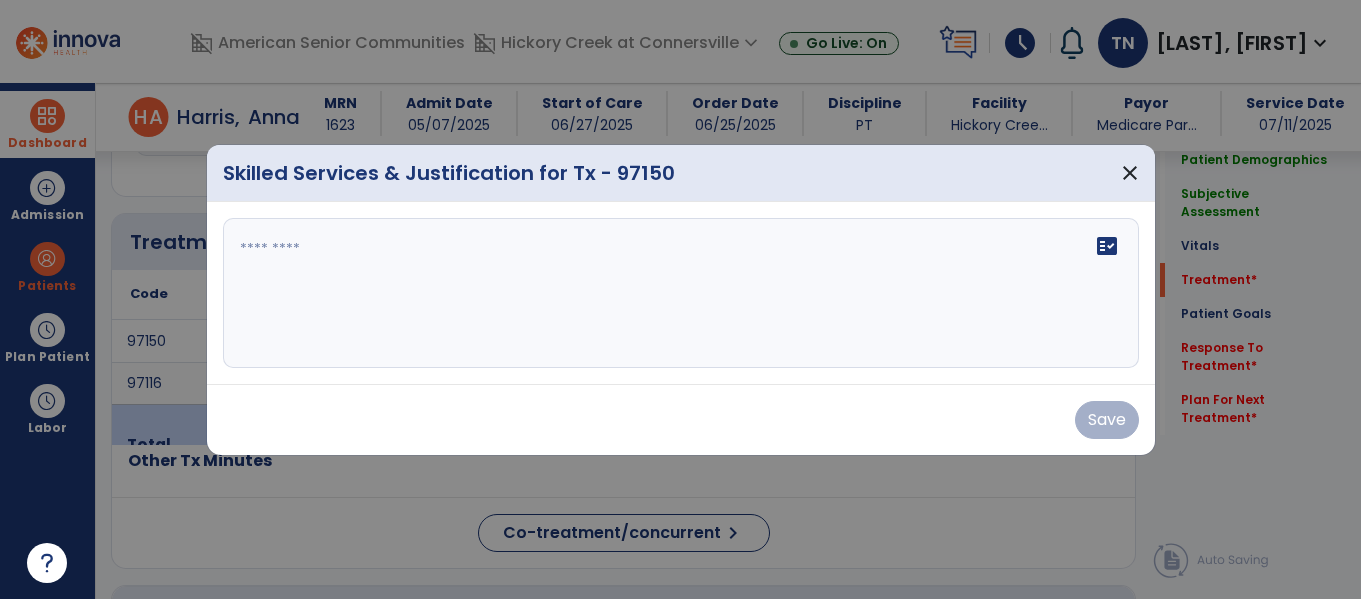 click at bounding box center [681, 293] 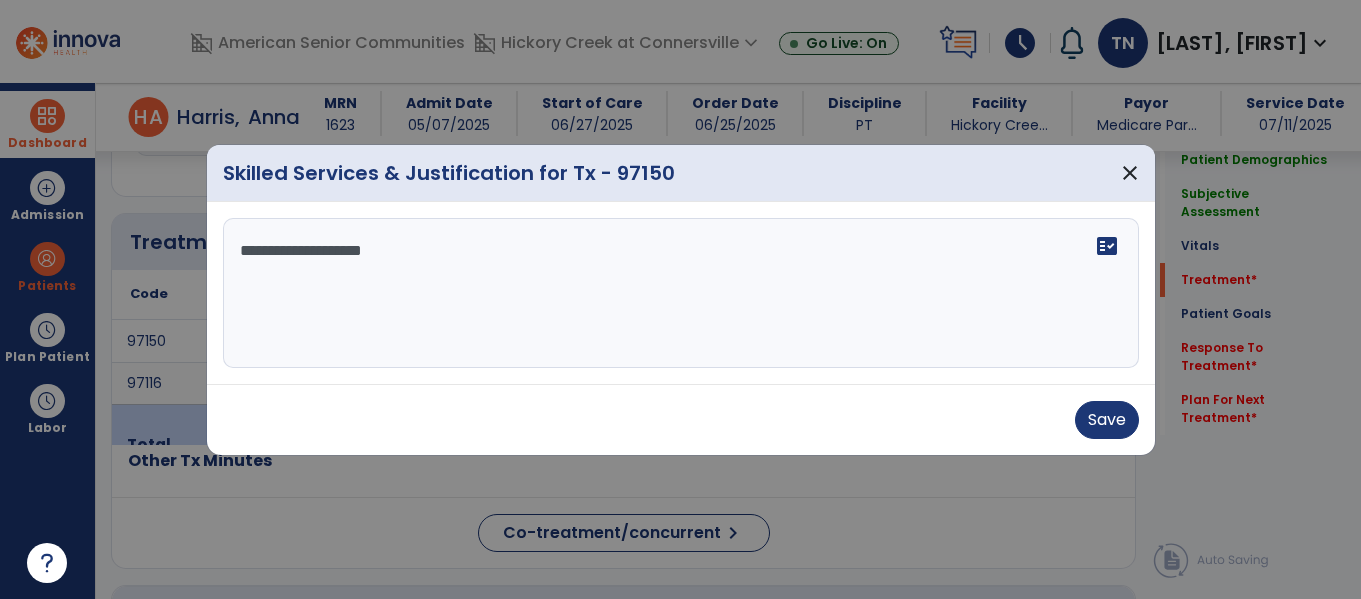 scroll, scrollTop: 0, scrollLeft: 0, axis: both 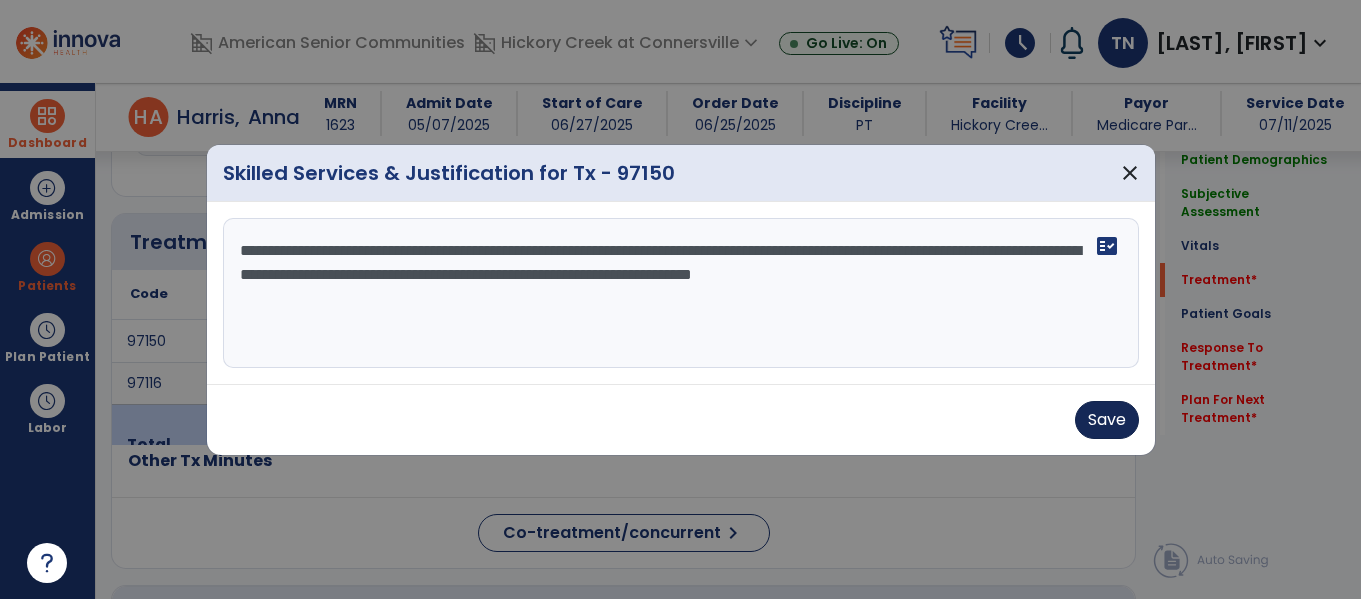 type on "**********" 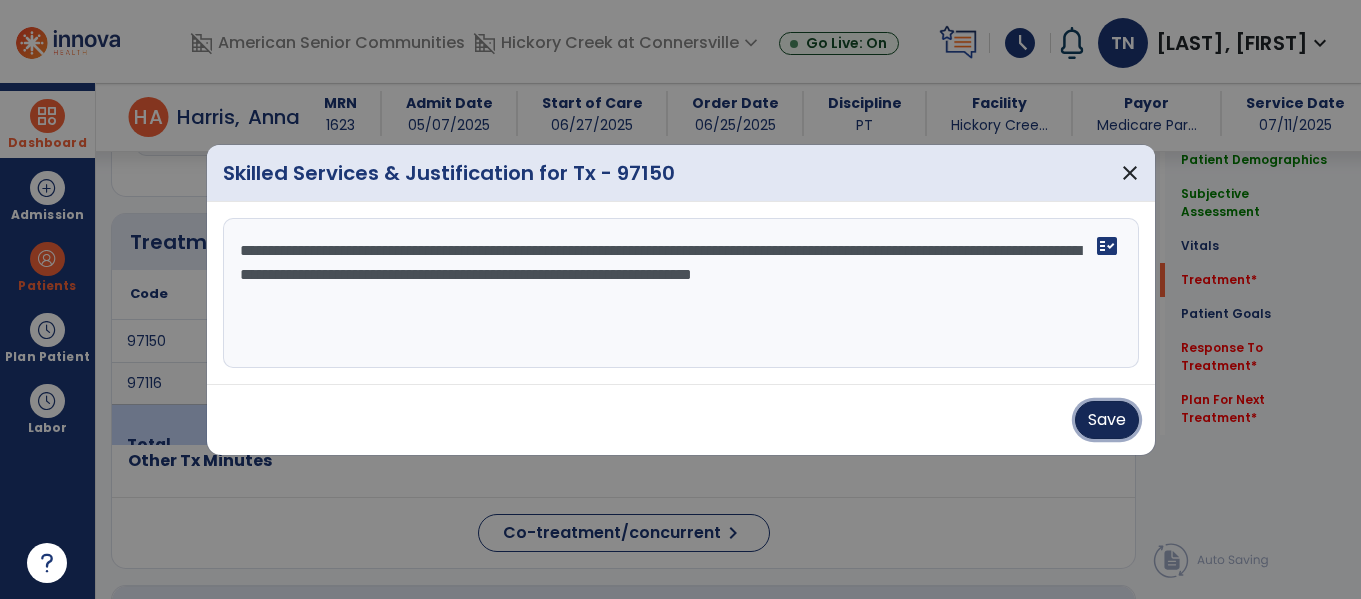 click on "Save" at bounding box center [1107, 420] 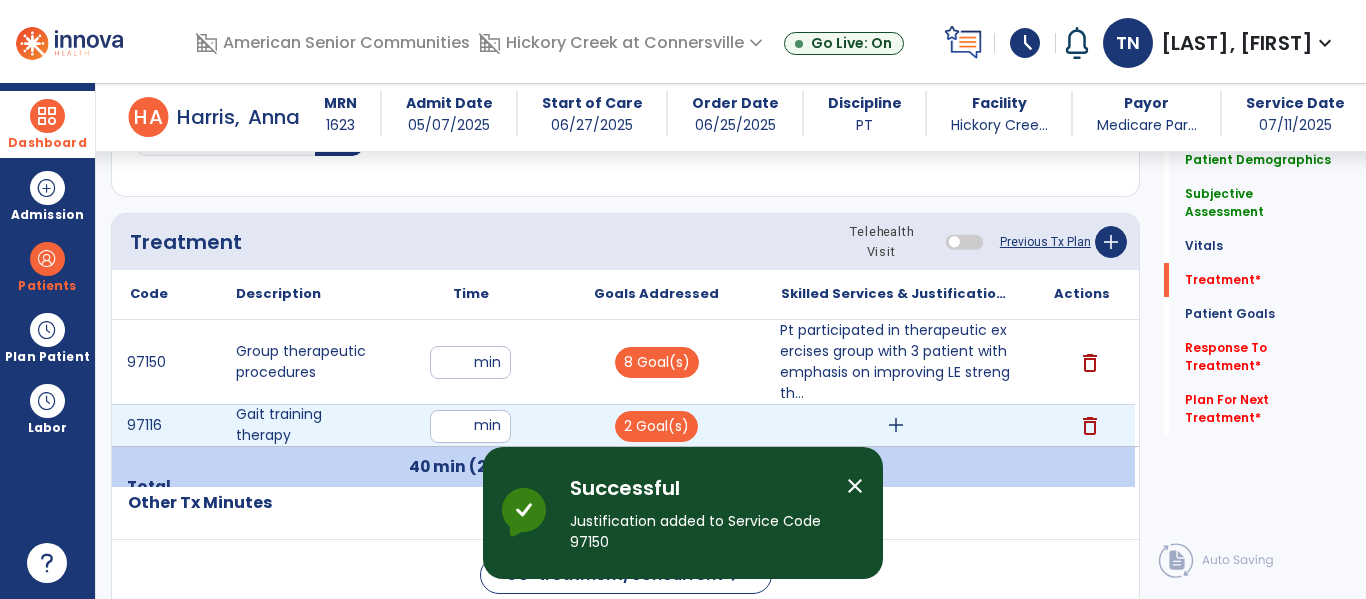click on "add" at bounding box center [896, 425] 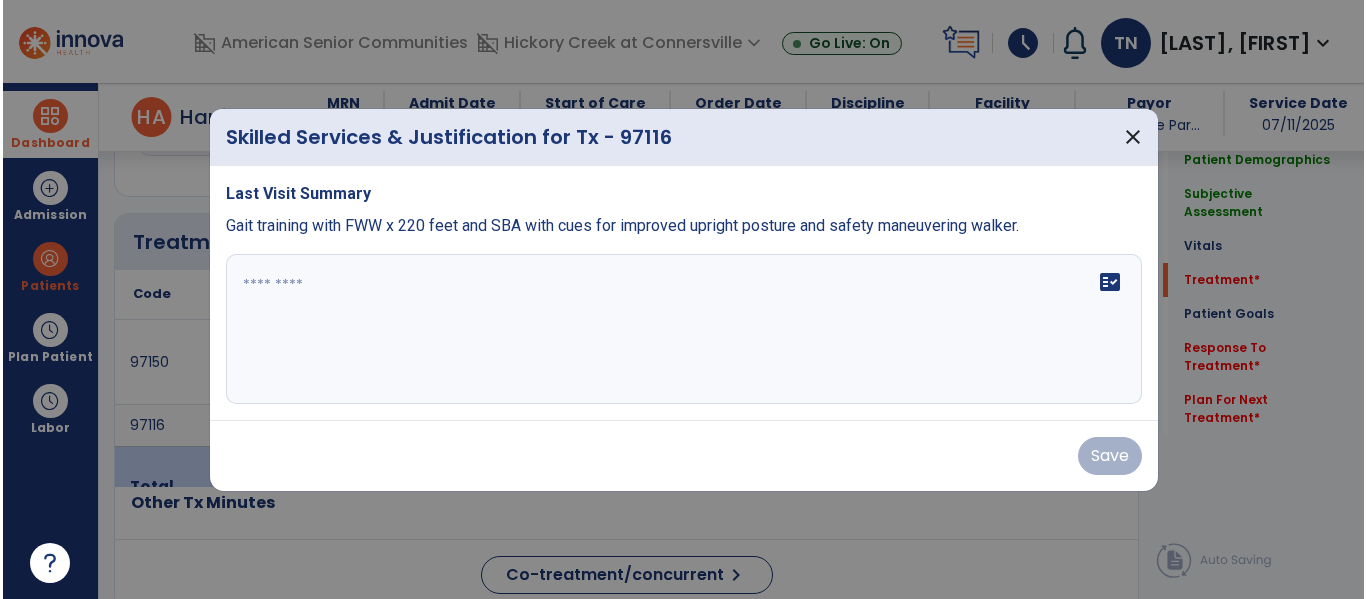 scroll, scrollTop: 1036, scrollLeft: 0, axis: vertical 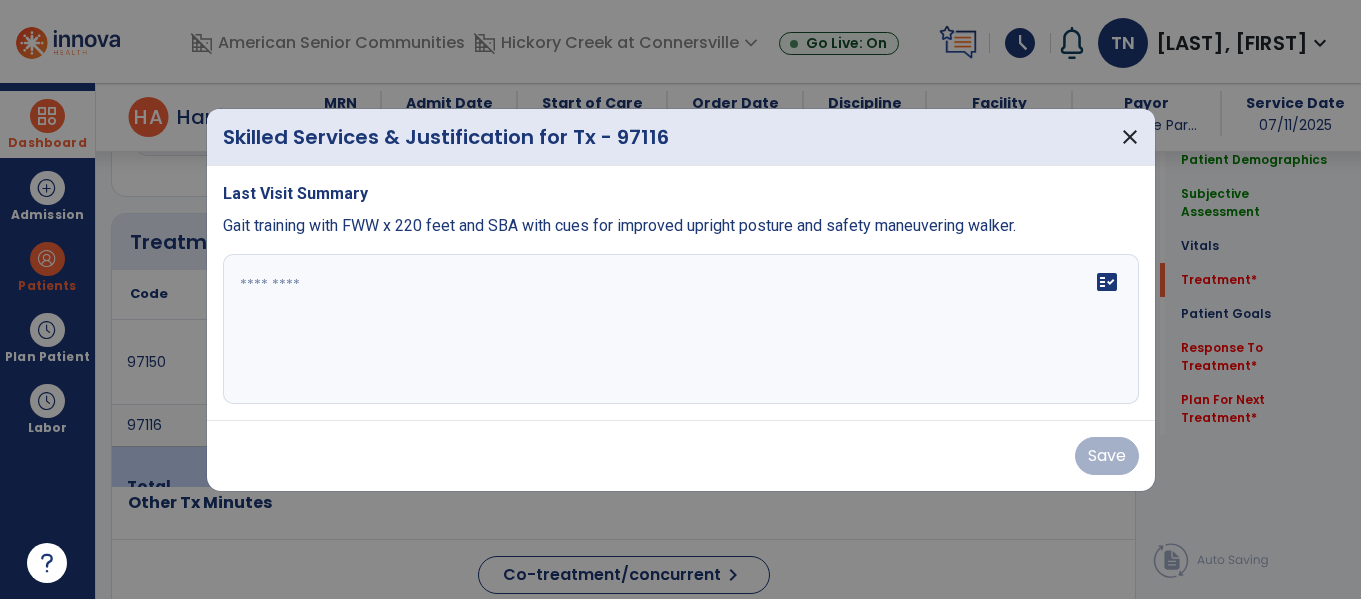 click on "fact_check" at bounding box center [681, 329] 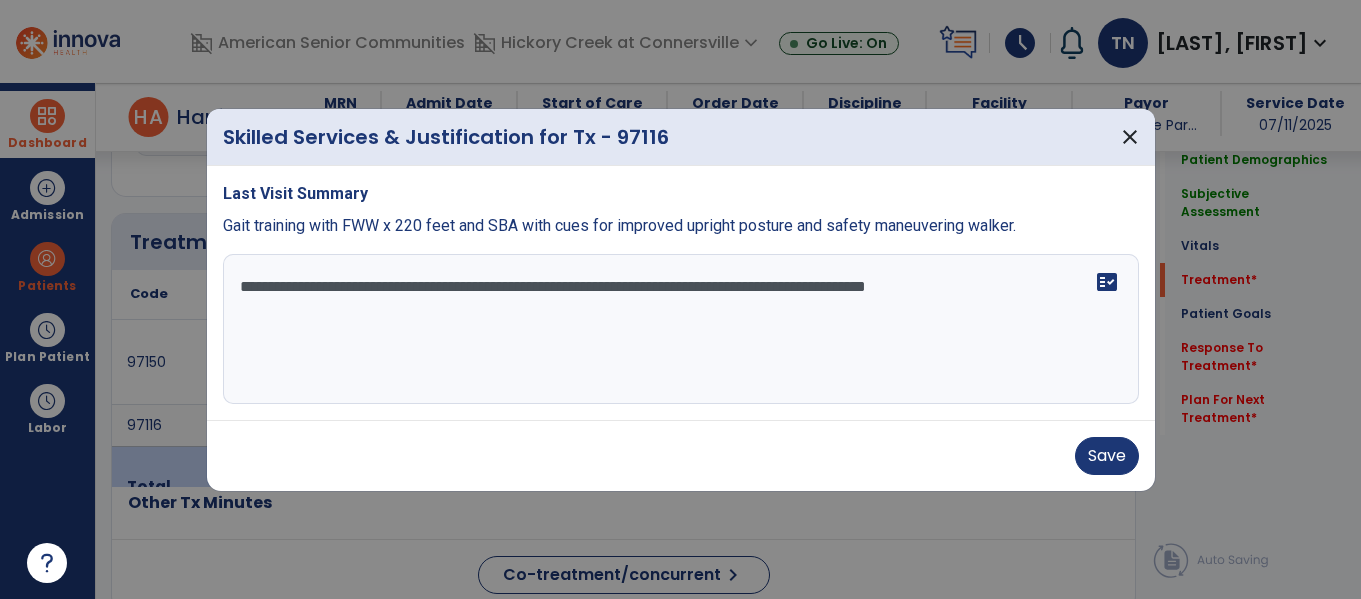 type on "**********" 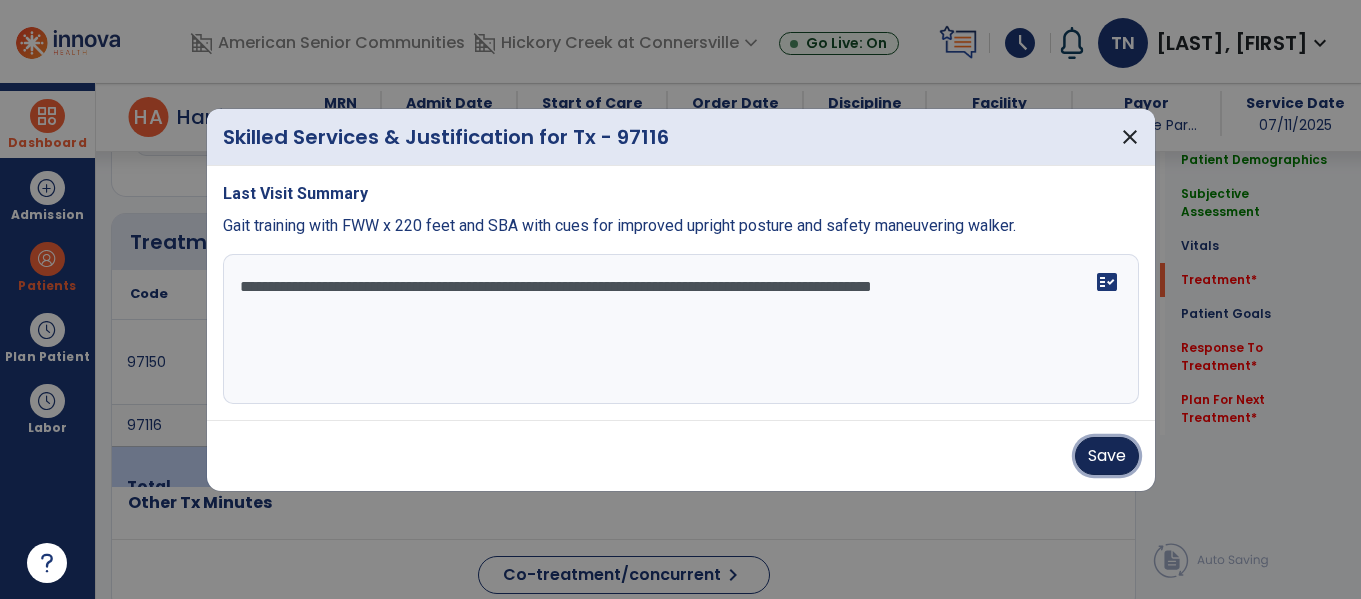 click on "Save" at bounding box center (1107, 456) 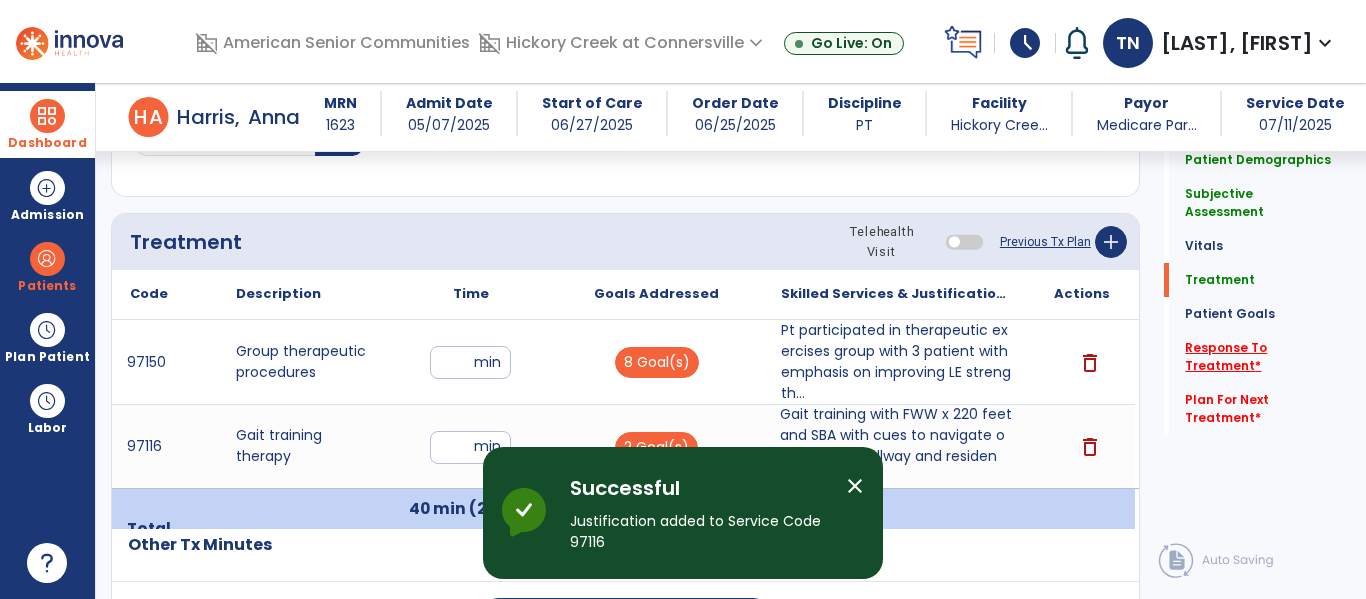 click on "Response To Treatment   *" 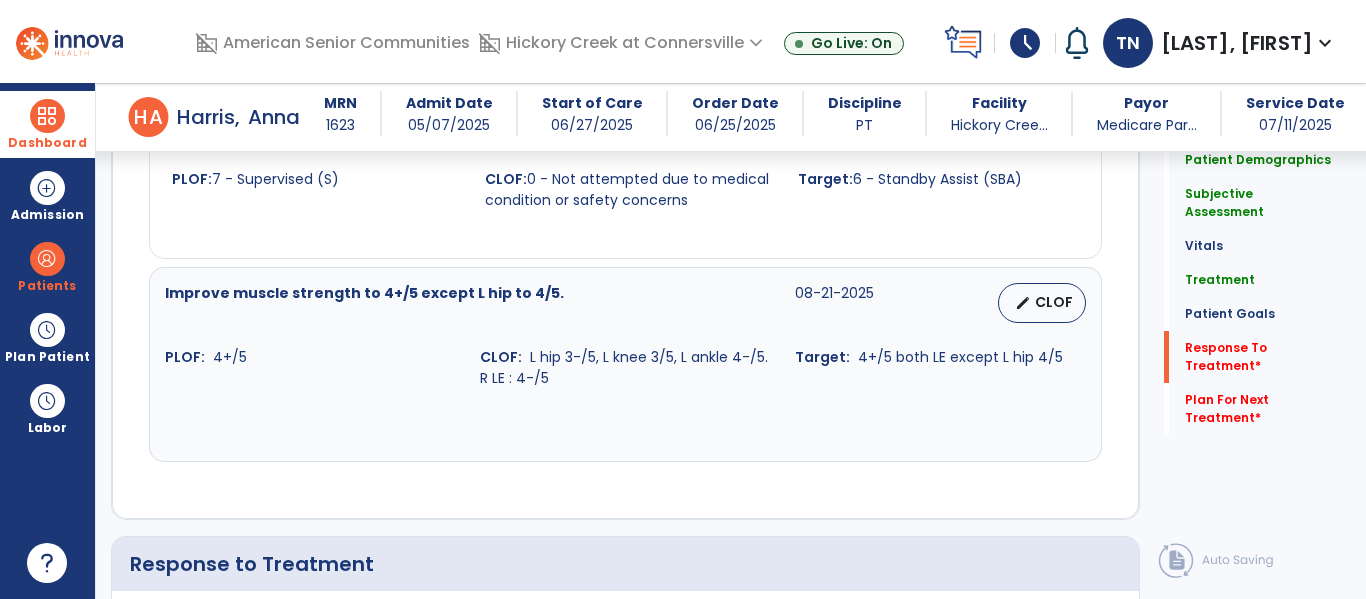 scroll, scrollTop: 2917, scrollLeft: 0, axis: vertical 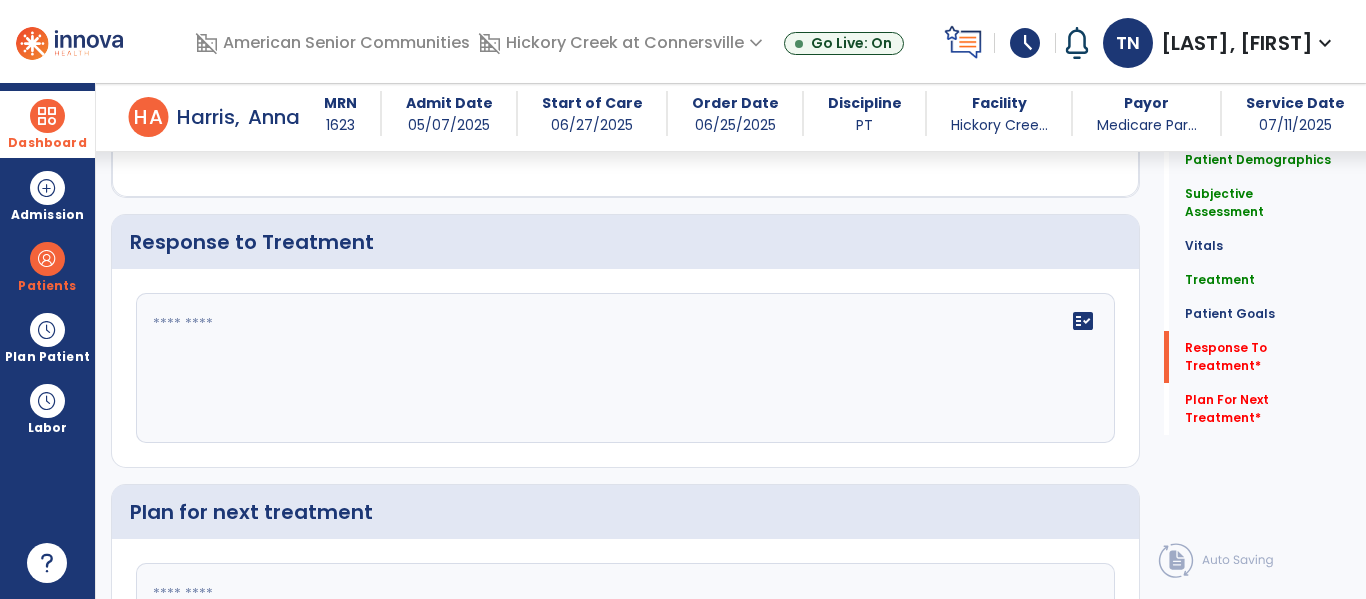 click on "fact_check" 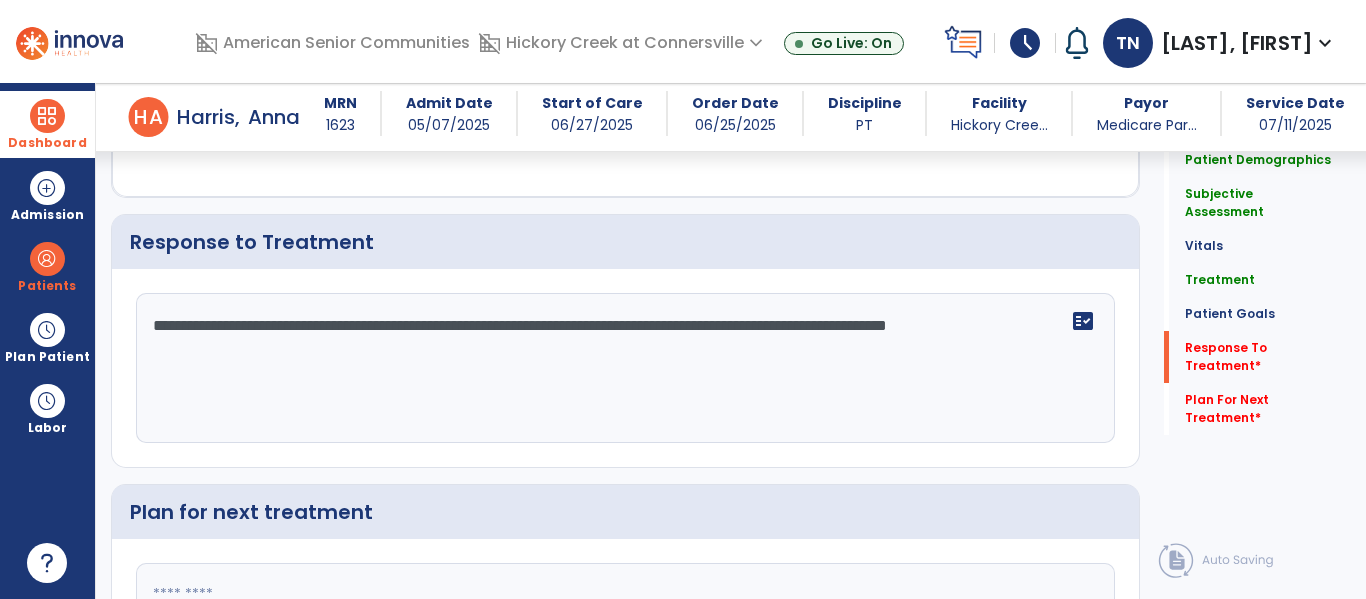 type on "**********" 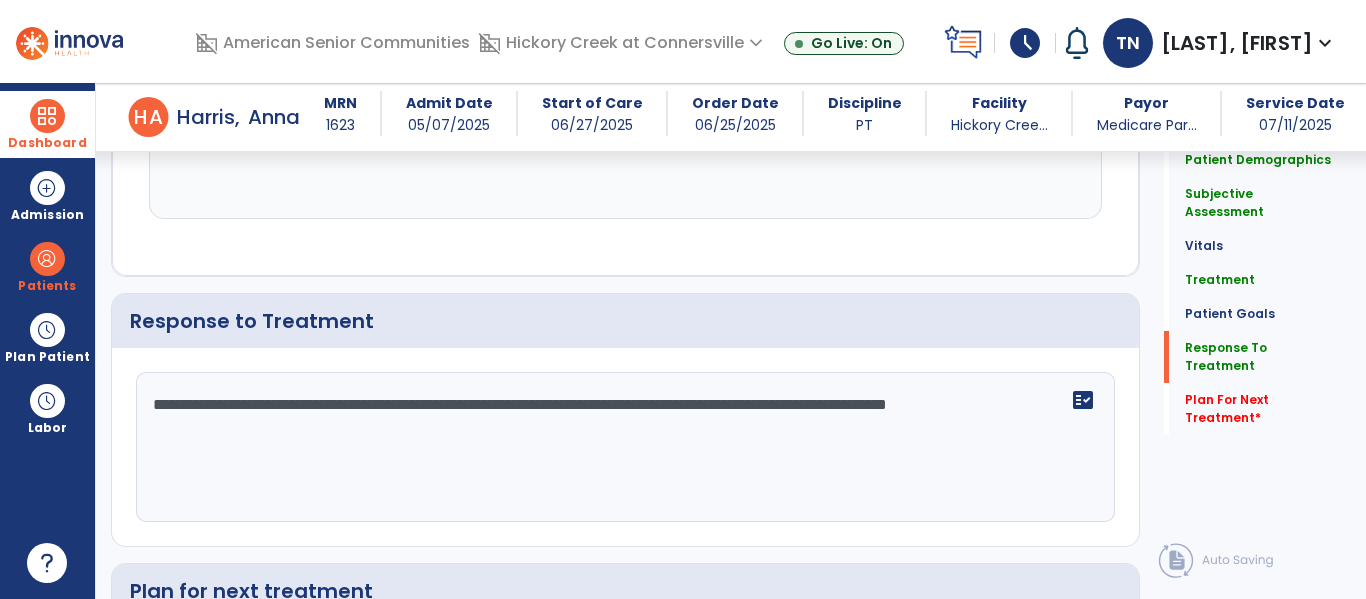 scroll, scrollTop: 2926, scrollLeft: 0, axis: vertical 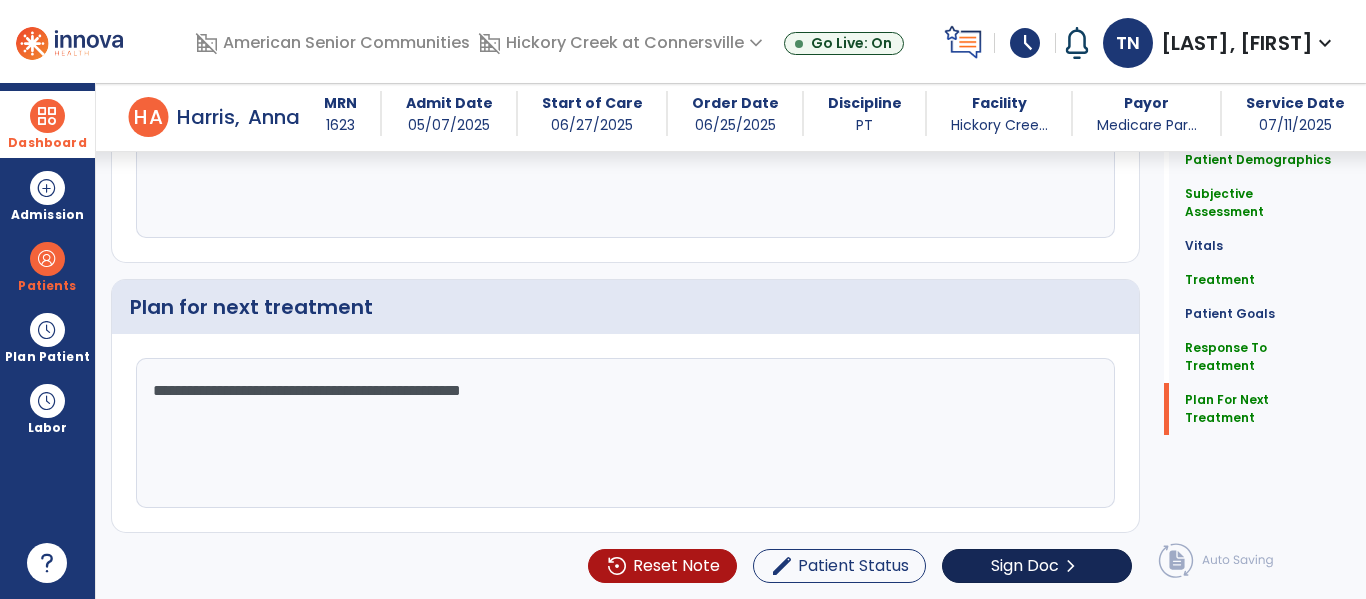 type on "**********" 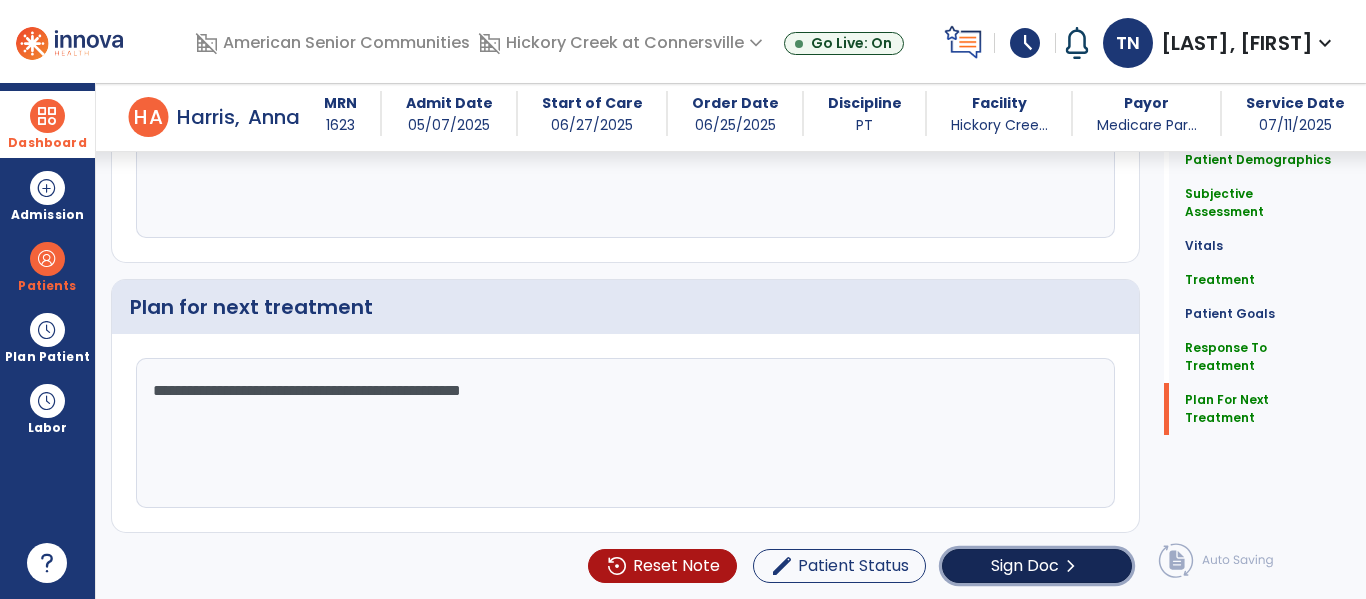click on "chevron_right" 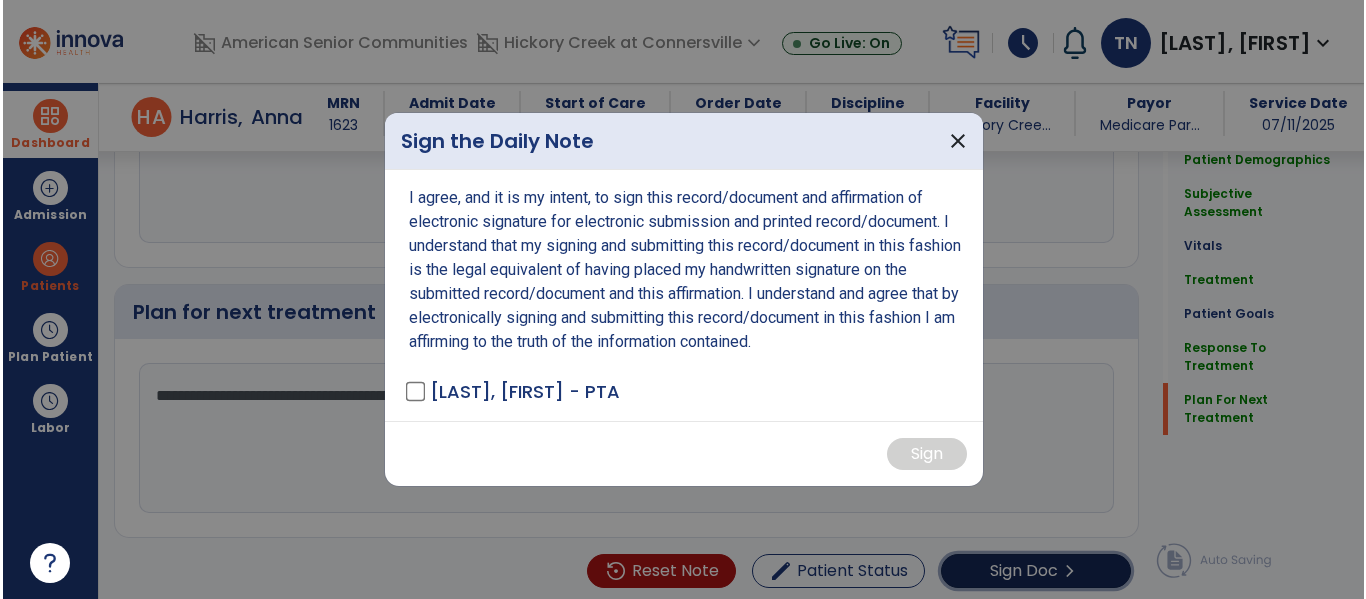 scroll, scrollTop: 3122, scrollLeft: 0, axis: vertical 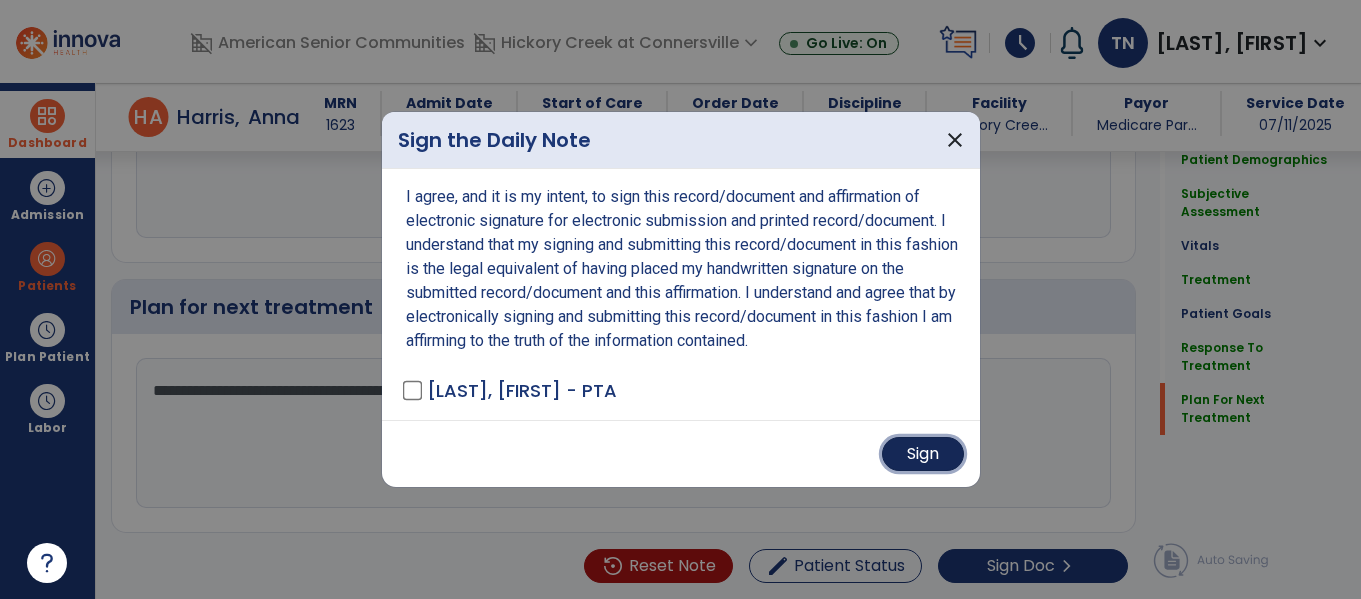 click on "Sign" at bounding box center [923, 454] 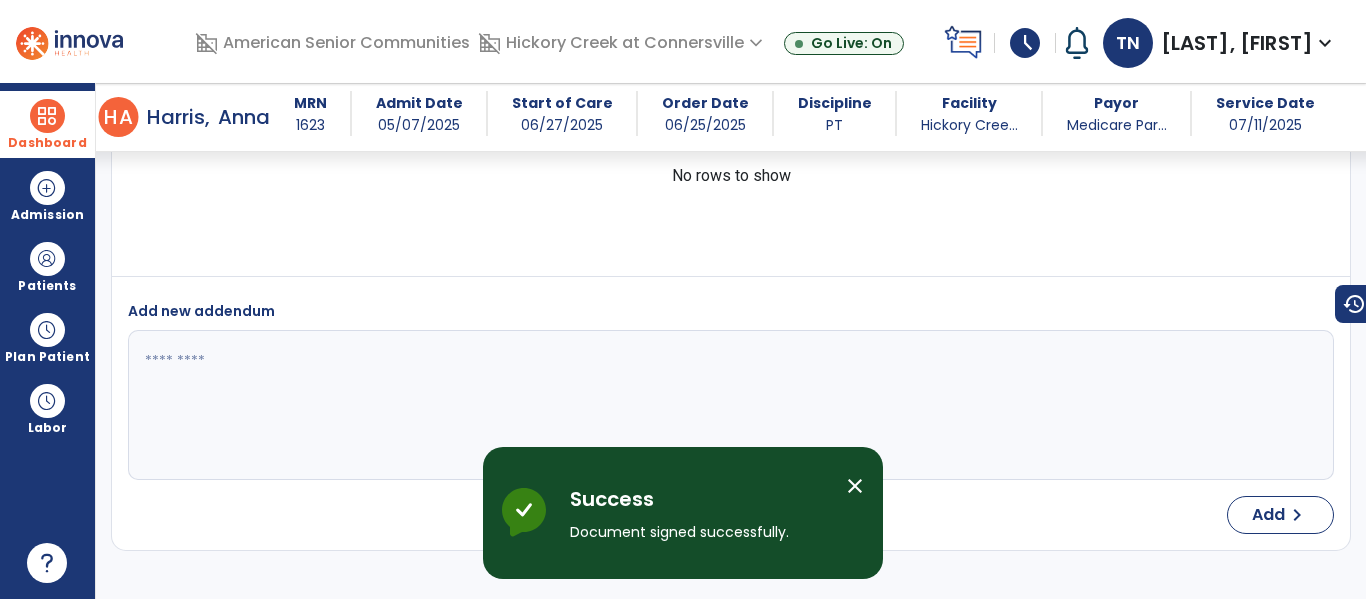 scroll, scrollTop: 4324, scrollLeft: 0, axis: vertical 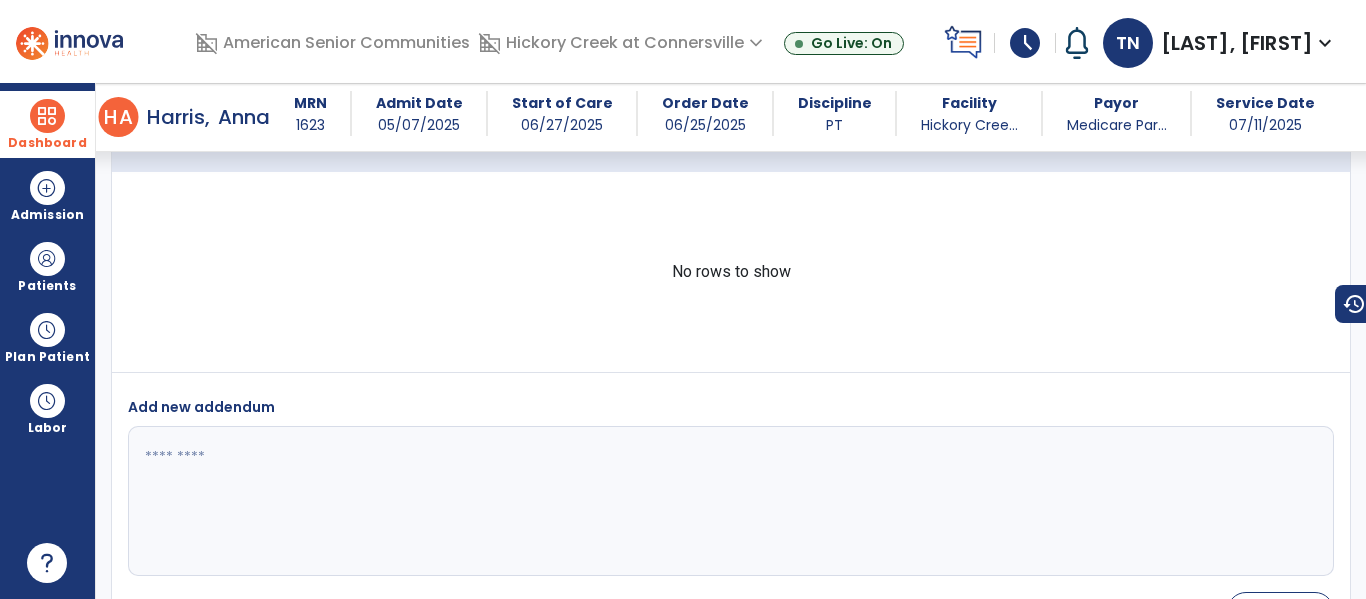 click at bounding box center [47, 116] 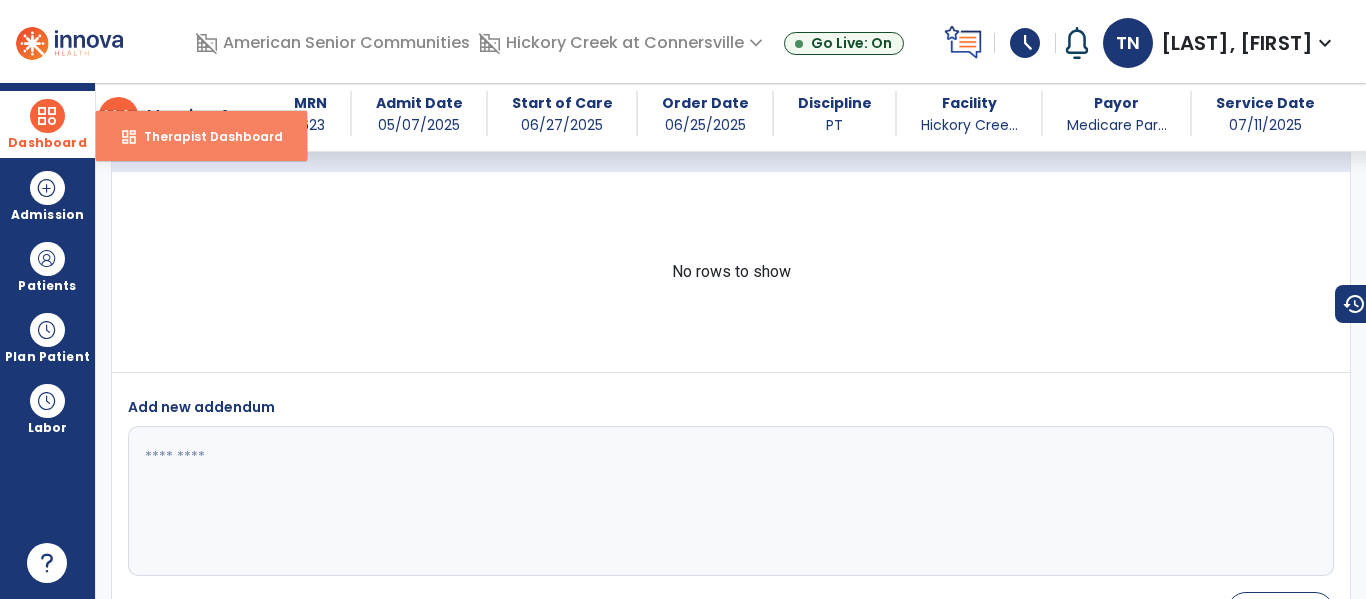 click on "dashboard  Therapist Dashboard" at bounding box center [201, 136] 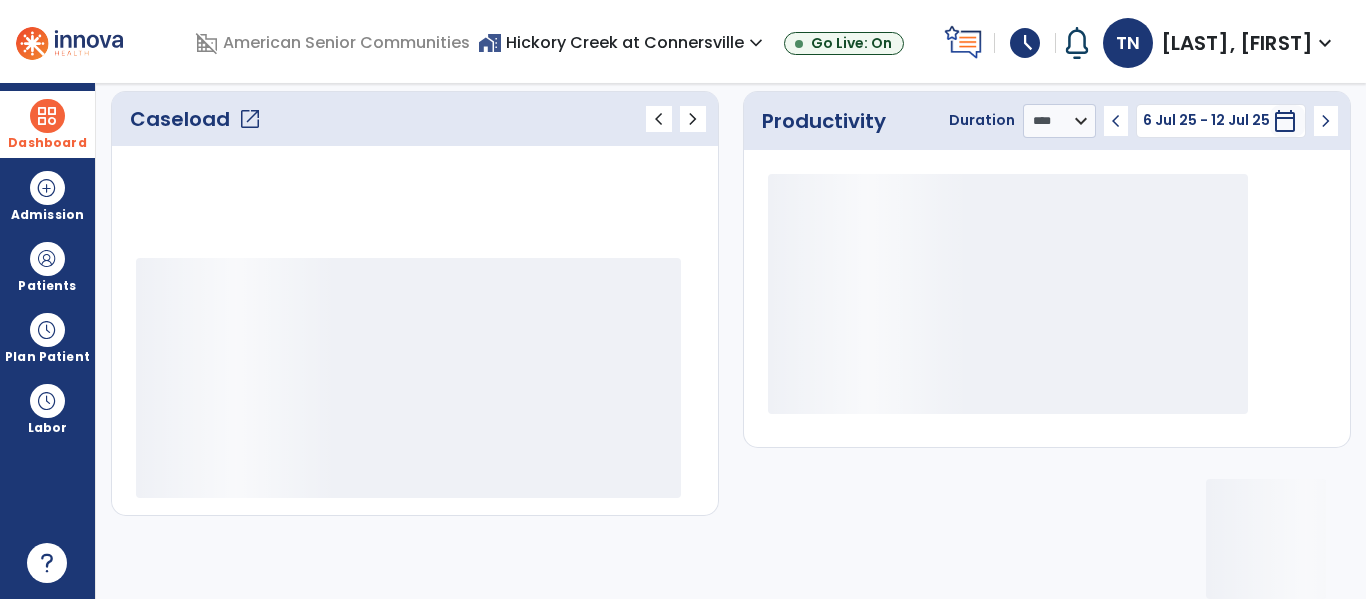 scroll, scrollTop: 276, scrollLeft: 0, axis: vertical 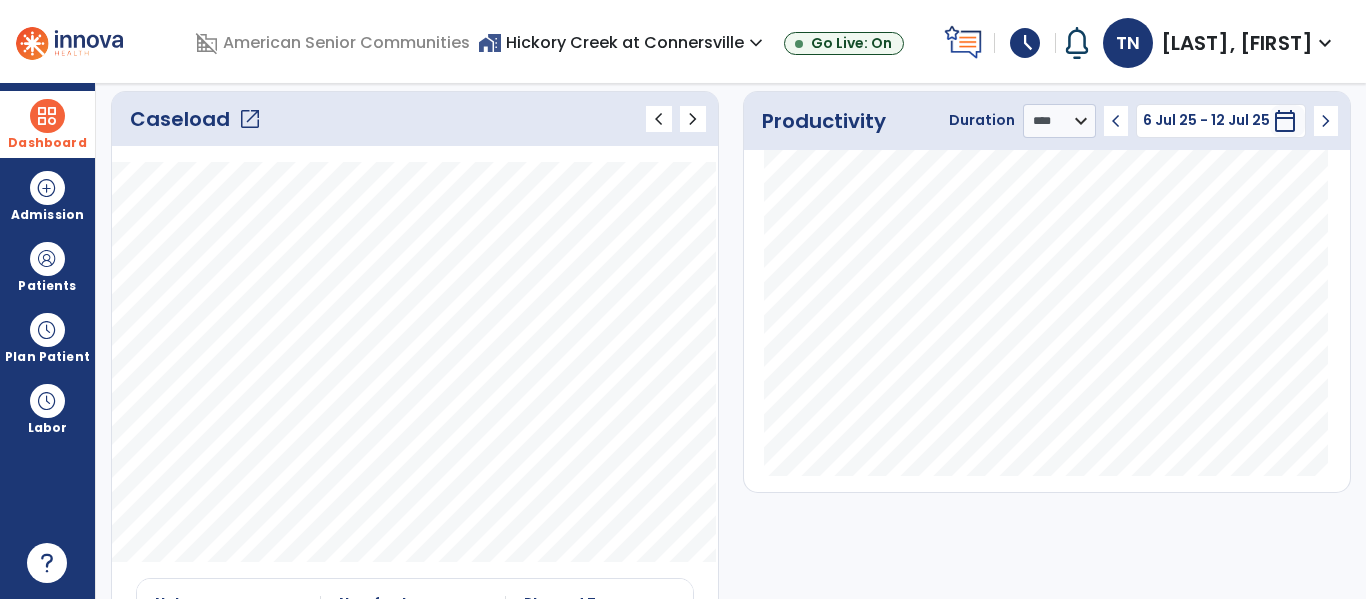 click on "open_in_new" 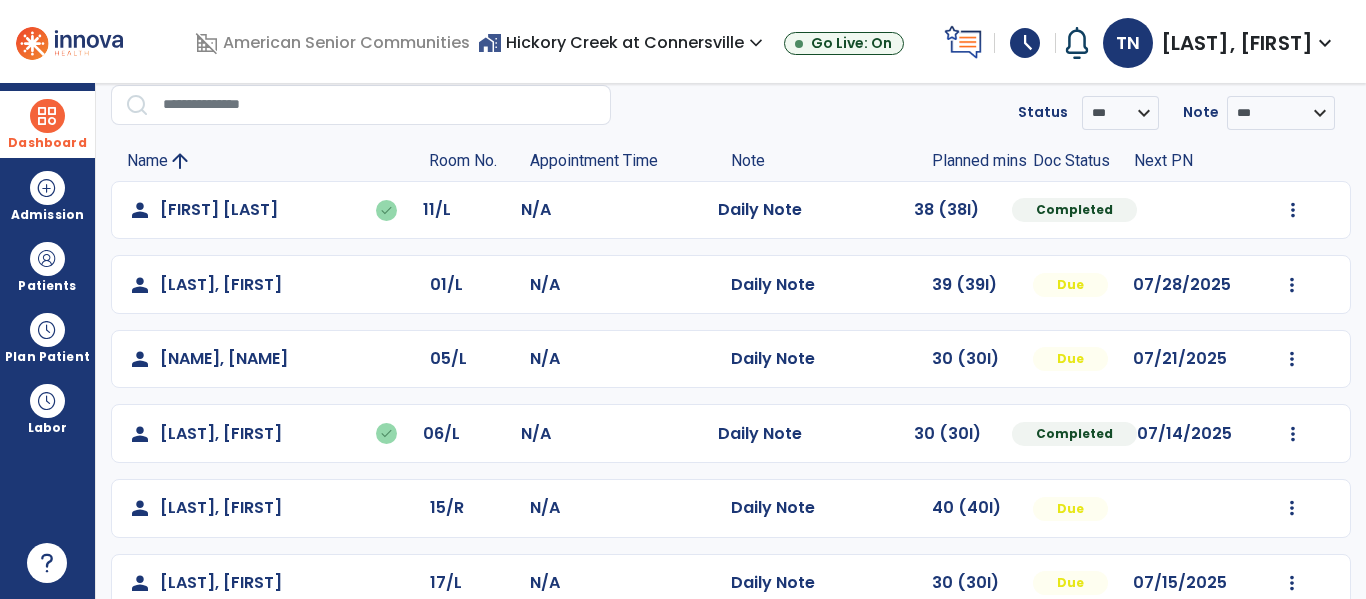 click on "Mark Visit As Complete   Reset Note   Open Document   G + C Mins" 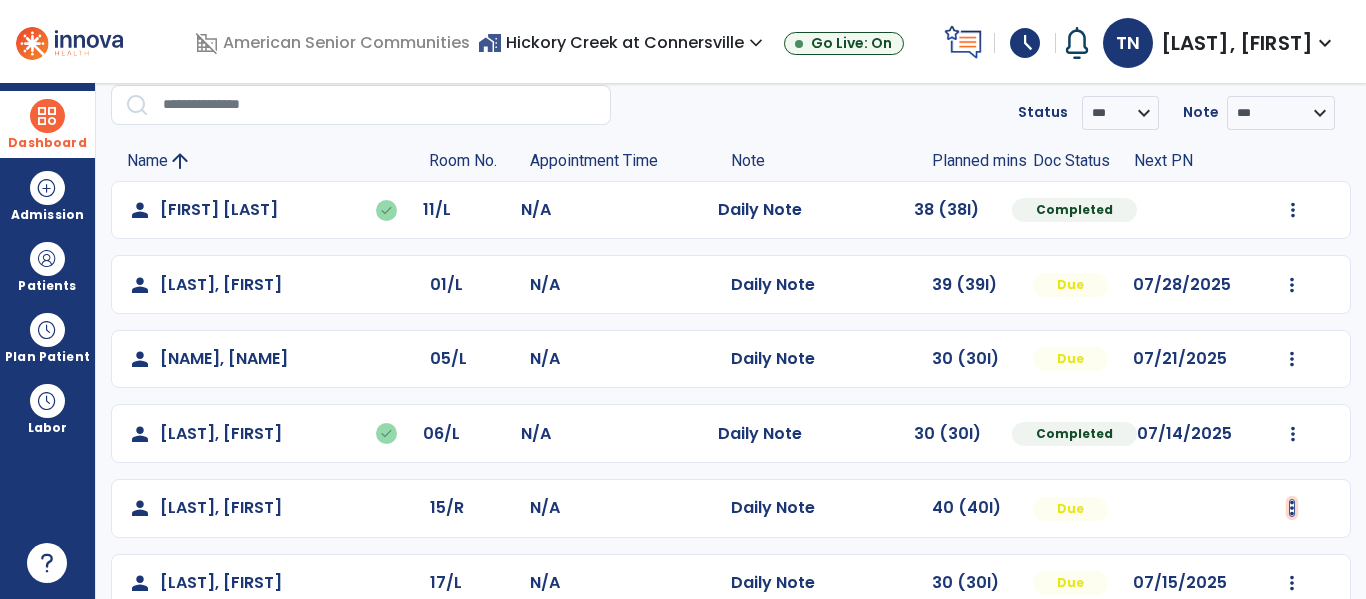 click at bounding box center [1293, 210] 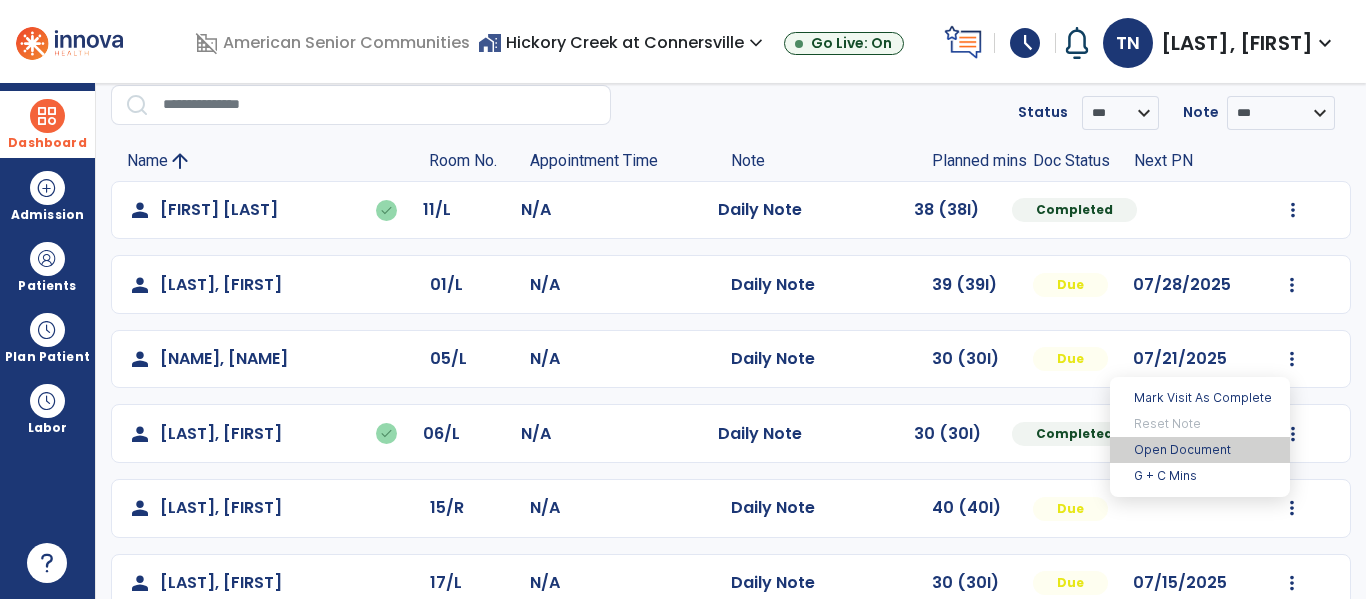 click on "Open Document" at bounding box center [1200, 450] 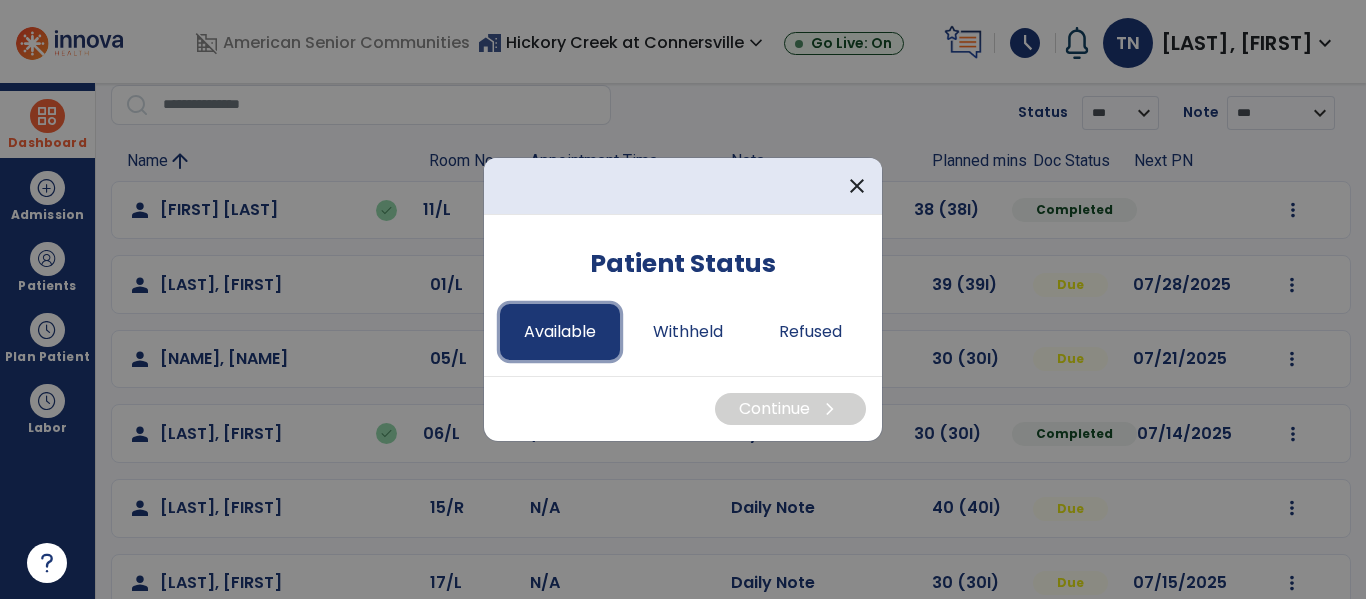 click on "Available" at bounding box center (560, 332) 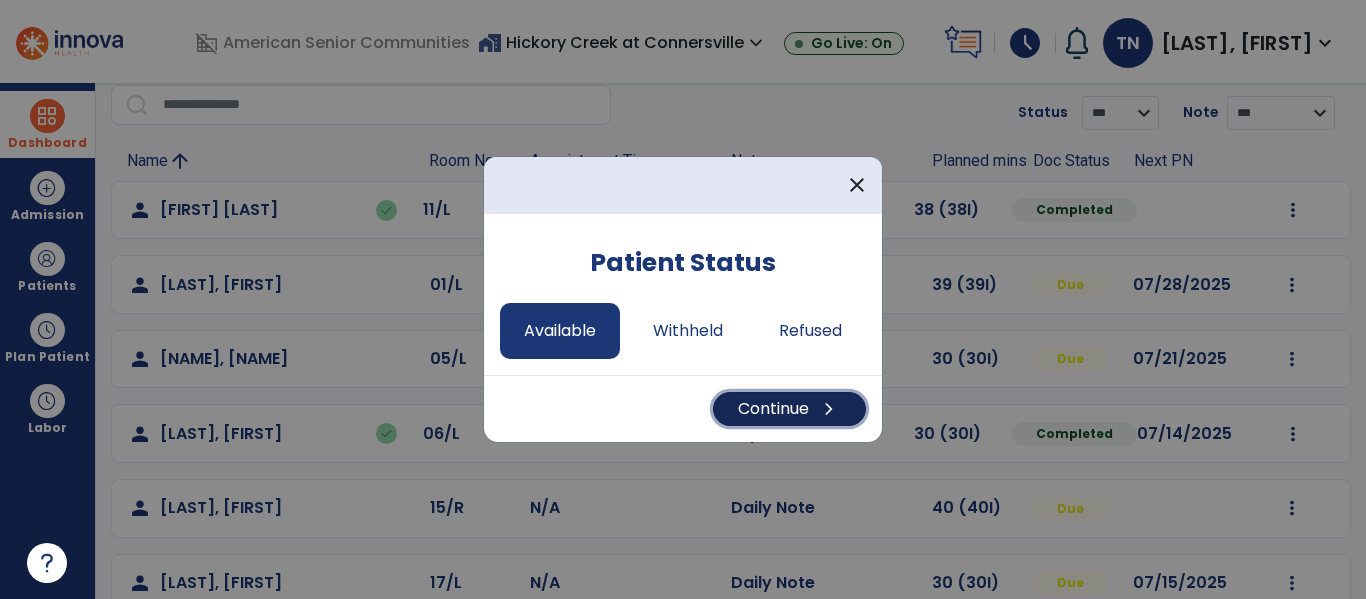 click on "Continue   chevron_right" at bounding box center (789, 409) 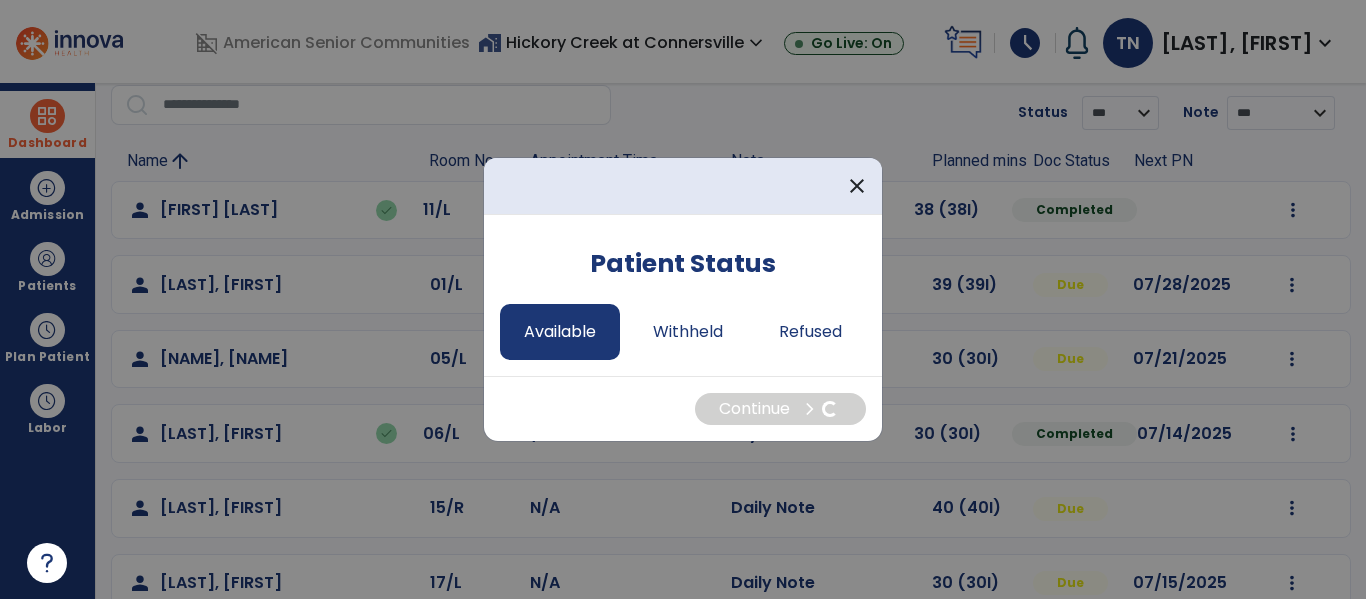 select on "*" 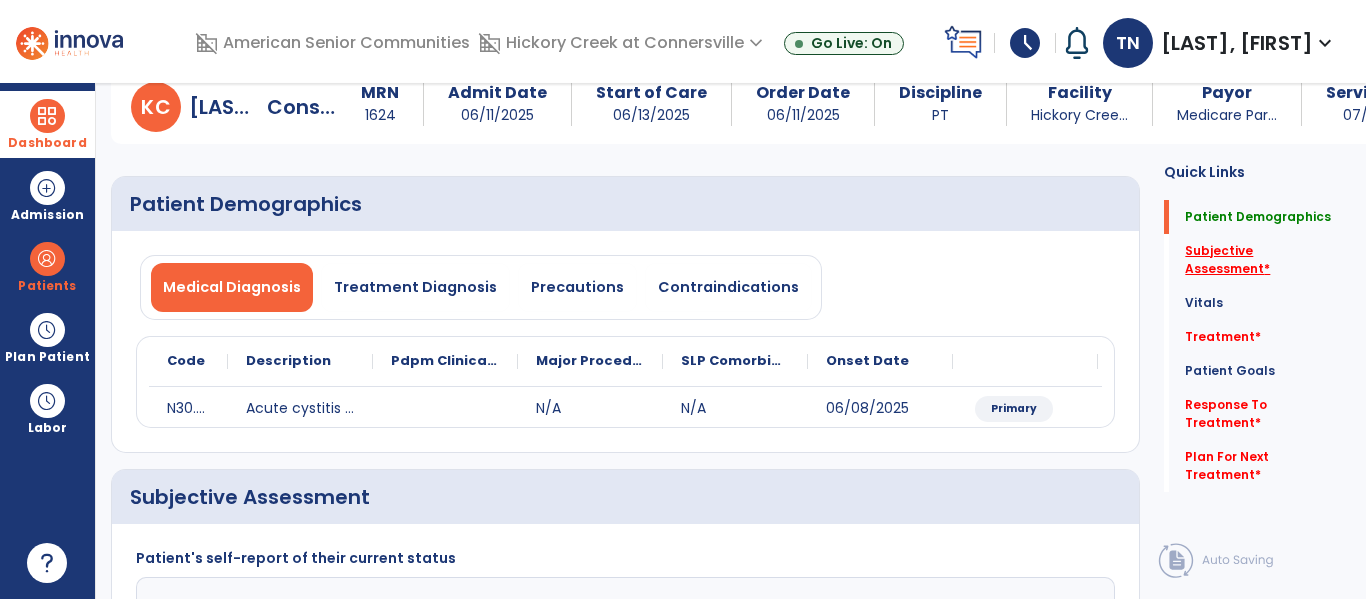 click on "Subjective Assessment   *" 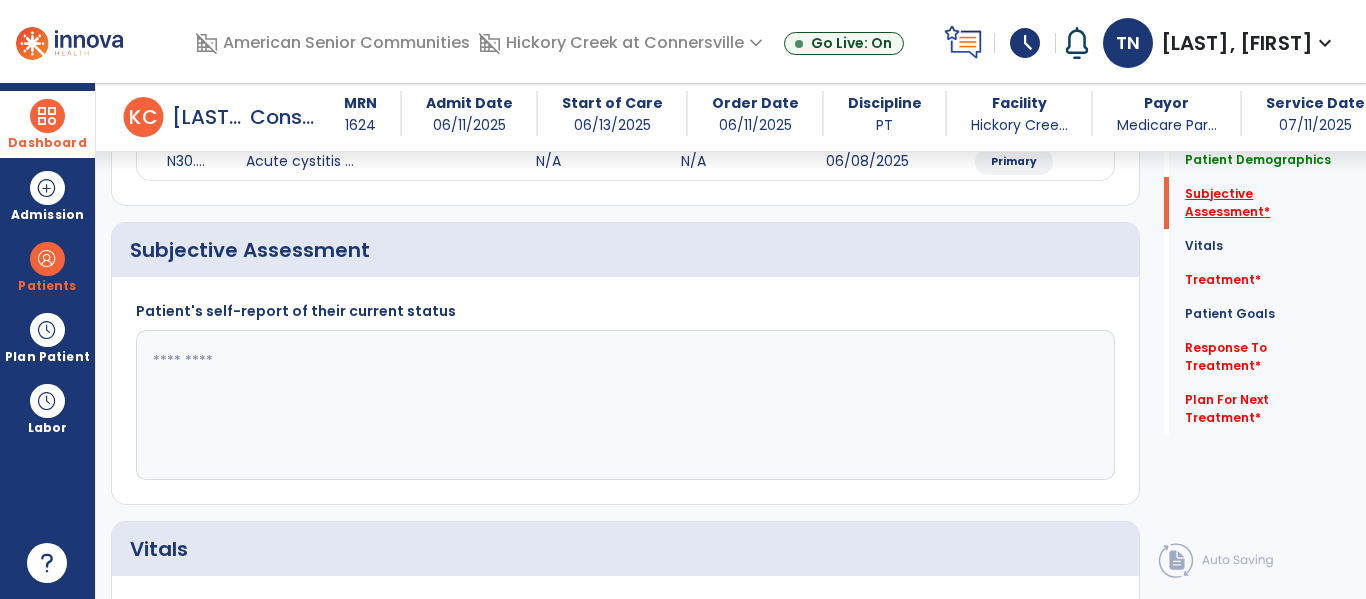 scroll, scrollTop: 347, scrollLeft: 0, axis: vertical 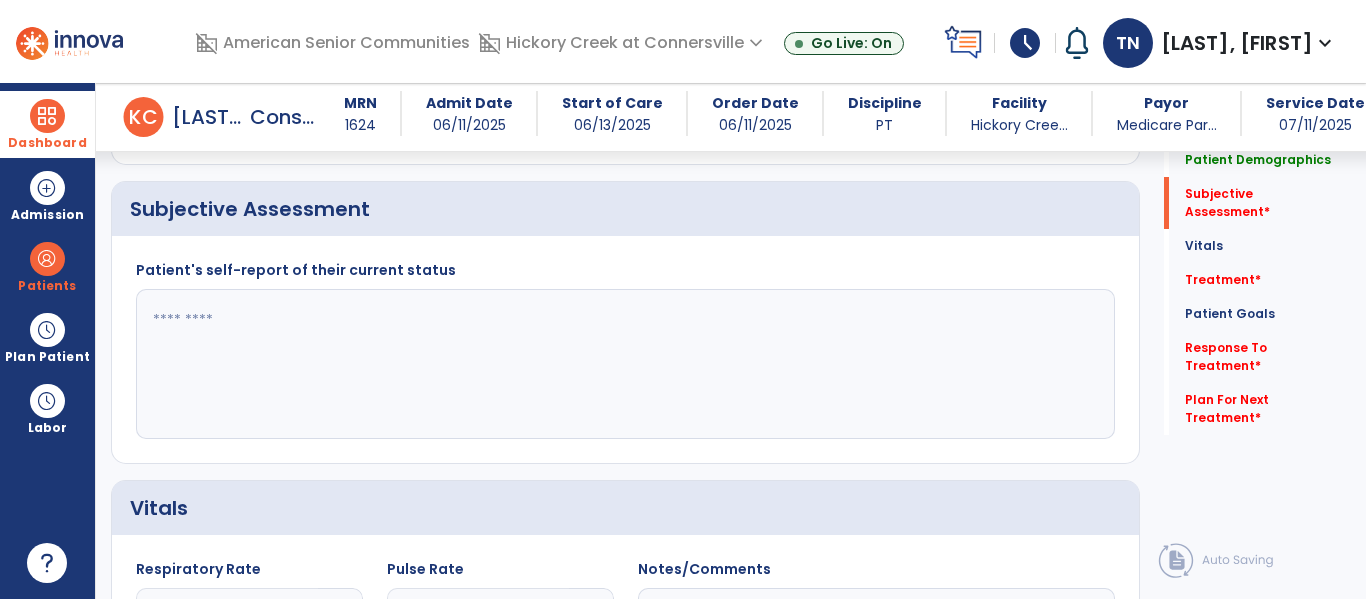 click 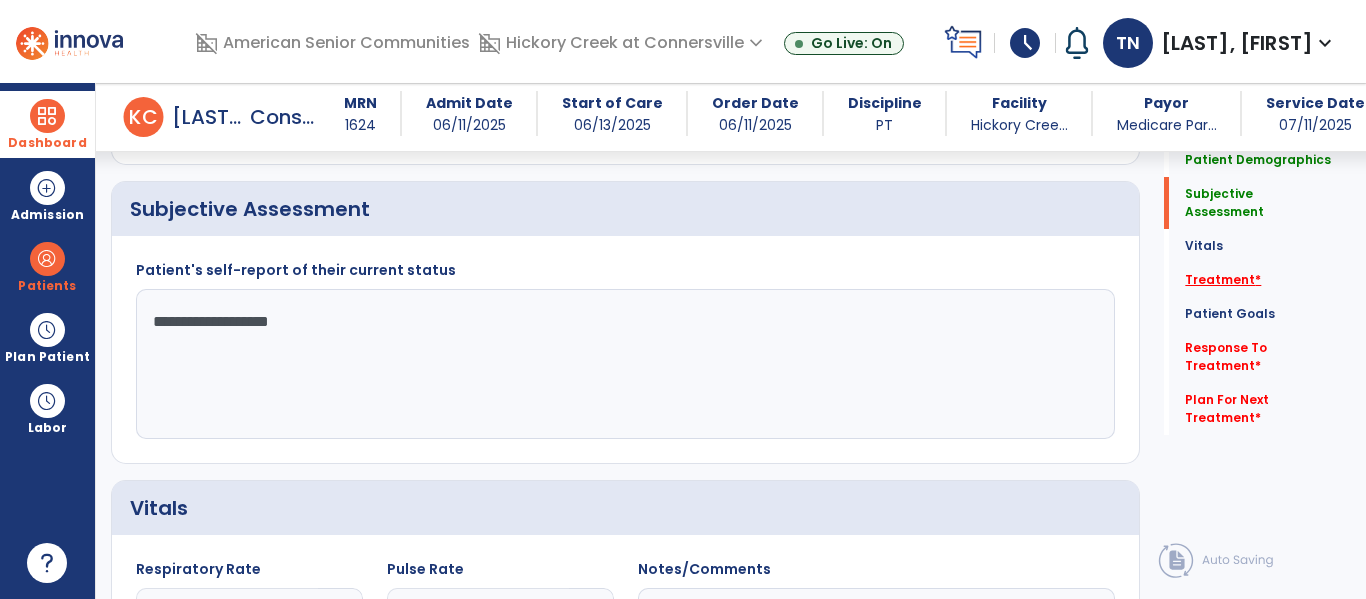 type on "**********" 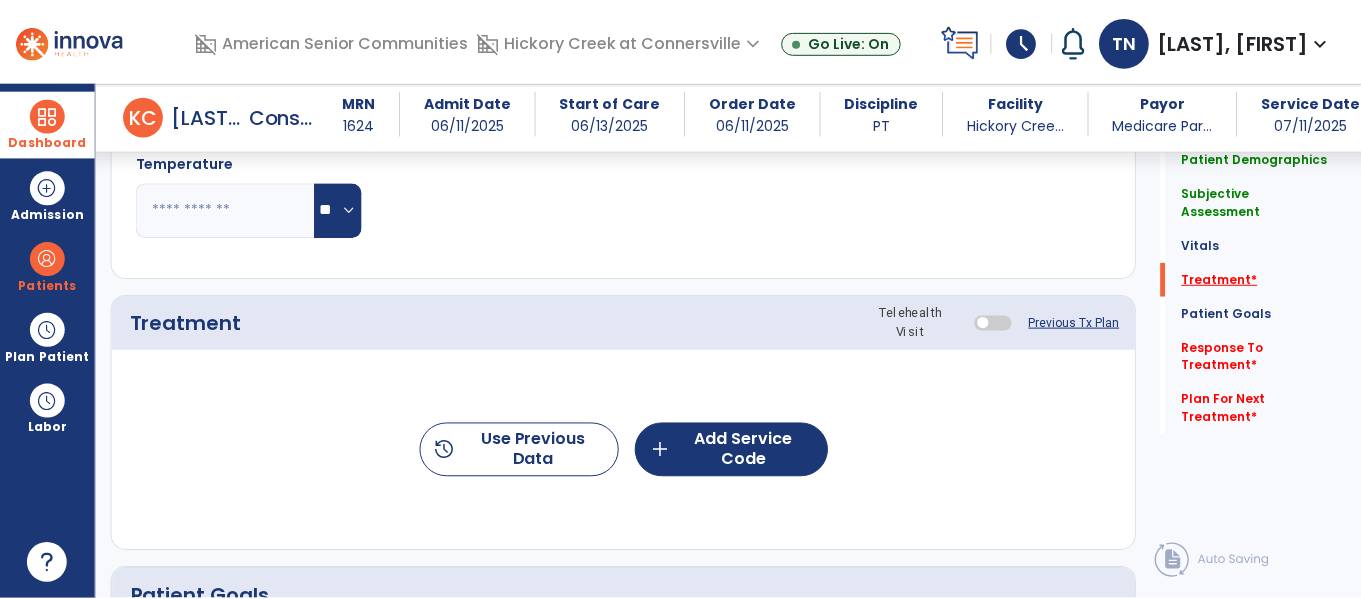 scroll, scrollTop: 1036, scrollLeft: 0, axis: vertical 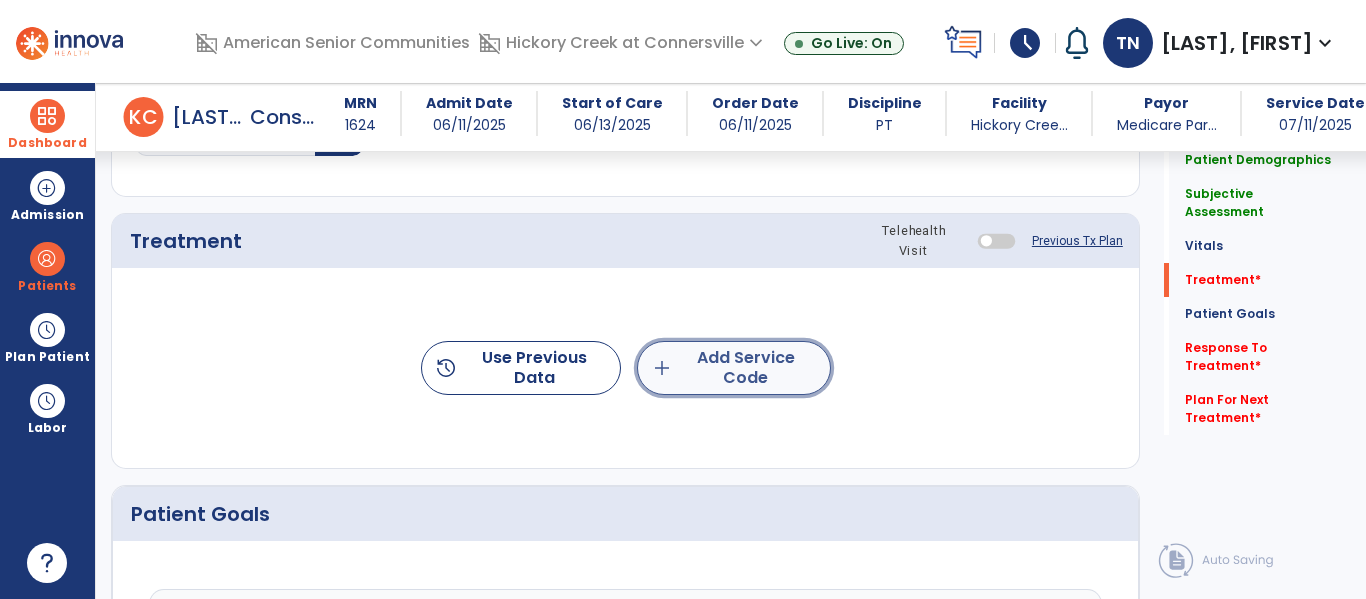 click on "add  Add Service Code" 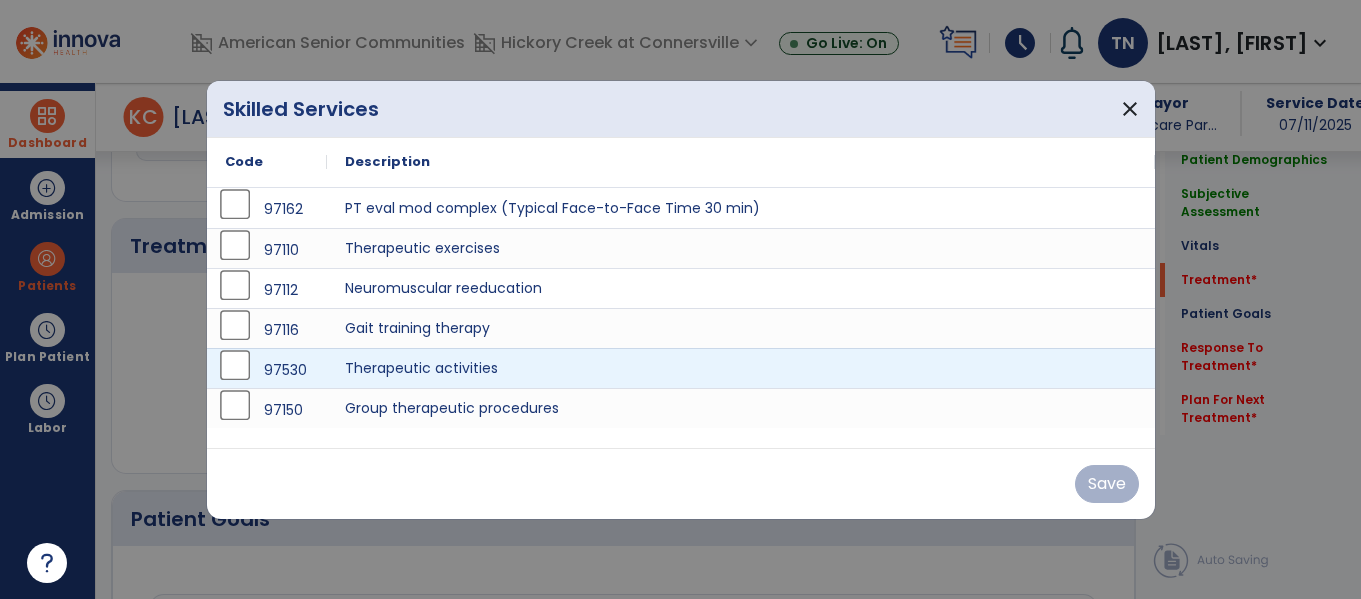 scroll, scrollTop: 1036, scrollLeft: 0, axis: vertical 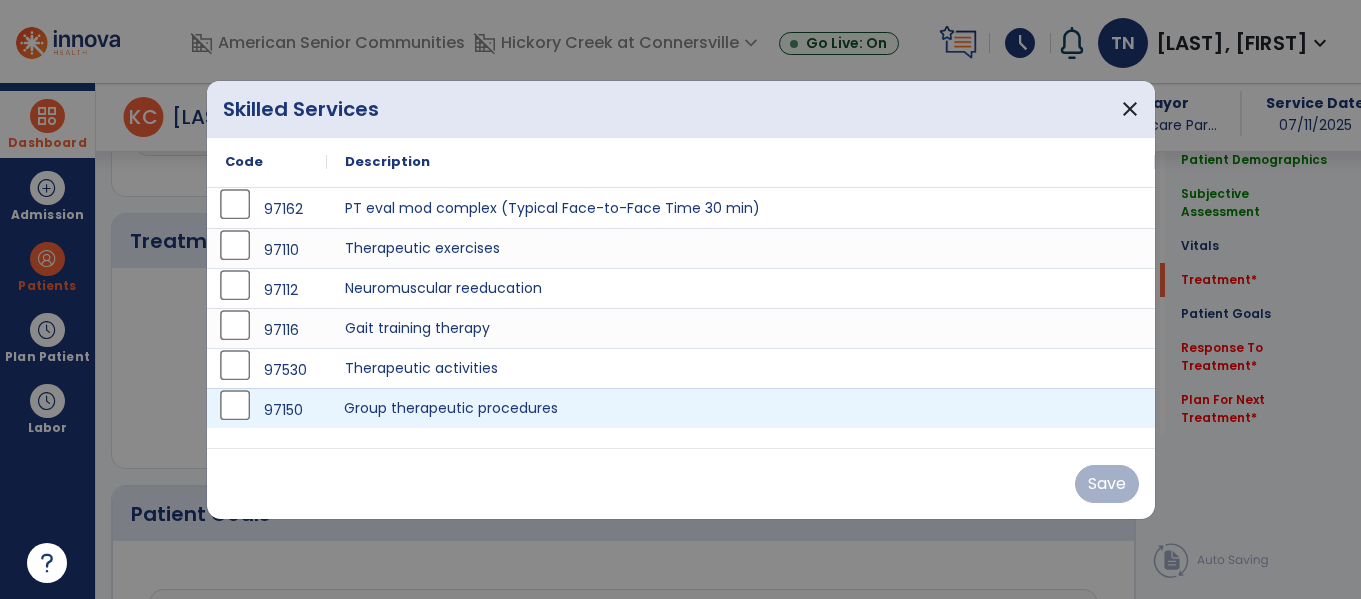 click on "Group therapeutic procedures" at bounding box center (741, 408) 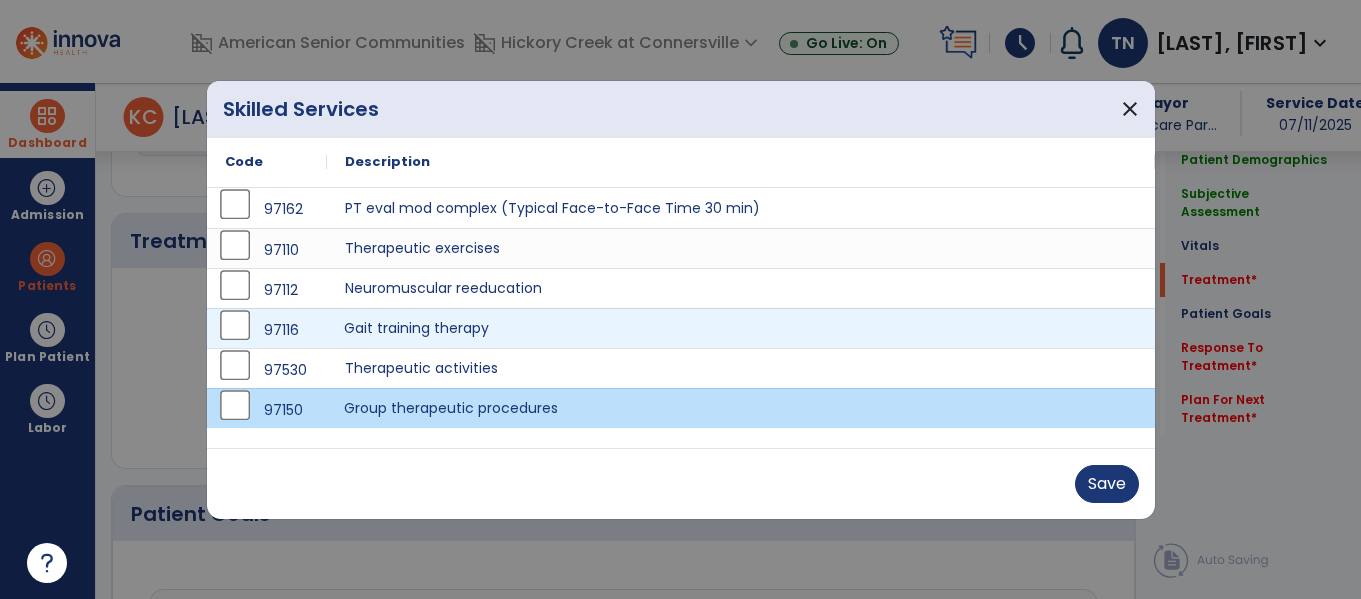 click on "Gait training therapy" at bounding box center (741, 328) 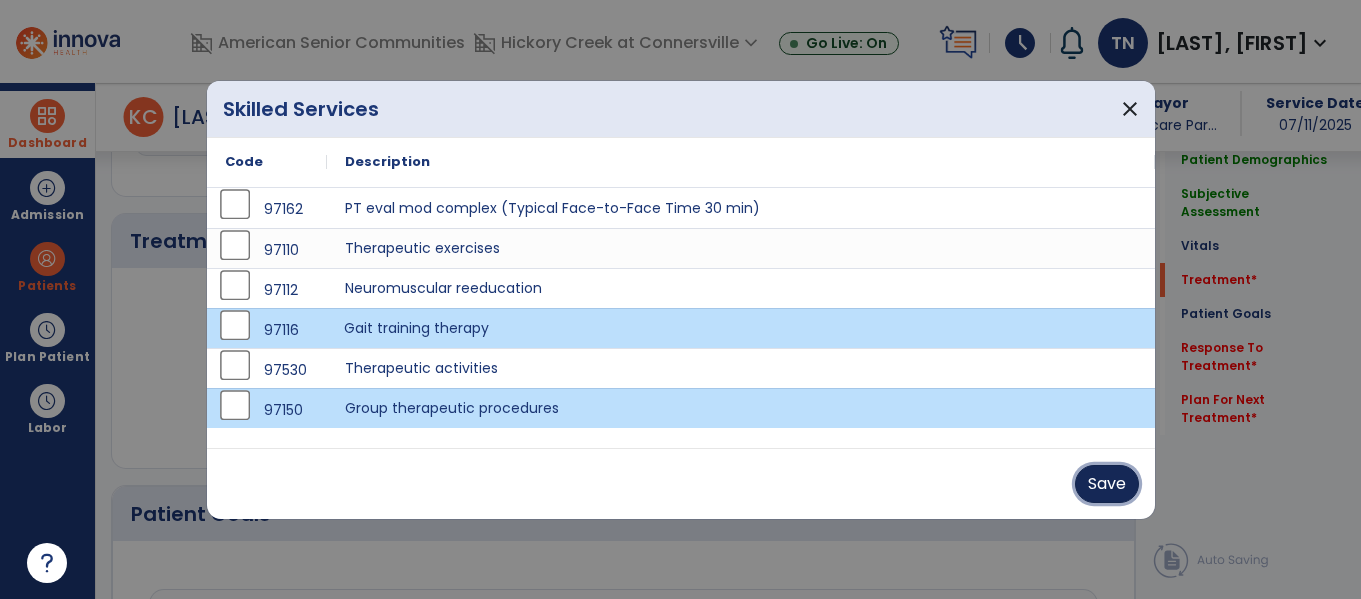 click on "Save" at bounding box center [1107, 484] 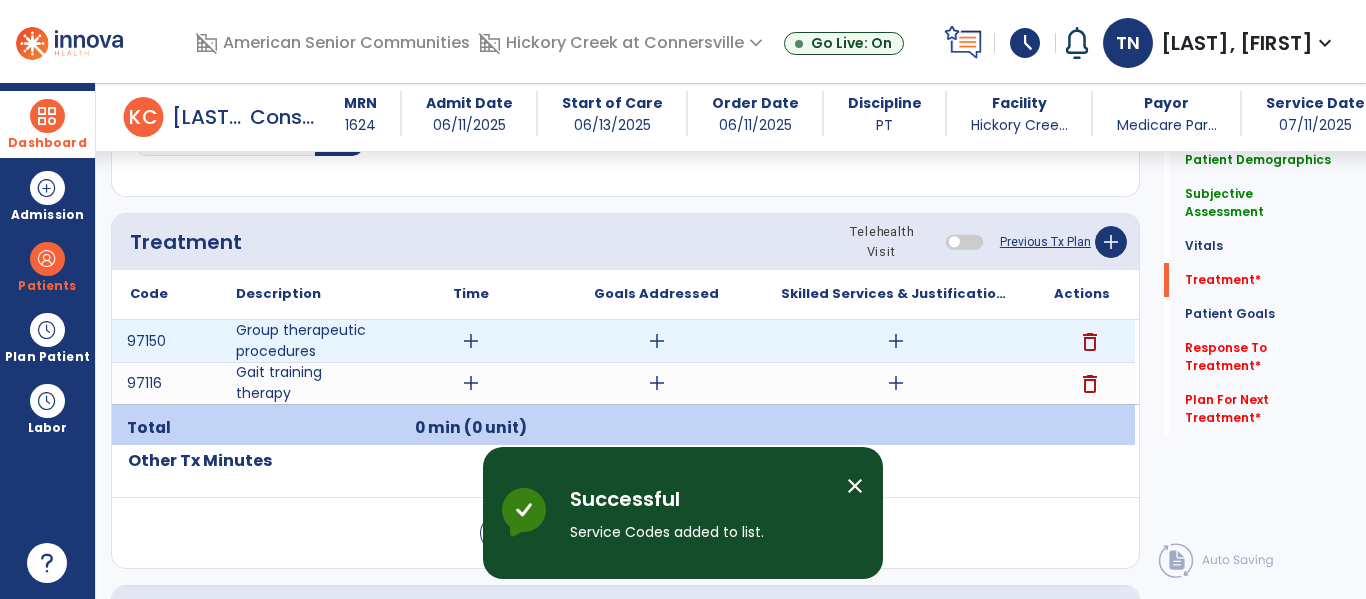 click on "add" at bounding box center (471, 341) 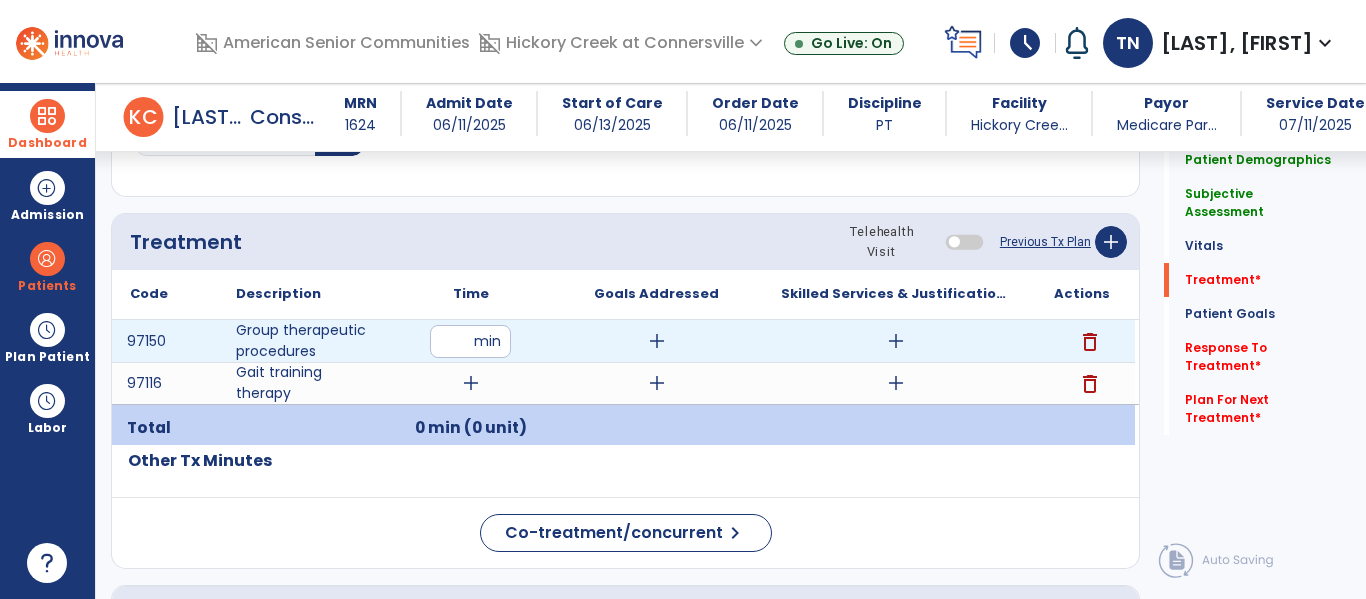 type on "**" 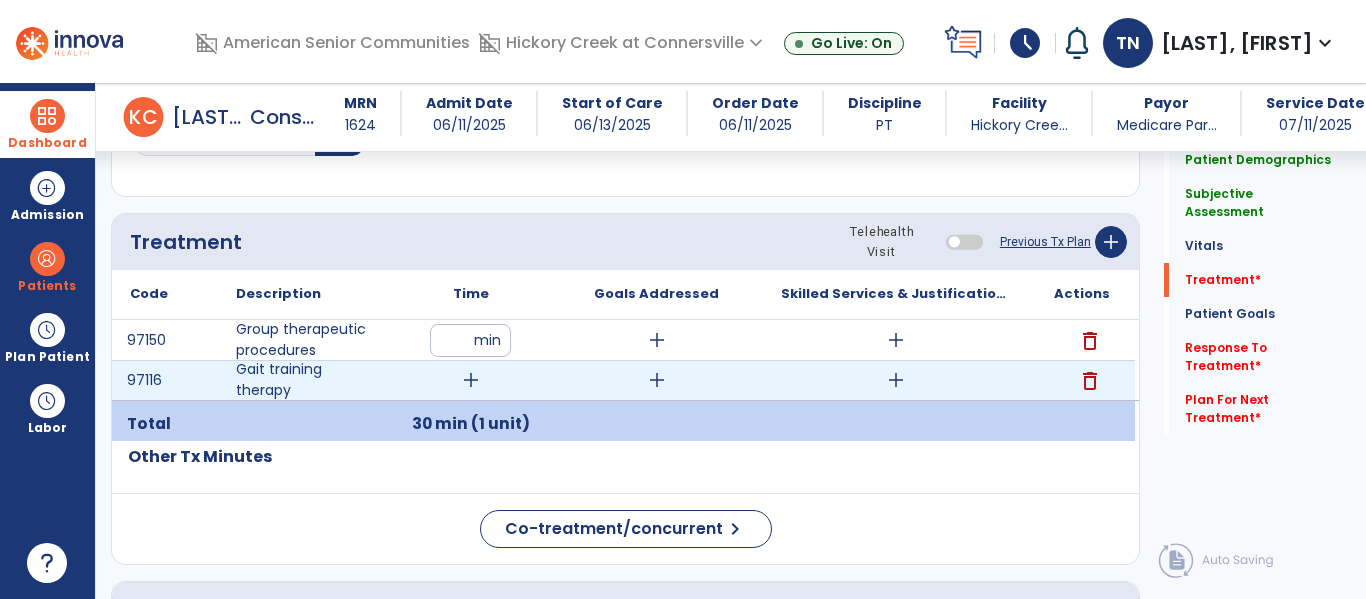 click on "add" at bounding box center (471, 380) 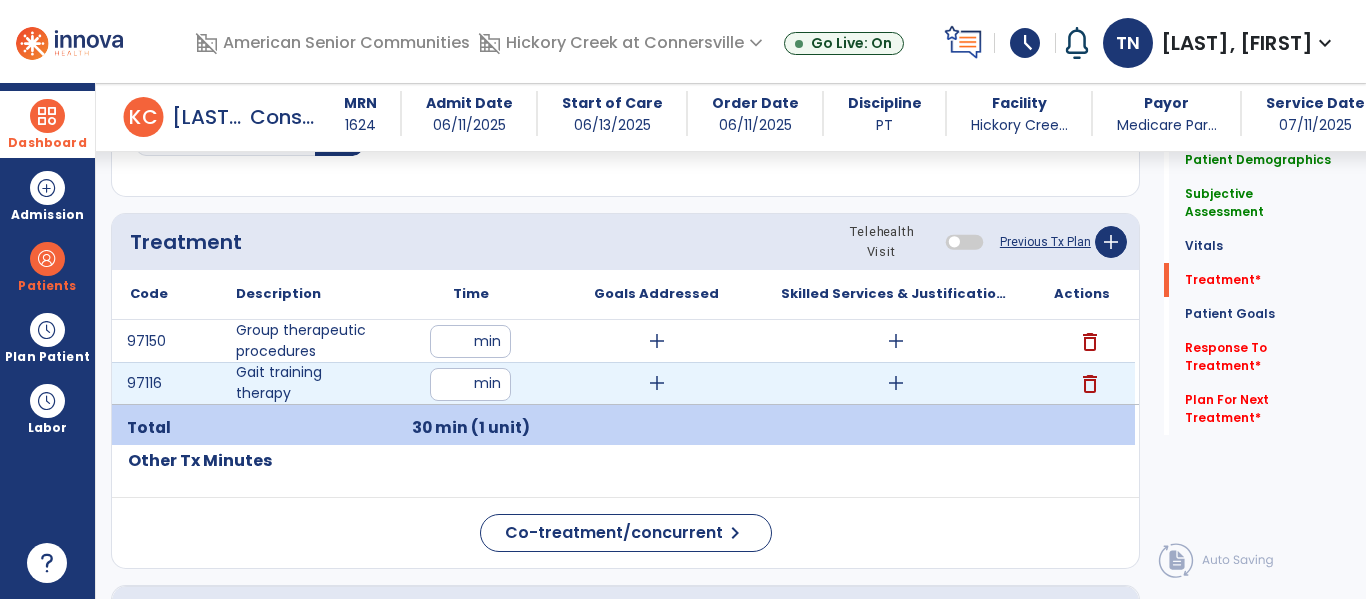 type on "*" 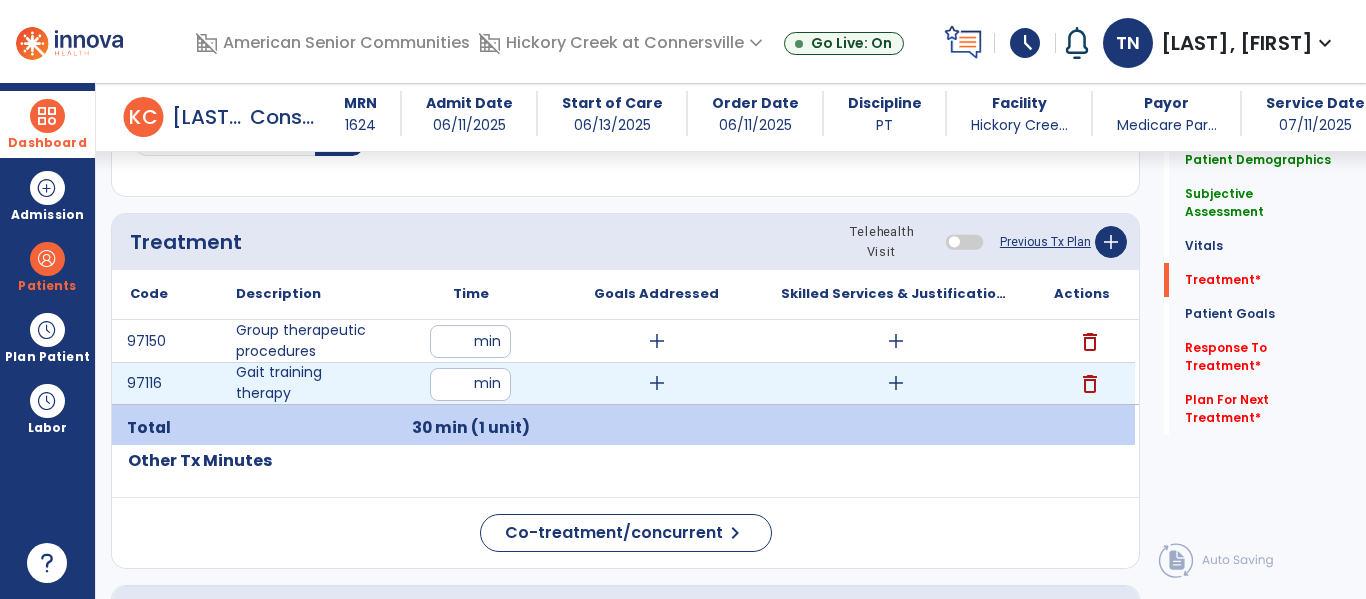 type on "**" 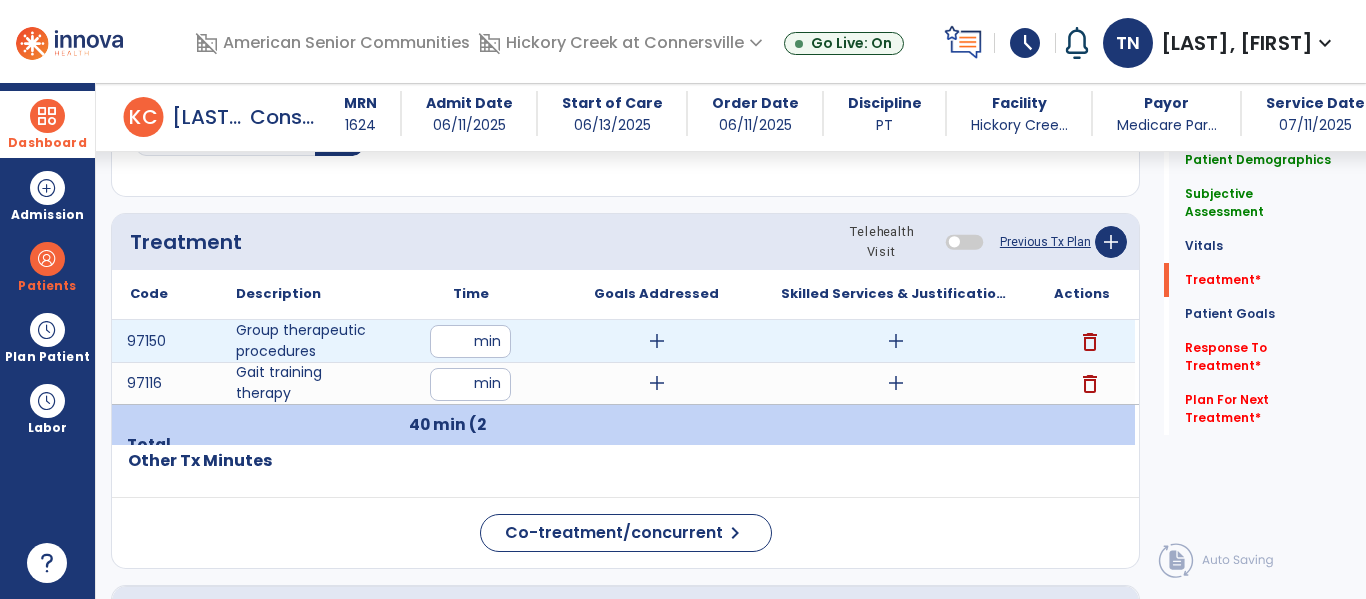 click on "add" at bounding box center [657, 341] 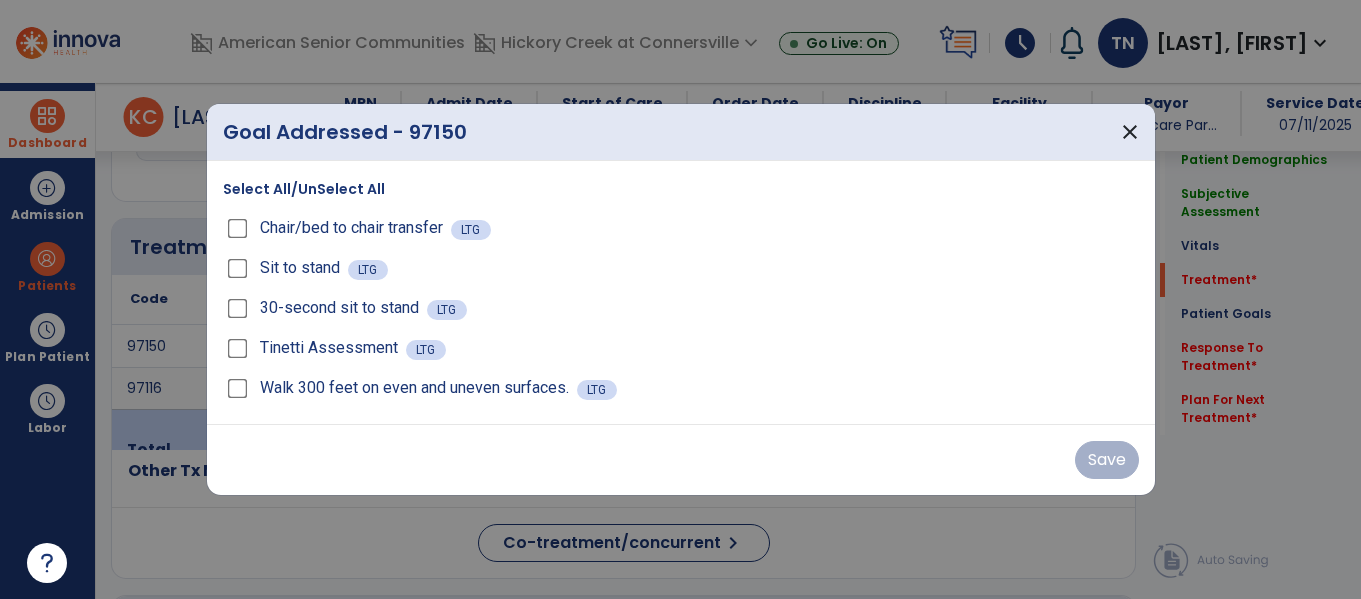 scroll, scrollTop: 1036, scrollLeft: 0, axis: vertical 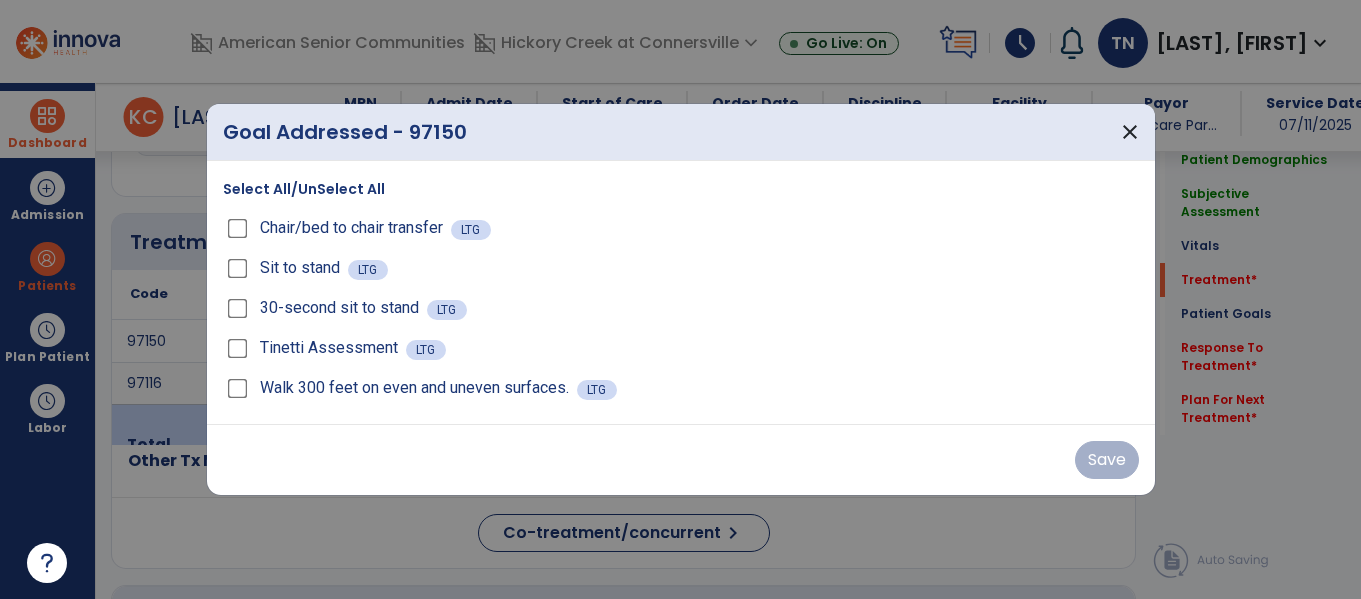 click on "Select All/UnSelect All" at bounding box center (304, 189) 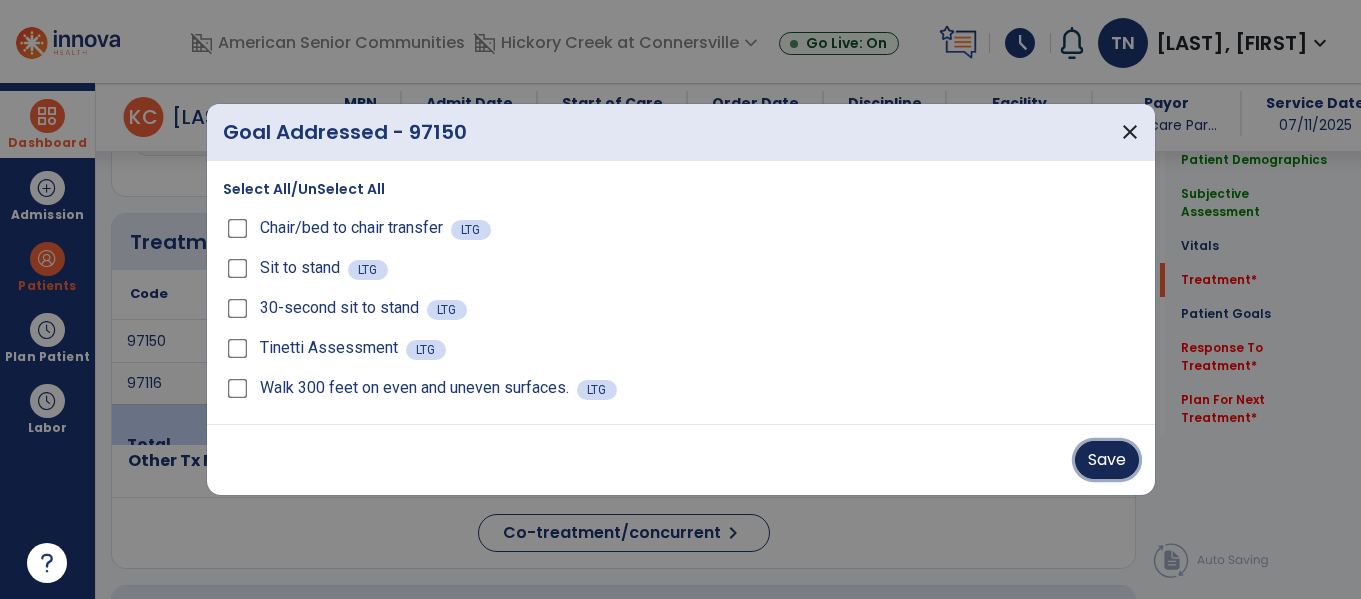 click on "Save" at bounding box center [1107, 460] 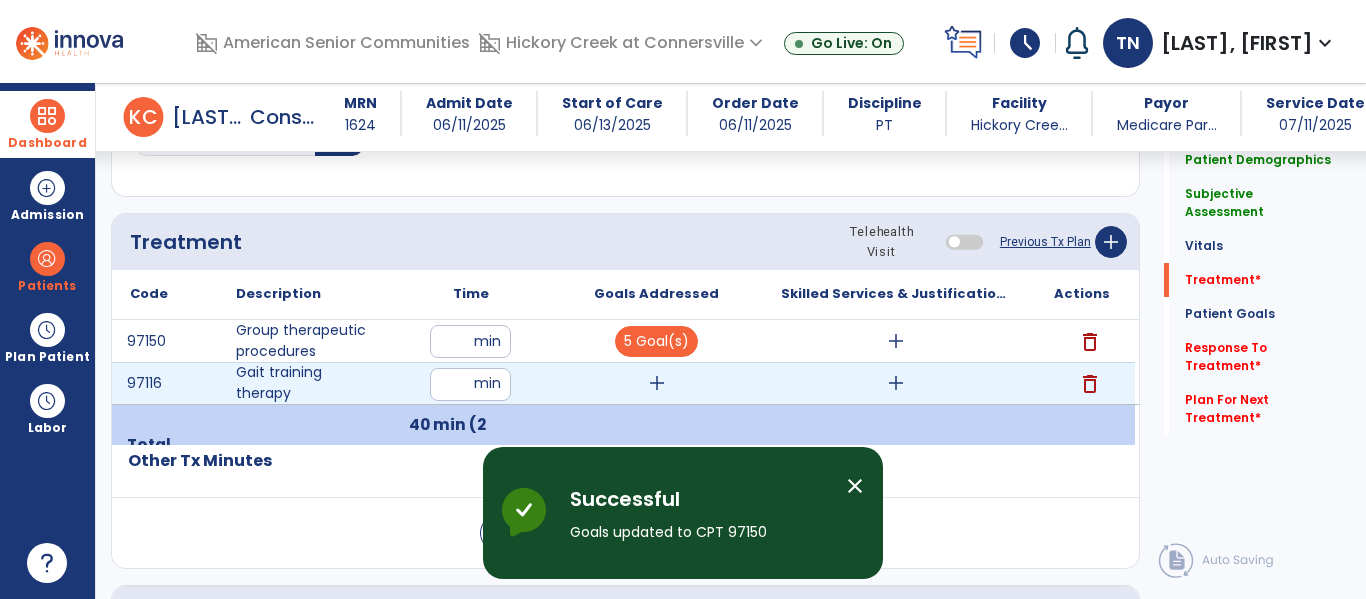 click on "add" at bounding box center (657, 383) 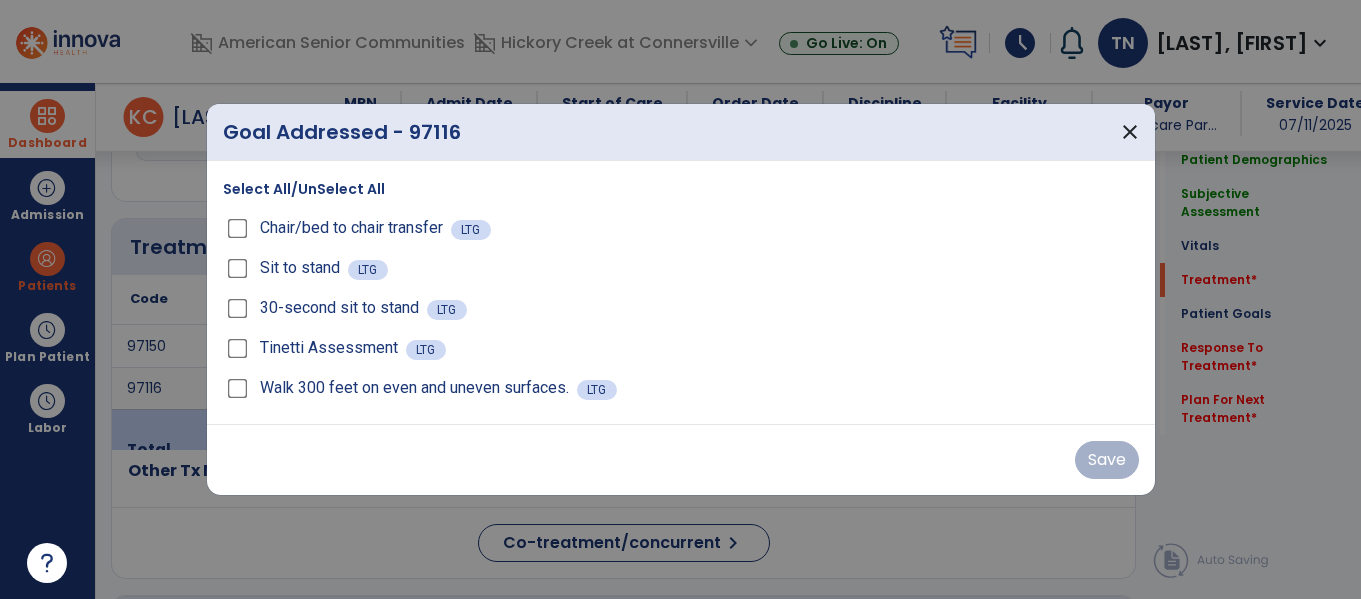 scroll, scrollTop: 1036, scrollLeft: 0, axis: vertical 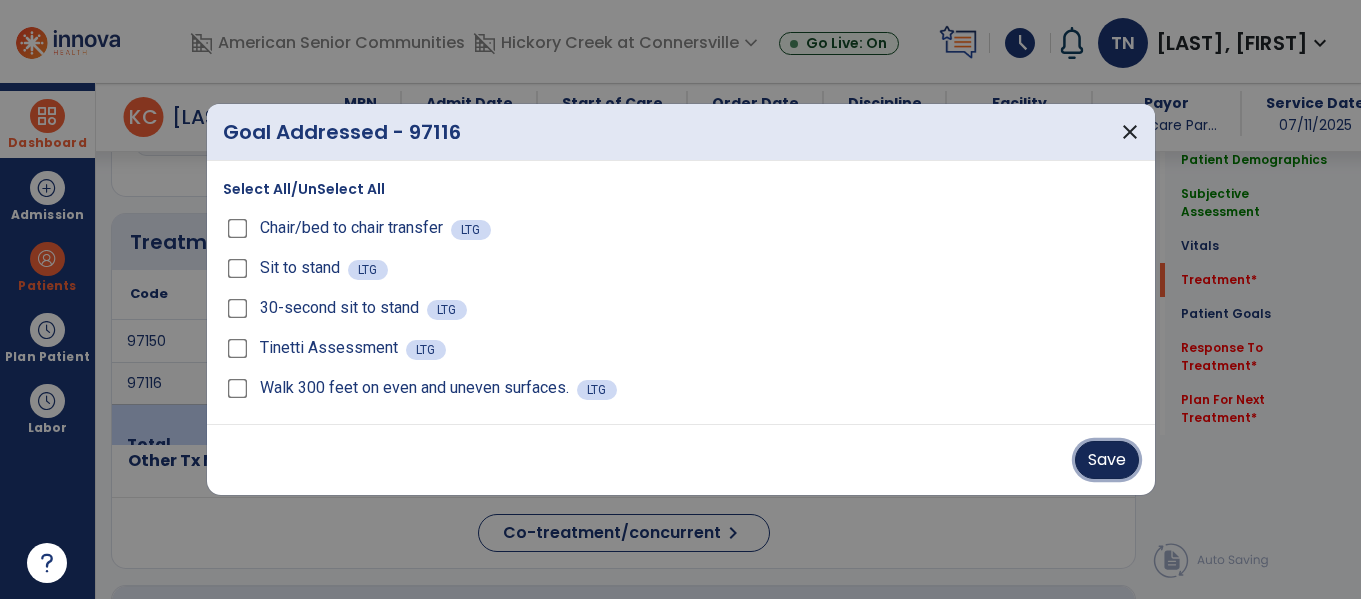 click on "Save" at bounding box center (1107, 460) 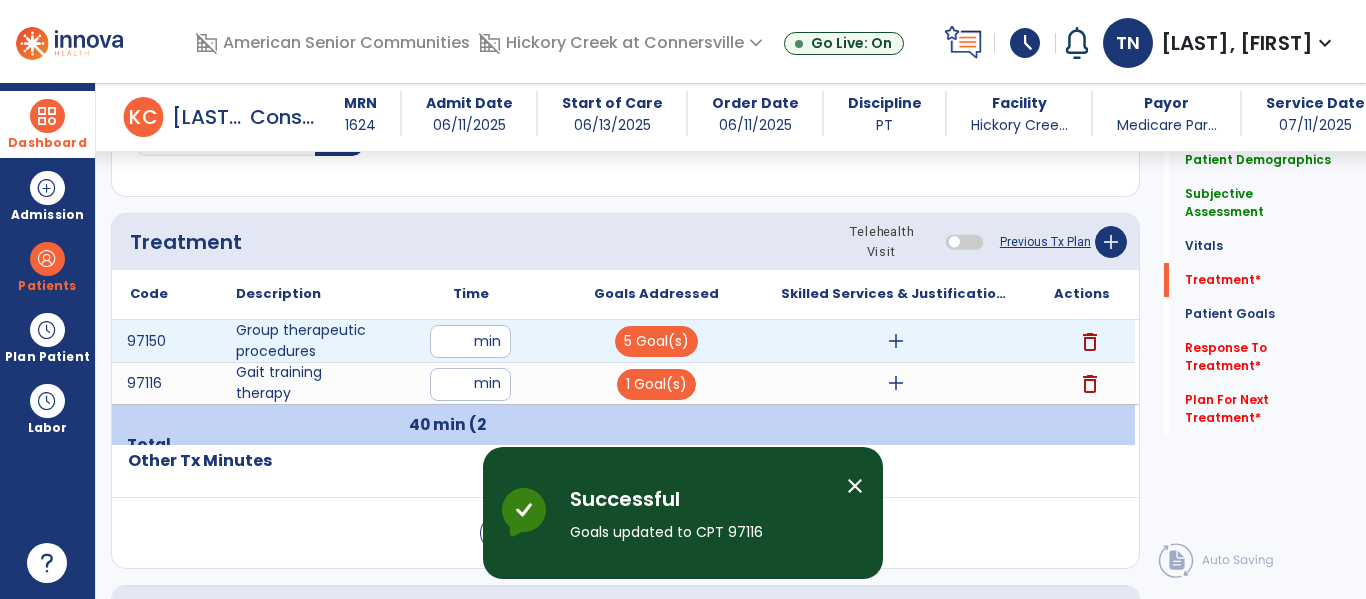 click on "add" at bounding box center [896, 341] 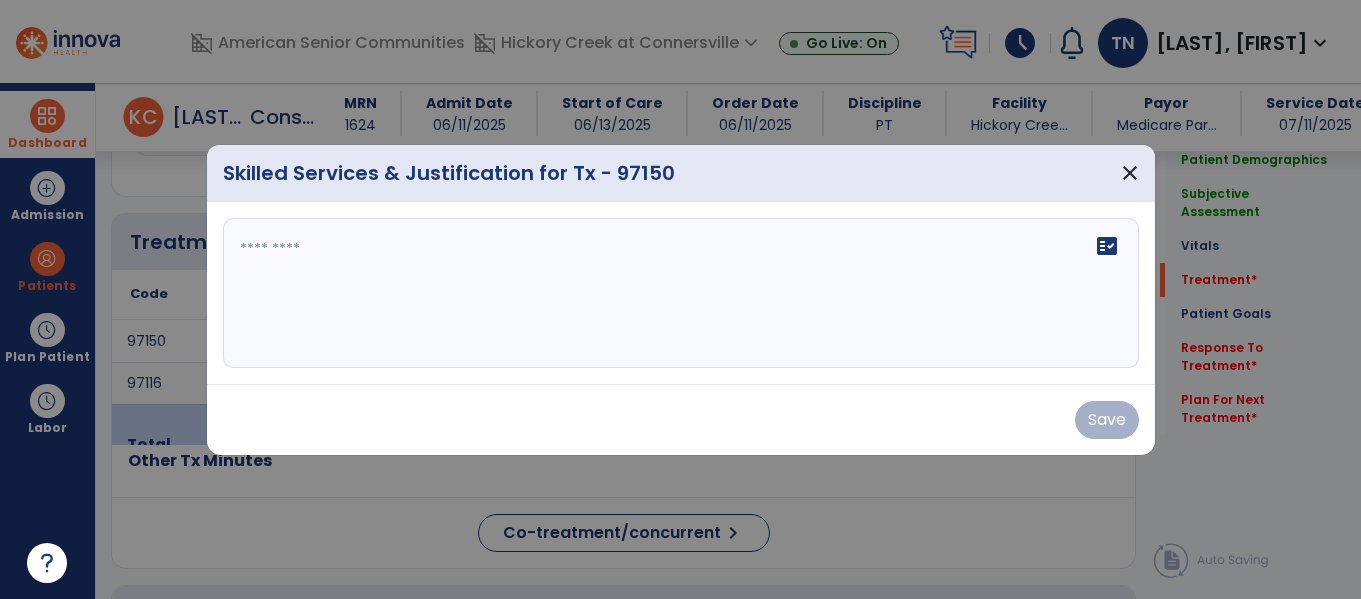 scroll, scrollTop: 1036, scrollLeft: 0, axis: vertical 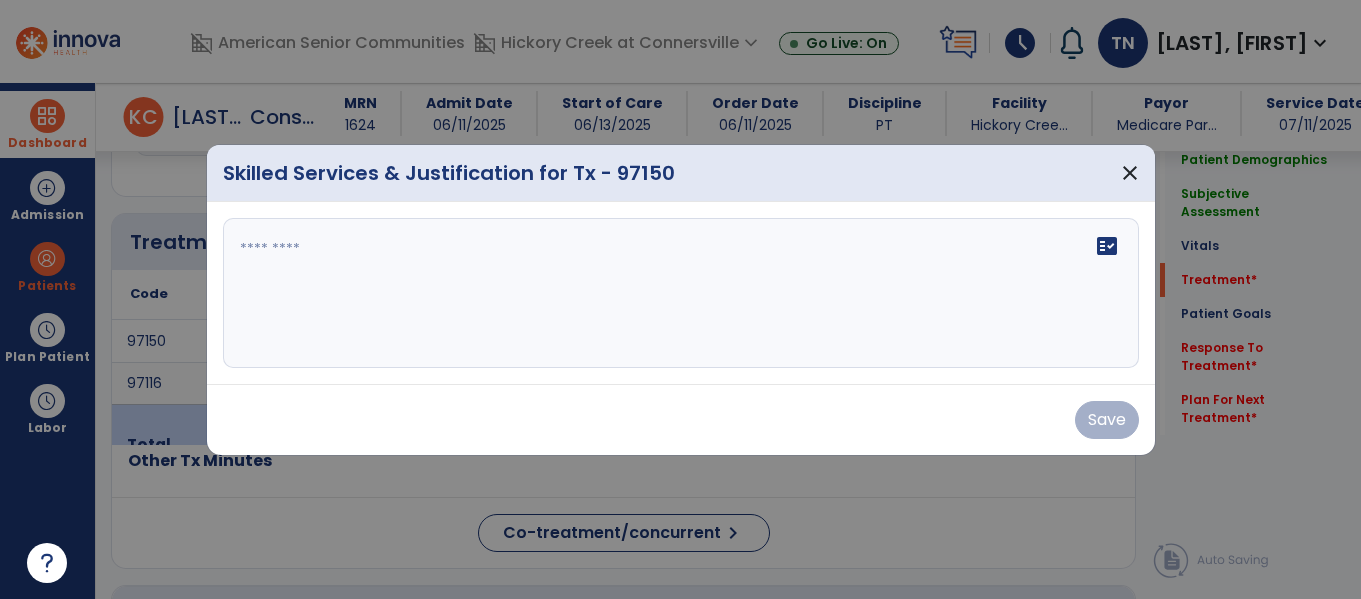click at bounding box center [681, 293] 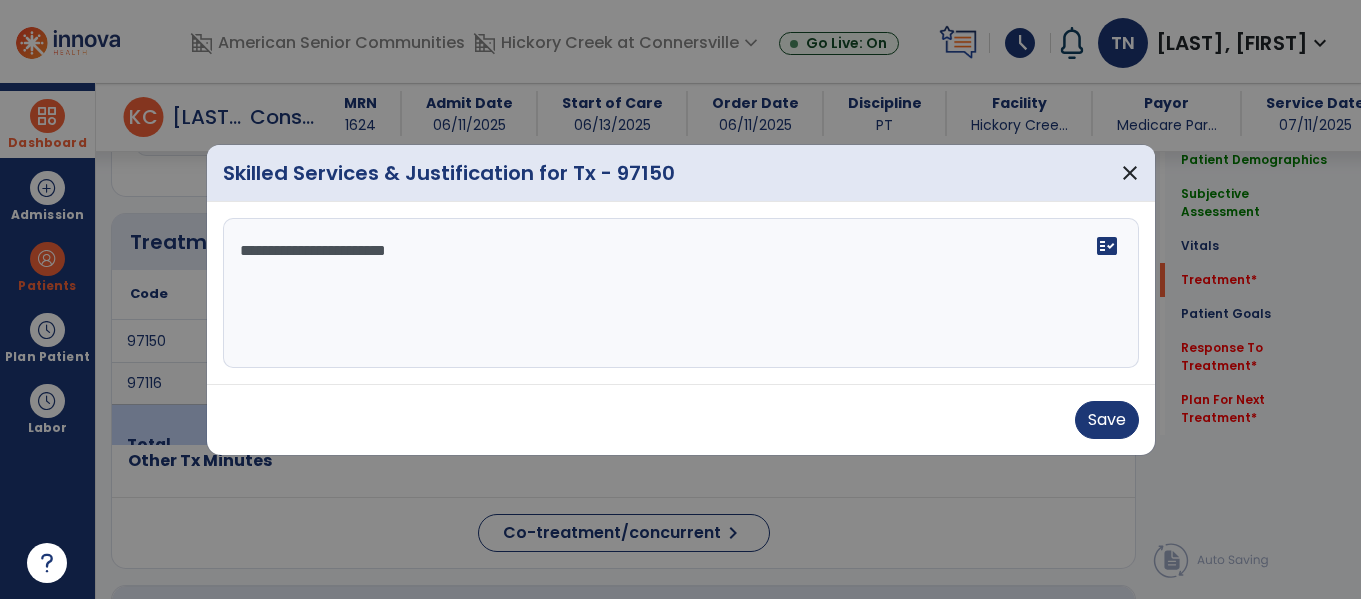 scroll, scrollTop: 0, scrollLeft: 0, axis: both 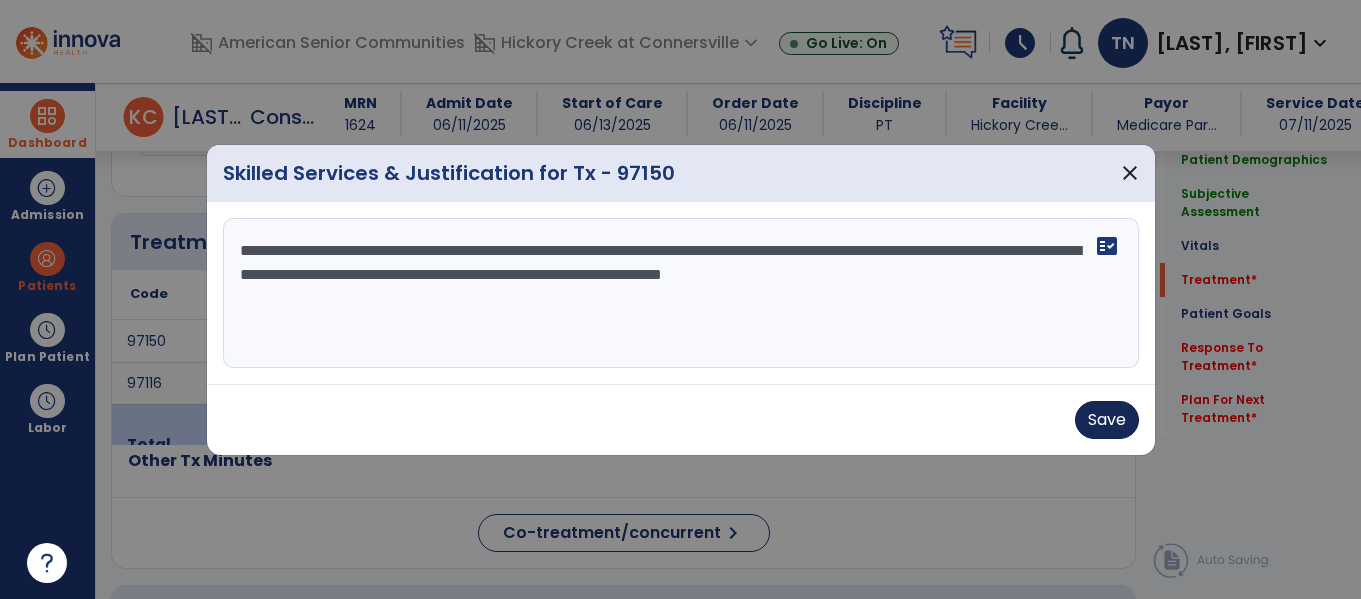 type on "**********" 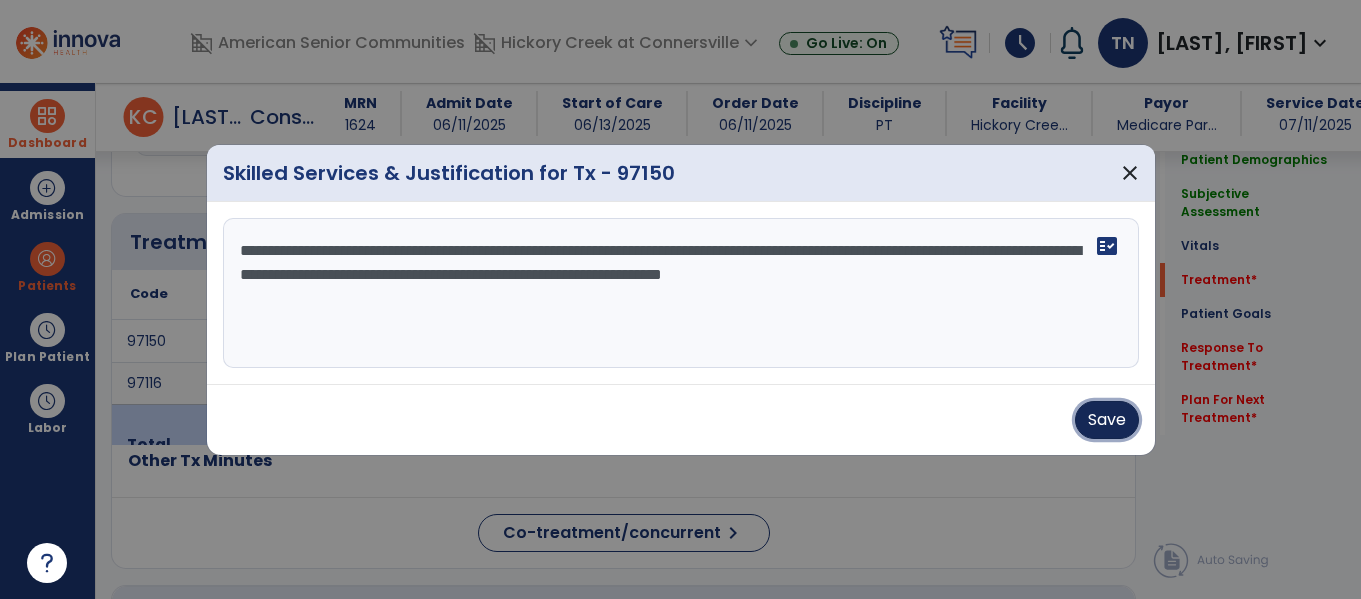 click on "Save" at bounding box center [1107, 420] 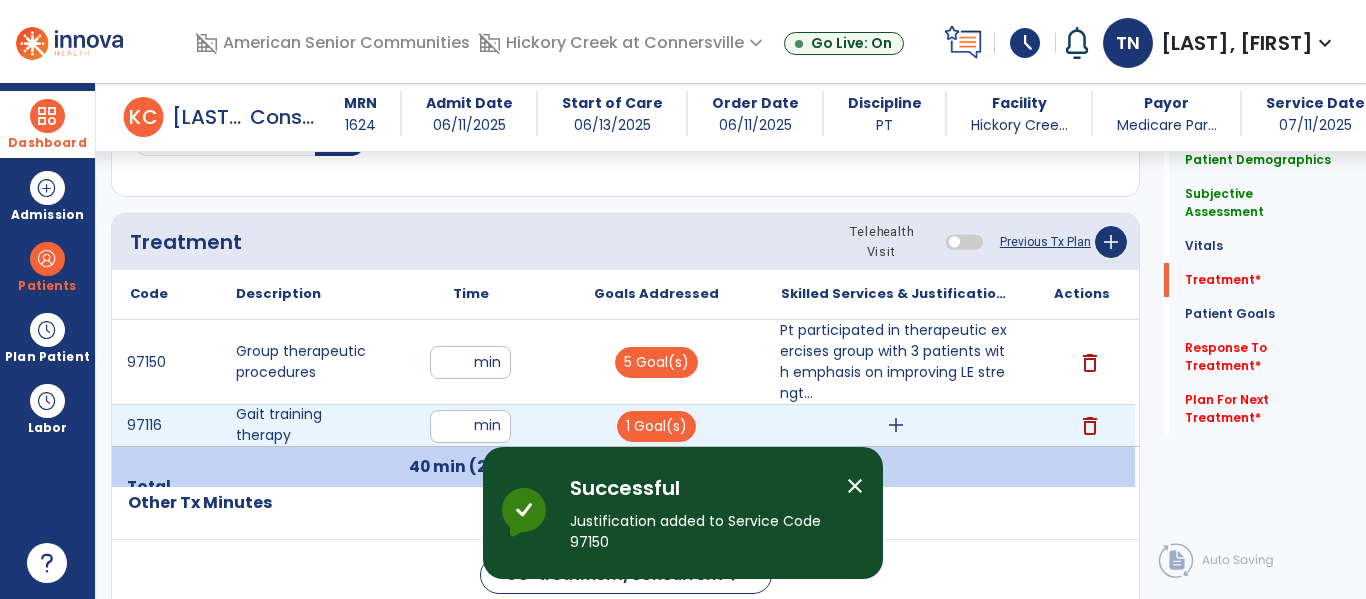 click on "add" at bounding box center (896, 425) 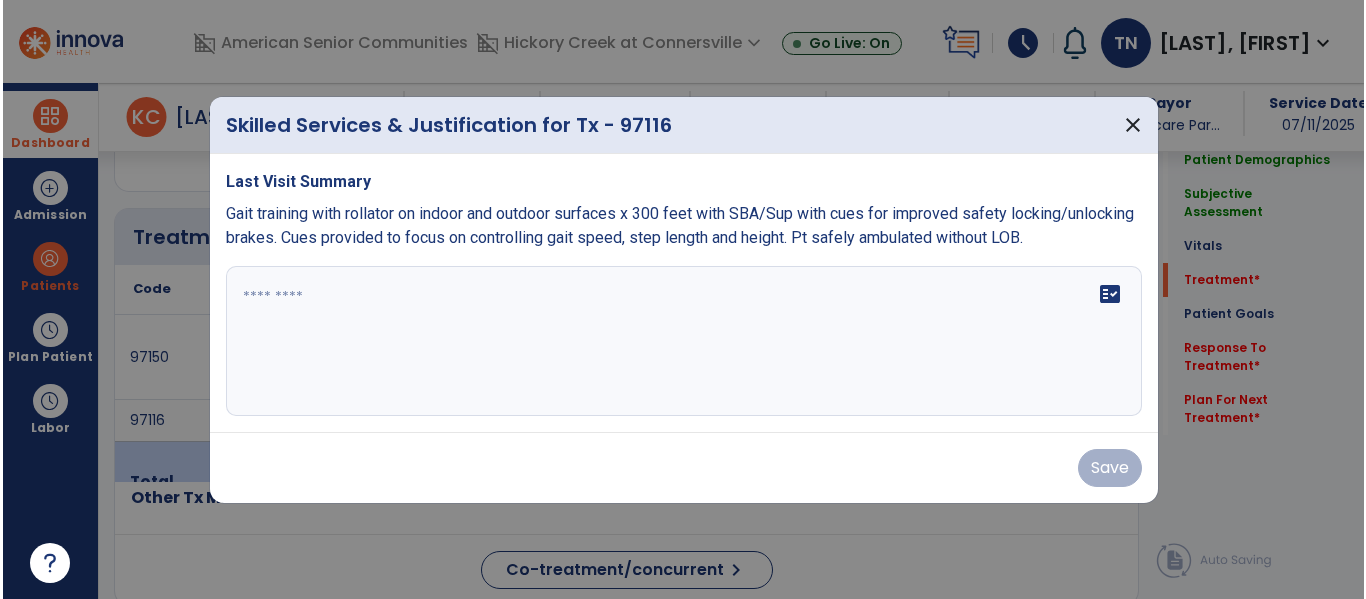 scroll, scrollTop: 1036, scrollLeft: 0, axis: vertical 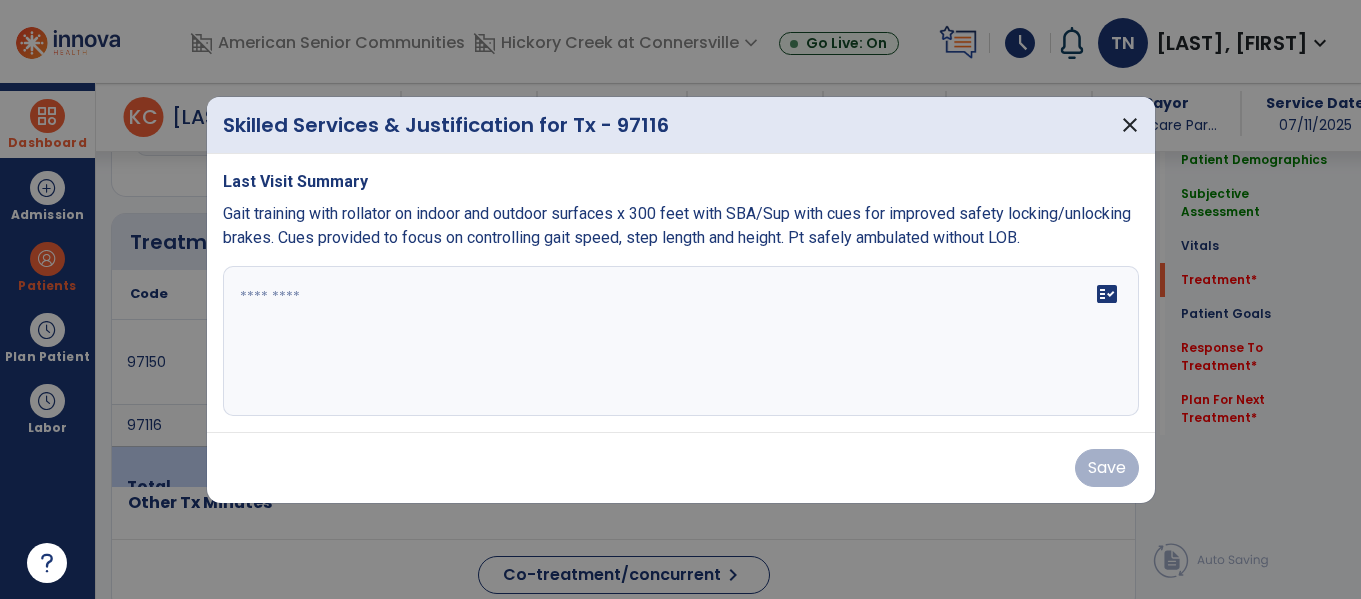 click on "fact_check" at bounding box center [681, 341] 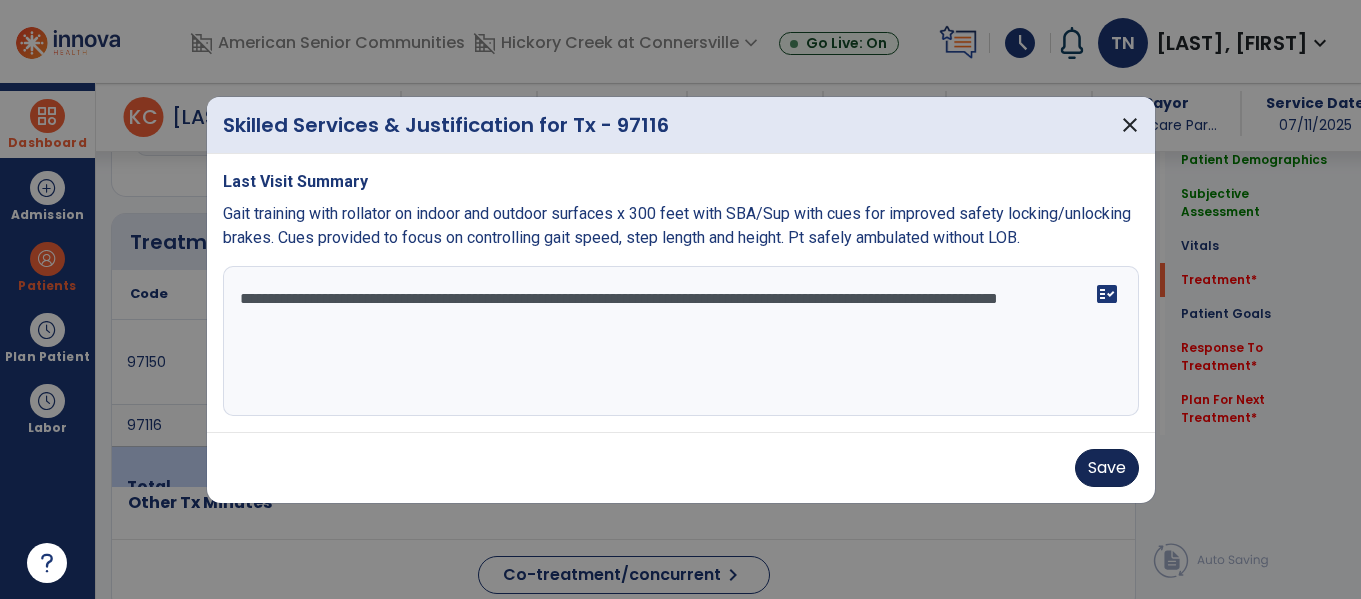 type on "**********" 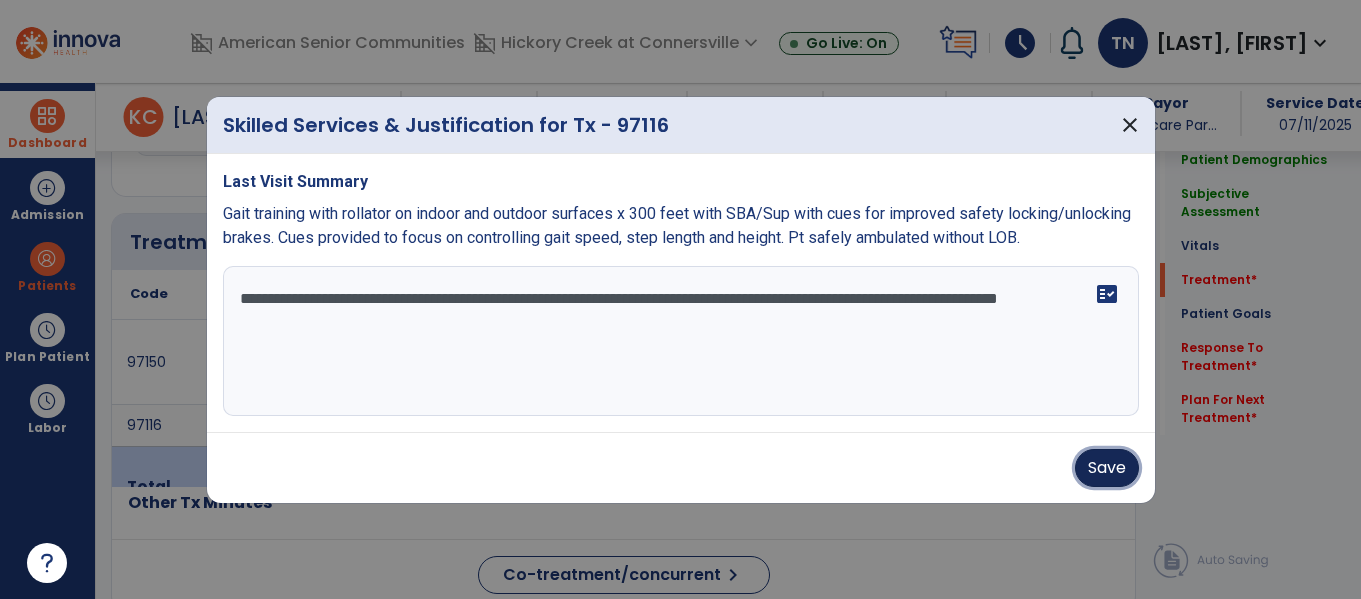 click on "Save" at bounding box center [1107, 468] 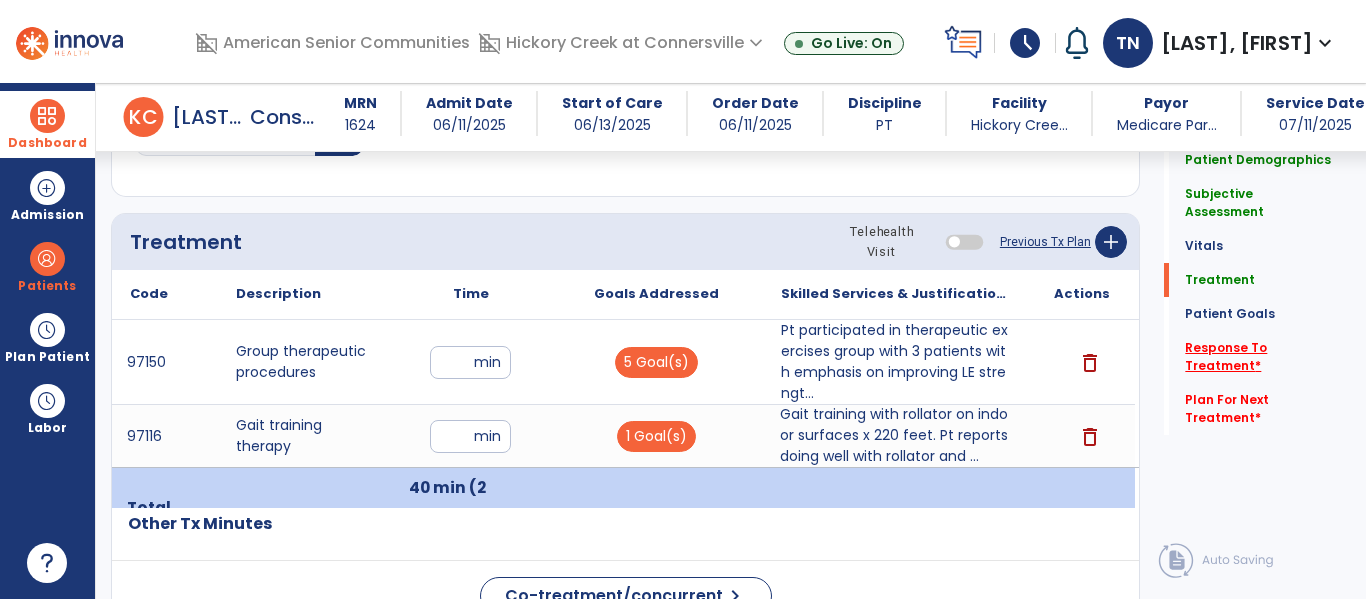 click on "Response To Treatment   *" 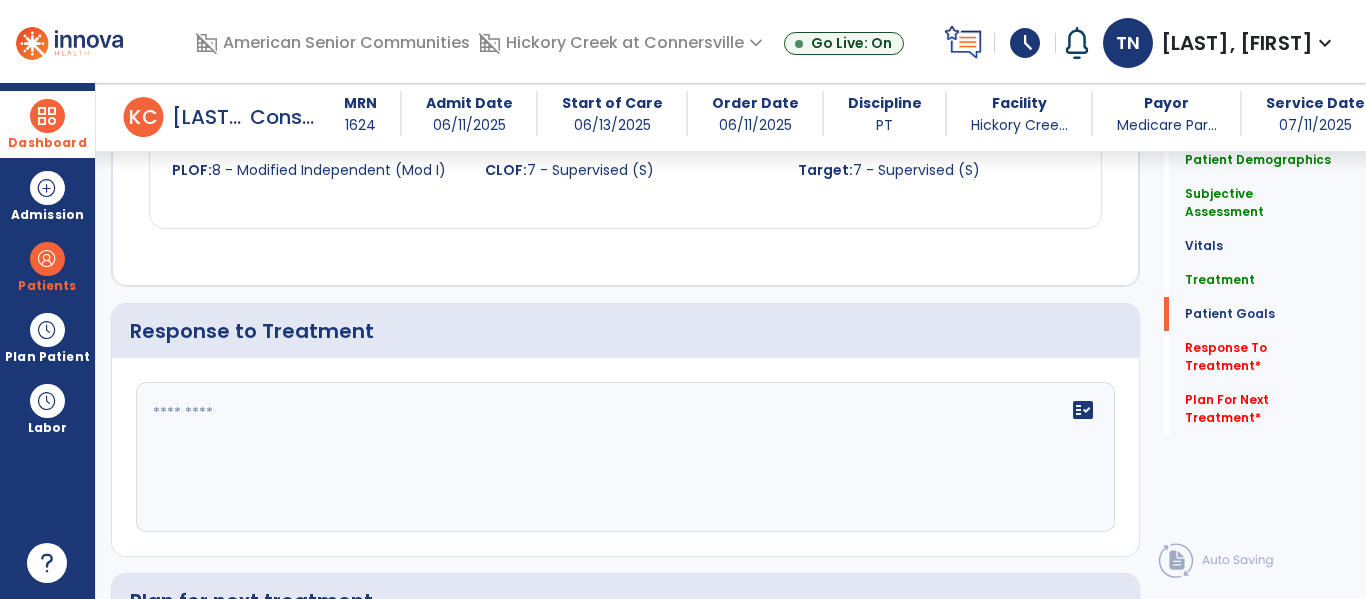 scroll, scrollTop: 2682, scrollLeft: 0, axis: vertical 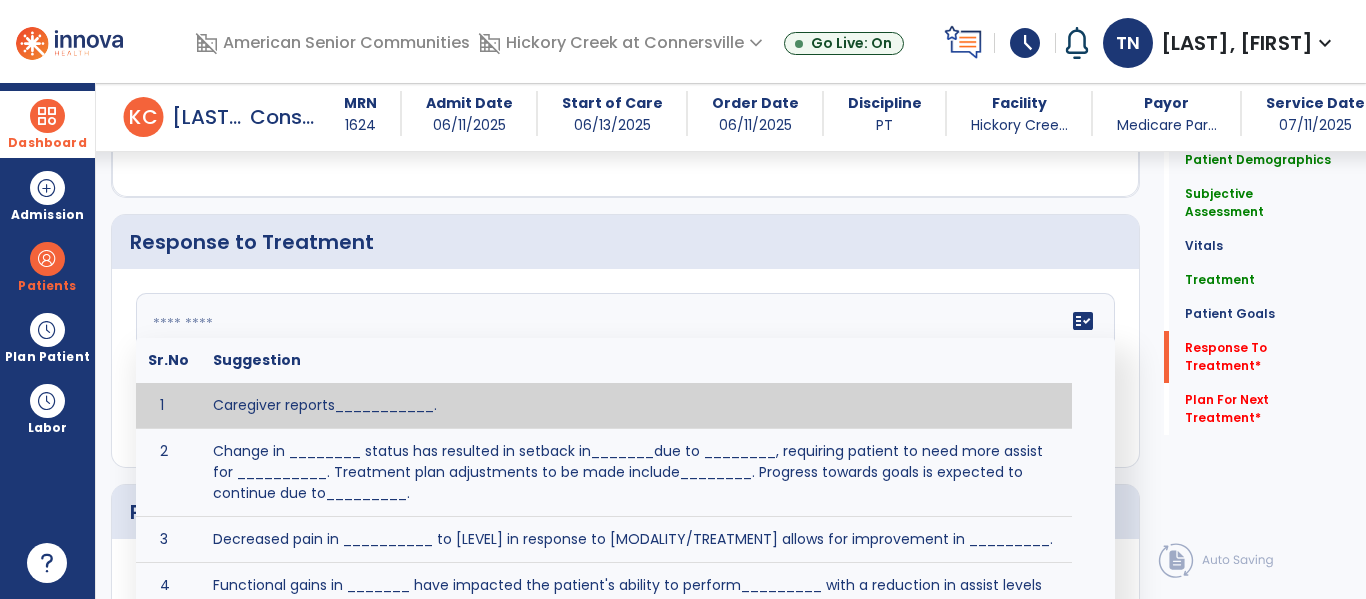 click on "fact_check  Sr.No Suggestion 1 Caregiver reports___________. 2 Change in ________ status has resulted in setback in_______due to ________, requiring patient to need more assist for __________.   Treatment plan adjustments to be made include________.  Progress towards goals is expected to continue due to_________. 3 Decreased pain in __________ to [LEVEL] in response to [MODALITY/TREATMENT] allows for improvement in _________. 4 Functional gains in _______ have impacted the patient's ability to perform_________ with a reduction in assist levels to_________. 5 Functional progress this week has been significant due to__________. 6 Gains in ________ have improved the patient's ability to perform ______with decreased levels of assist to___________. 7 Improvement in ________allows patient to tolerate higher levels of challenges in_________. 8 Pain in [AREA] has decreased to [LEVEL] in response to [TREATMENT/MODALITY], allowing fore ease in completing__________. 9 10 11 12 13 14 15 16 17 18 19 20 21" 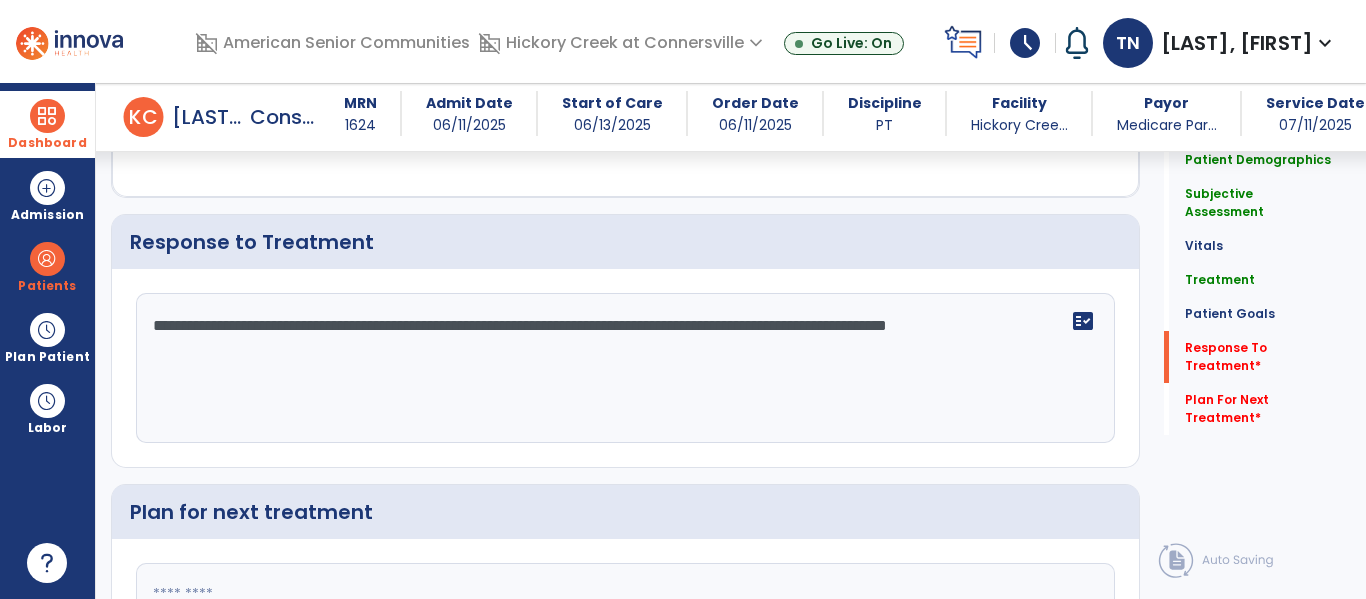 type on "**********" 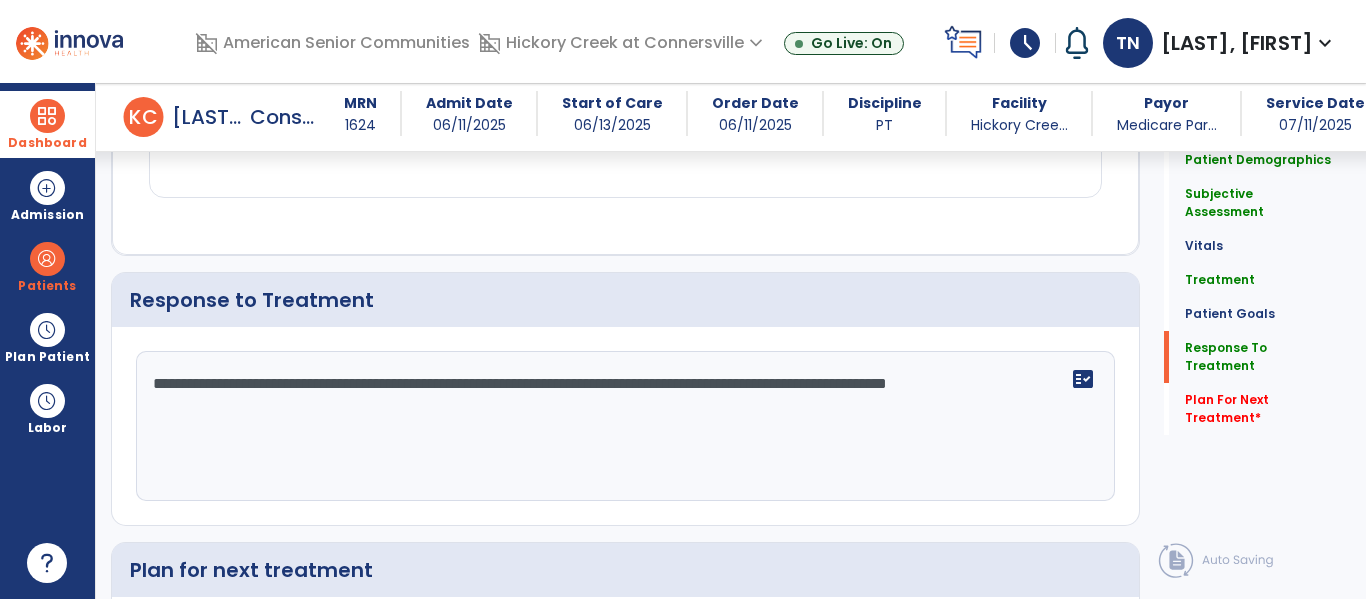 scroll, scrollTop: 2691, scrollLeft: 0, axis: vertical 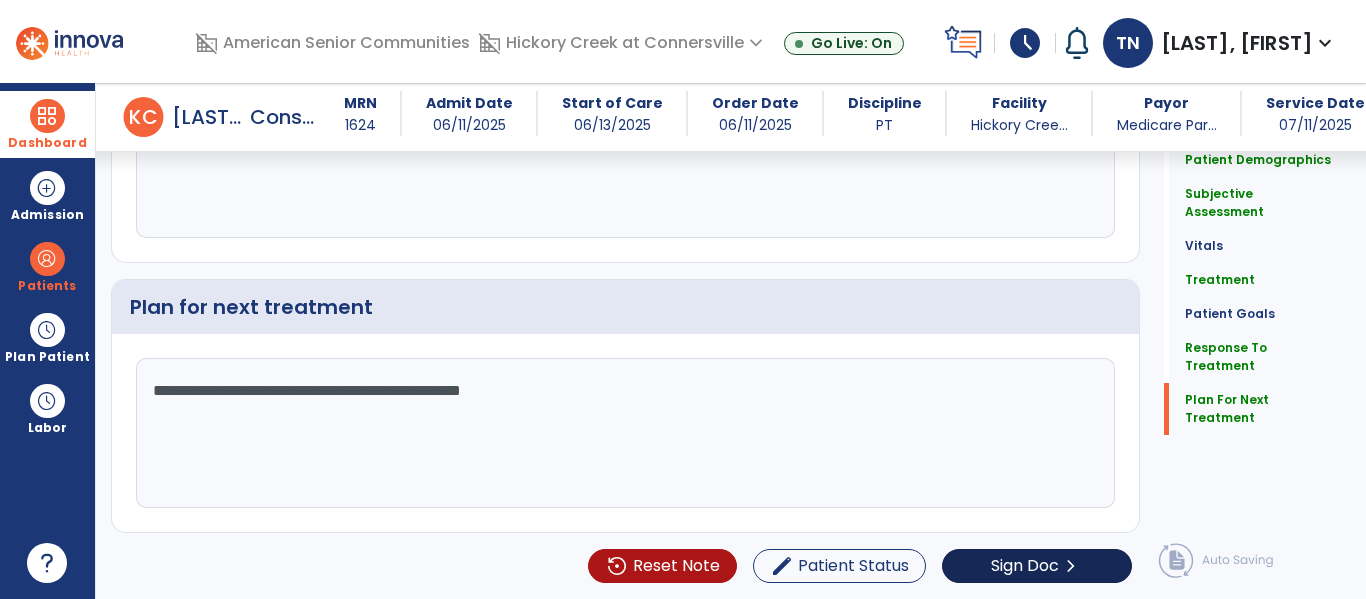 type on "**********" 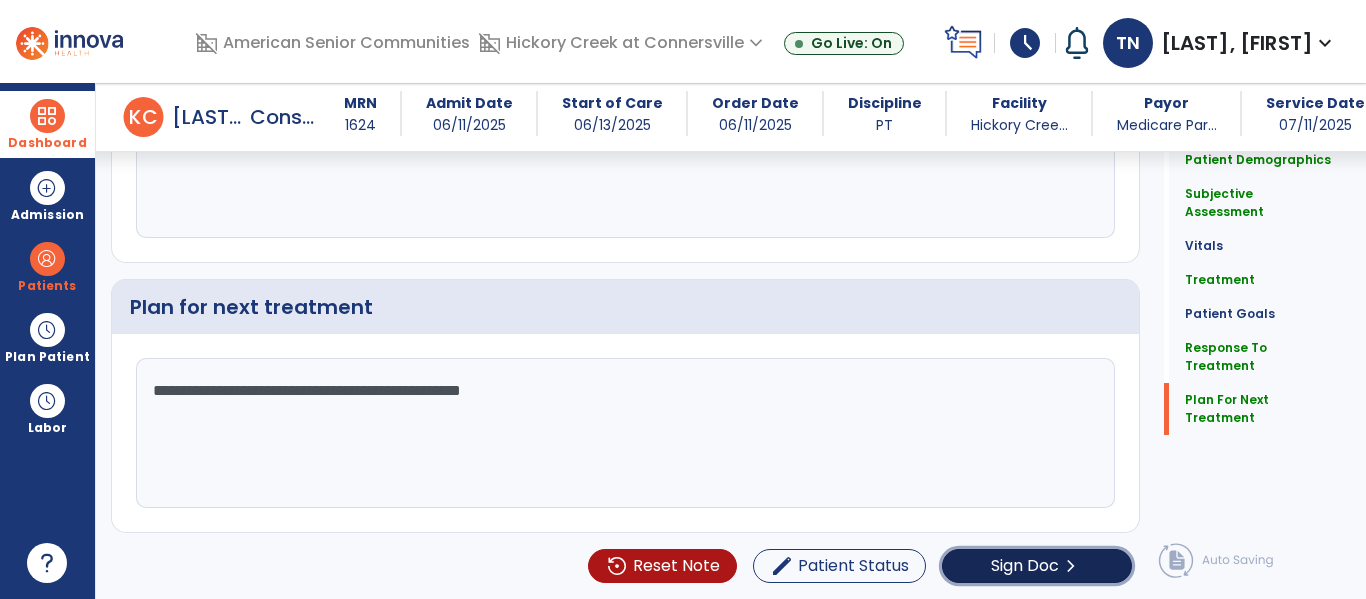 click on "Sign Doc  chevron_right" 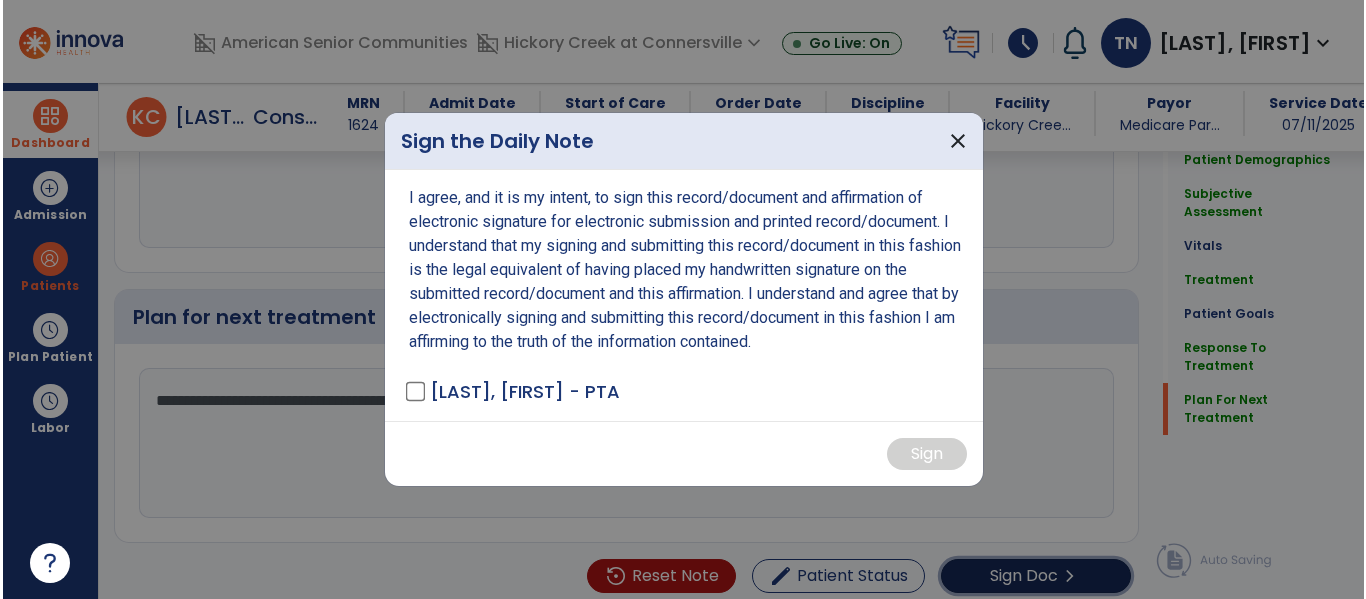 scroll, scrollTop: 2887, scrollLeft: 0, axis: vertical 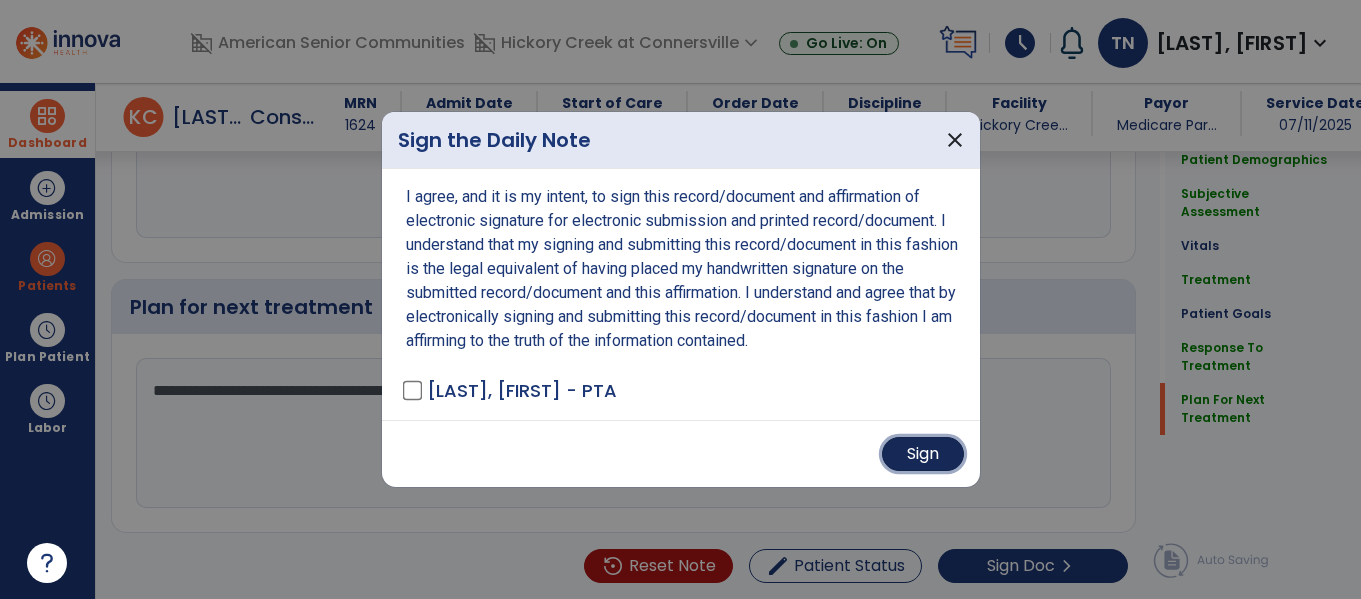 click on "Sign" at bounding box center (923, 454) 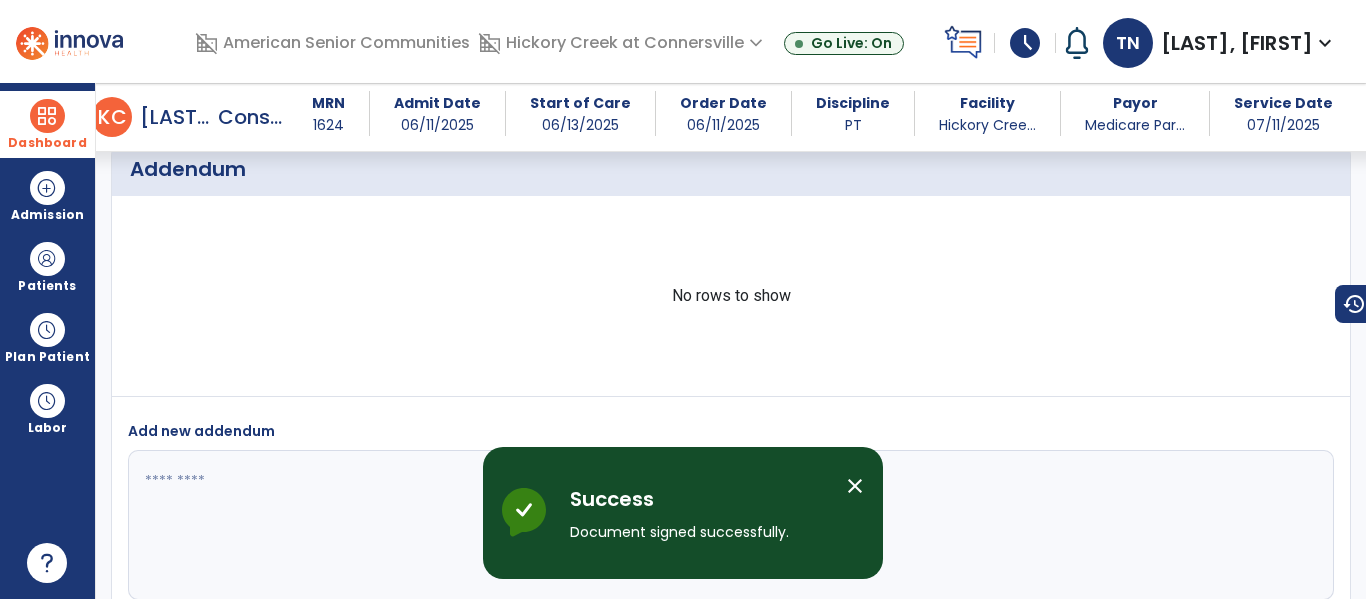 scroll, scrollTop: 3695, scrollLeft: 0, axis: vertical 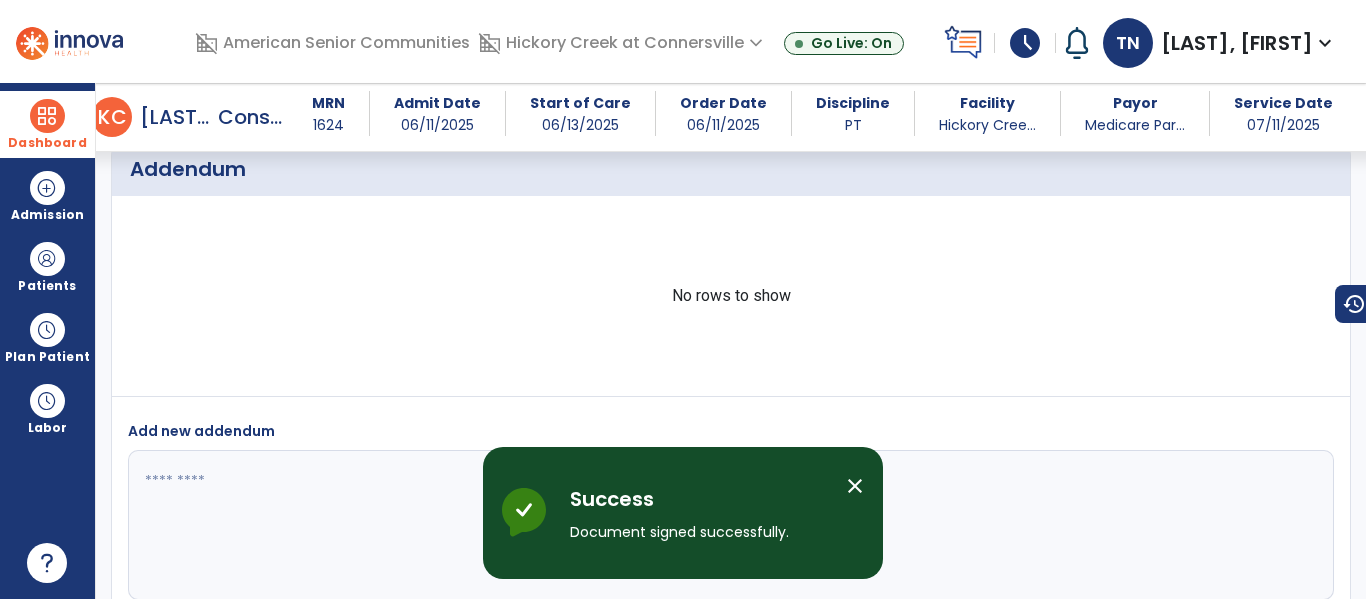 click on "Dashboard" at bounding box center [47, 124] 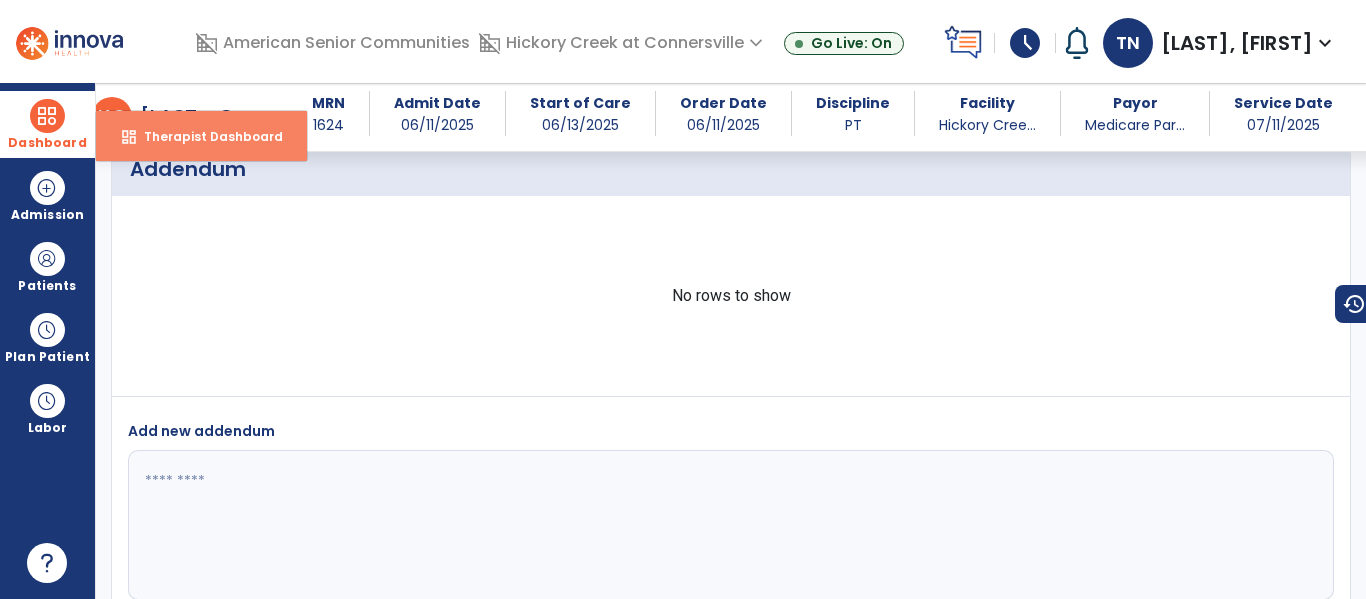 click on "Therapist Dashboard" at bounding box center (205, 136) 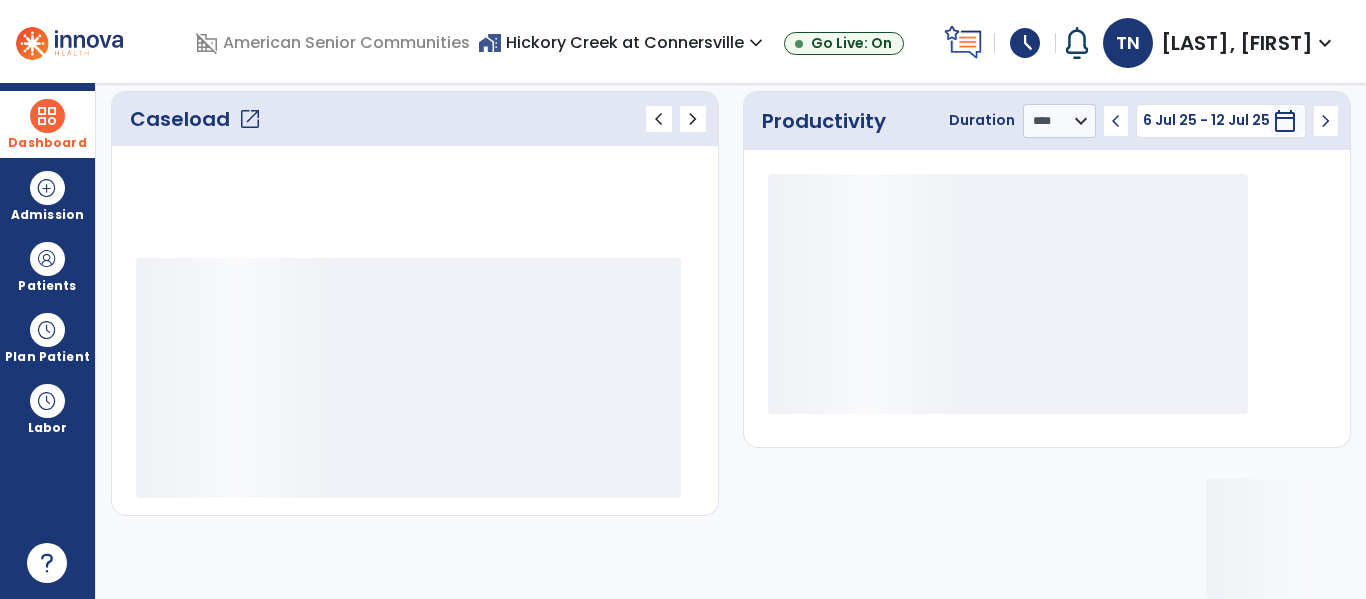 scroll, scrollTop: 276, scrollLeft: 0, axis: vertical 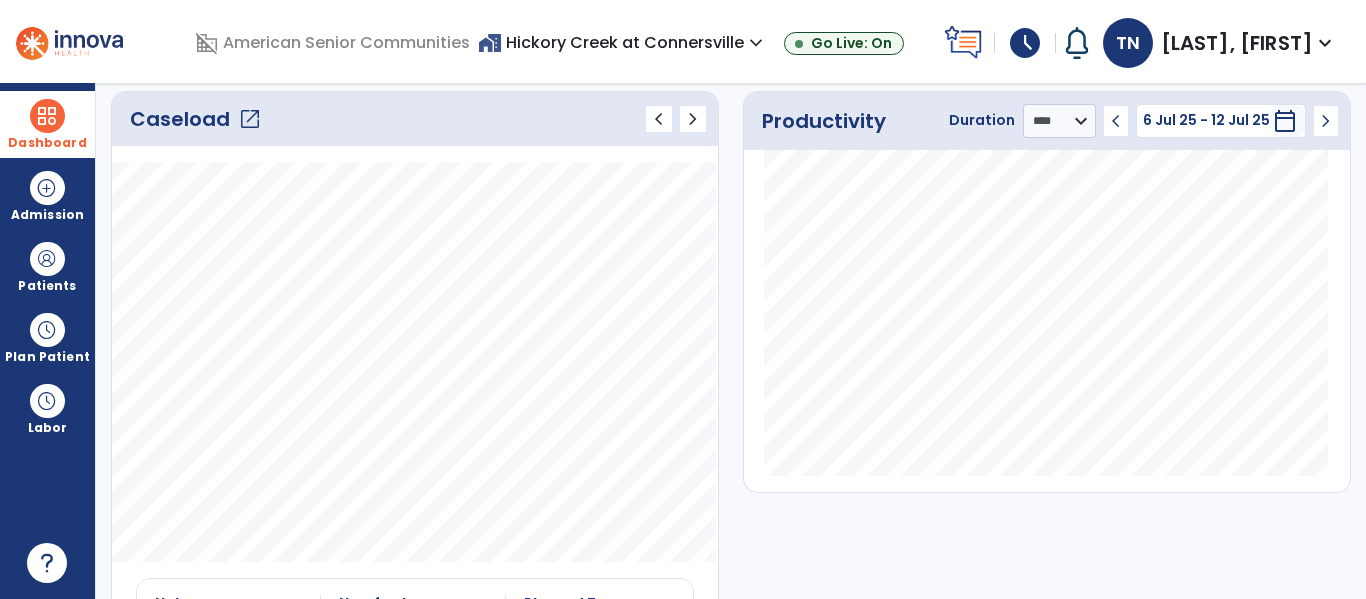 click on "open_in_new" 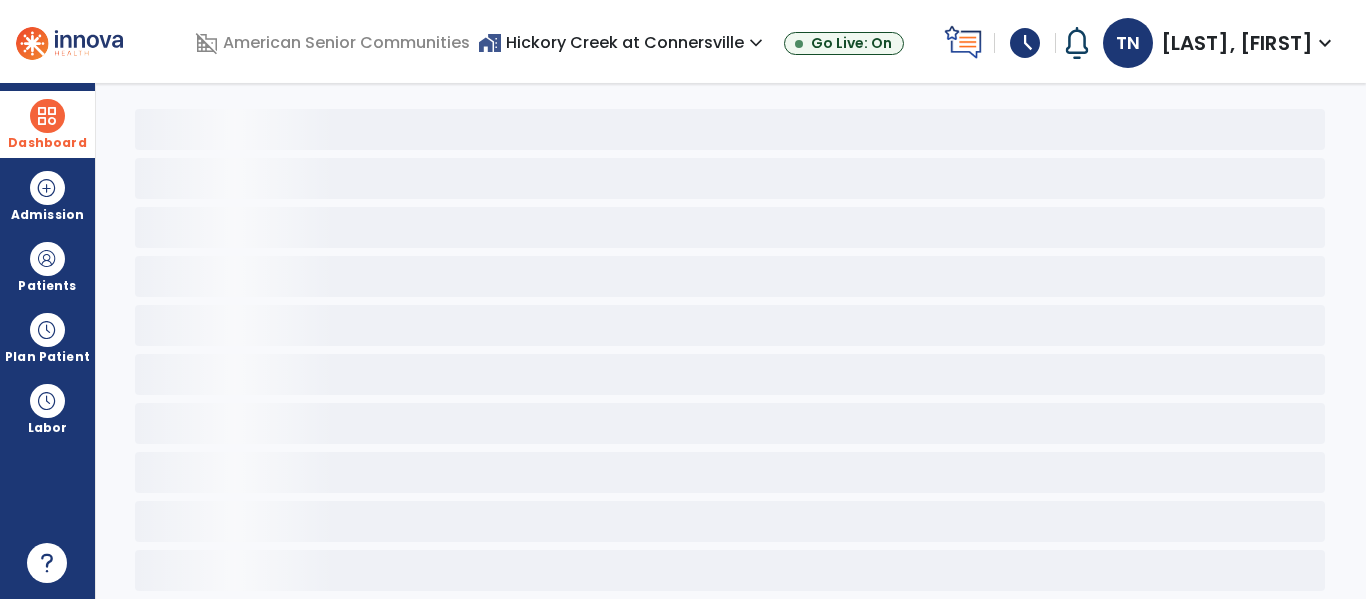 scroll, scrollTop: 78, scrollLeft: 0, axis: vertical 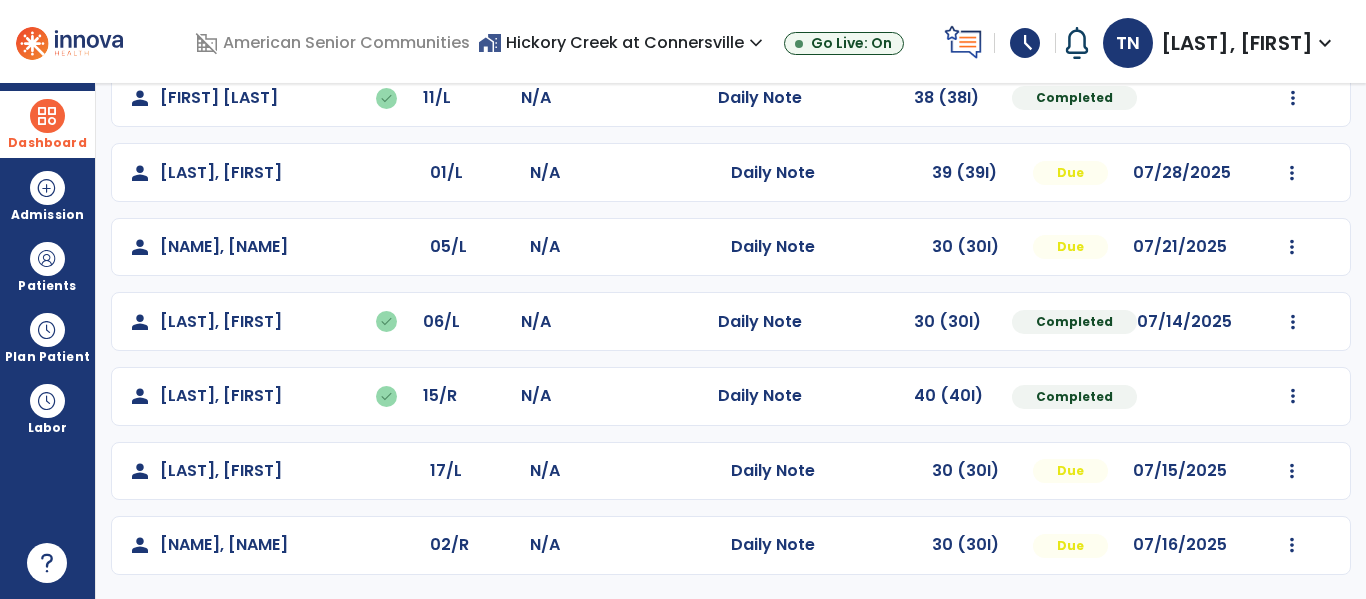 click on "Mark Visit As Complete   Reset Note   Open Document   G + C Mins" 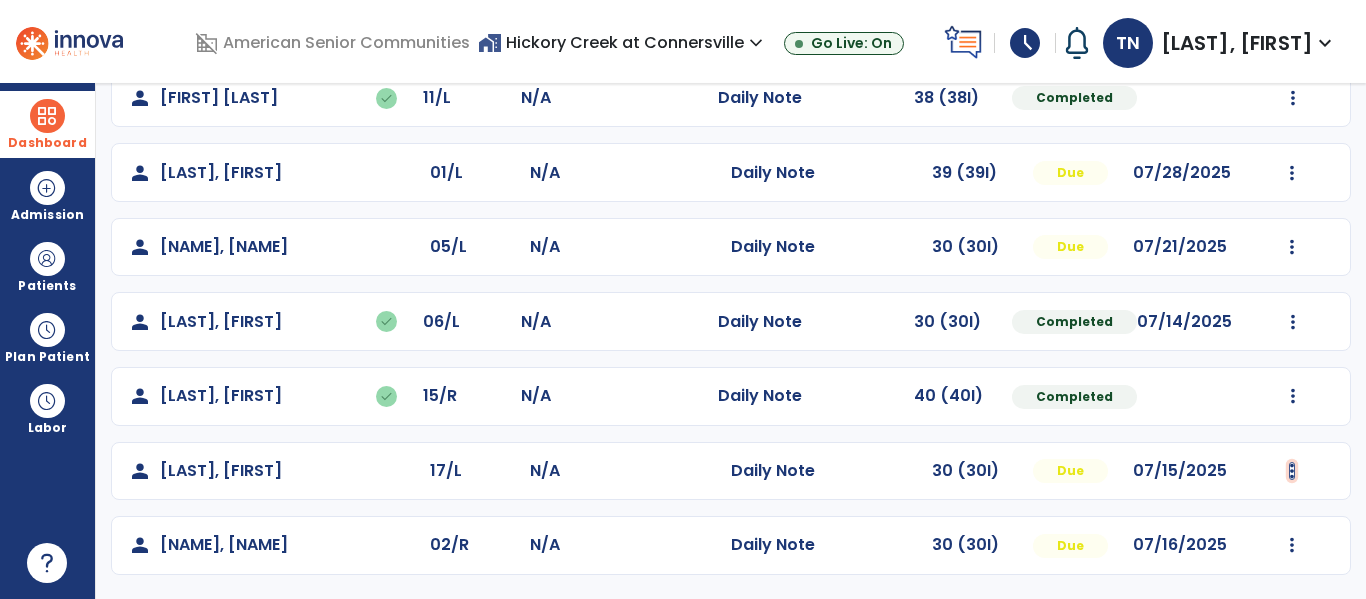 click at bounding box center [1293, 98] 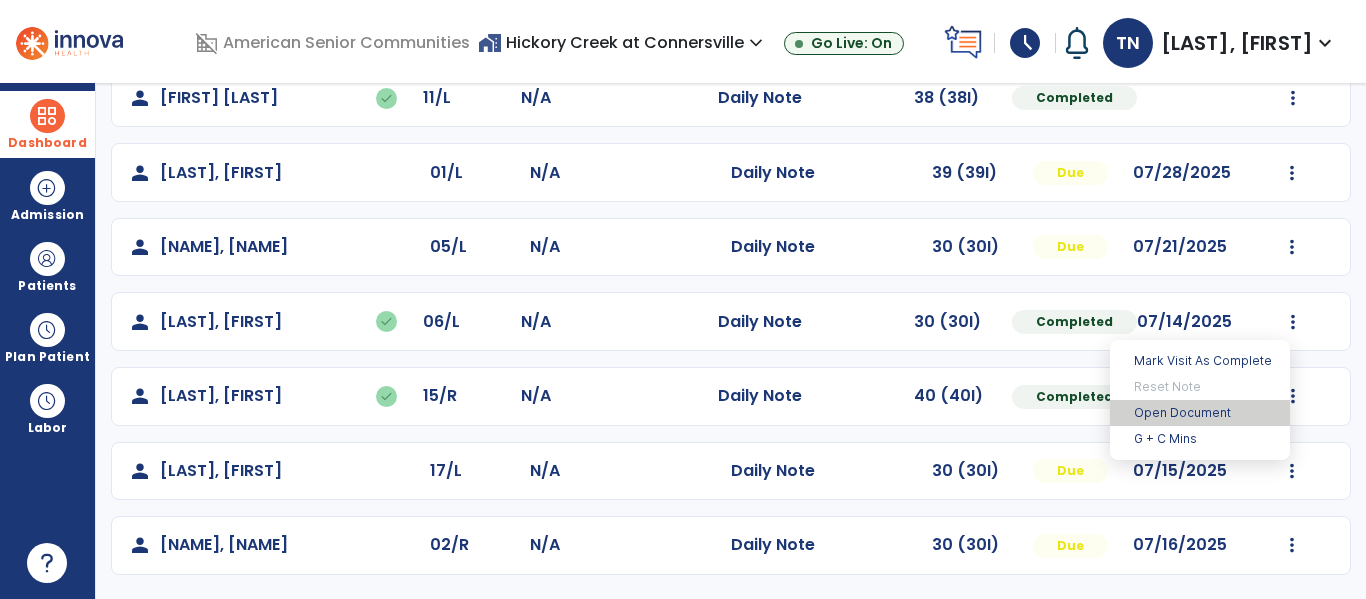 click on "Open Document" at bounding box center [1200, 413] 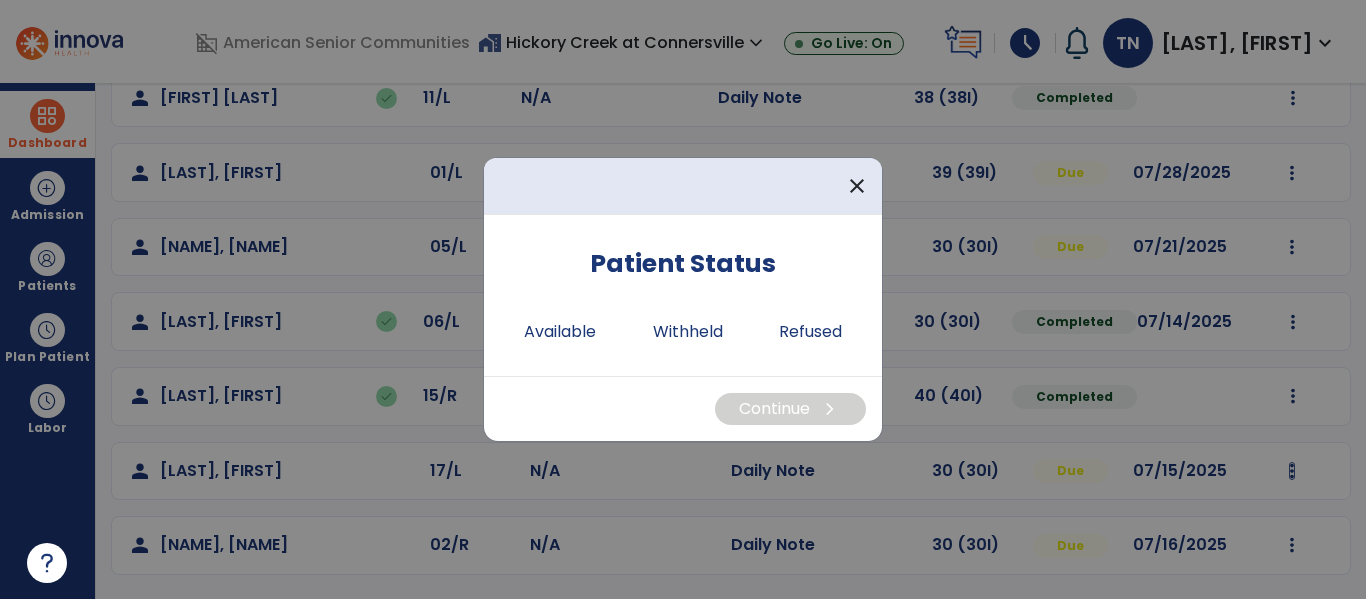 click at bounding box center [683, 299] 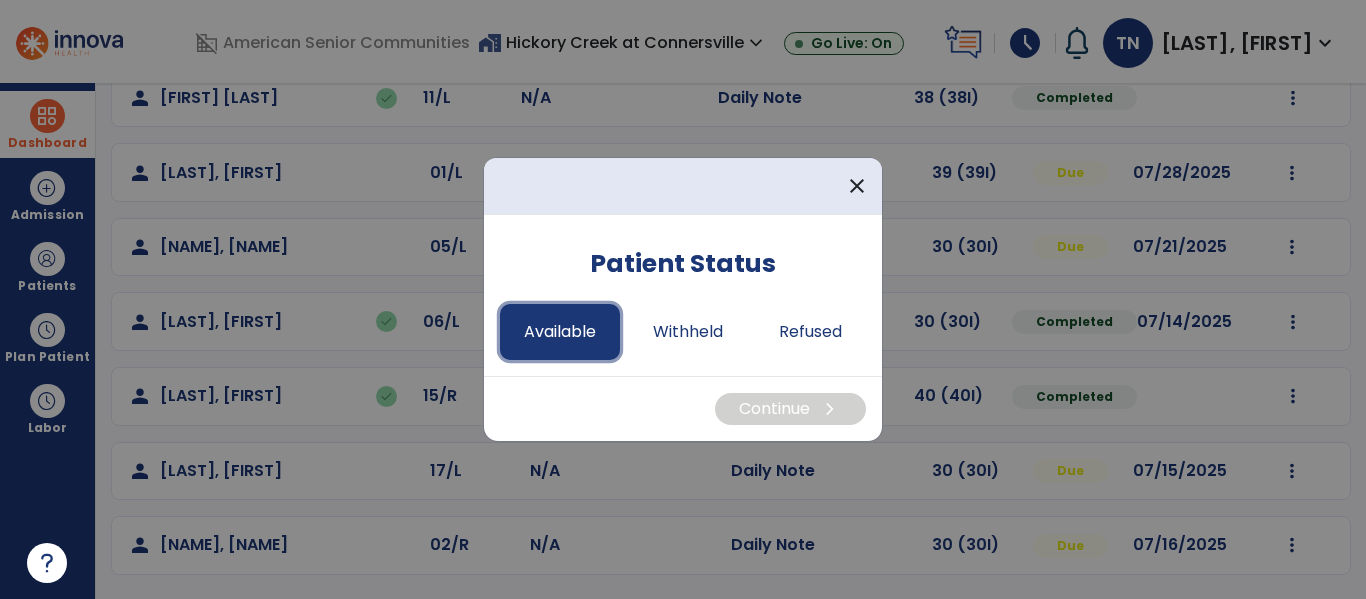 click on "Available" at bounding box center [560, 332] 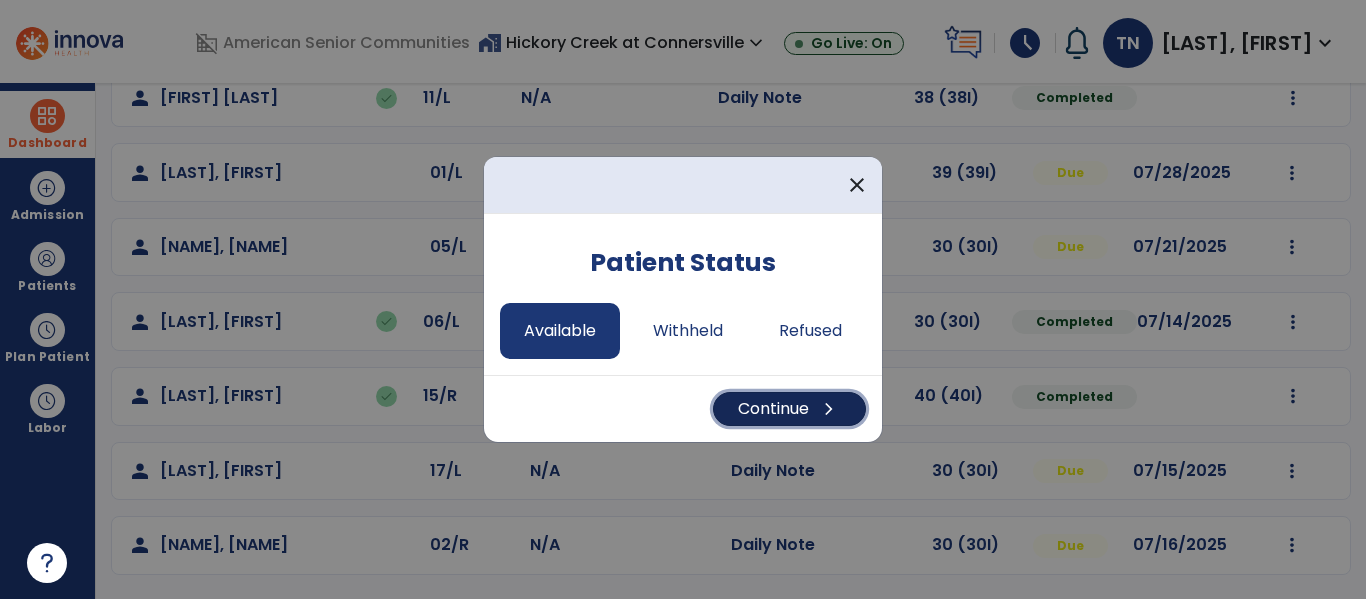click on "Continue   chevron_right" at bounding box center [789, 409] 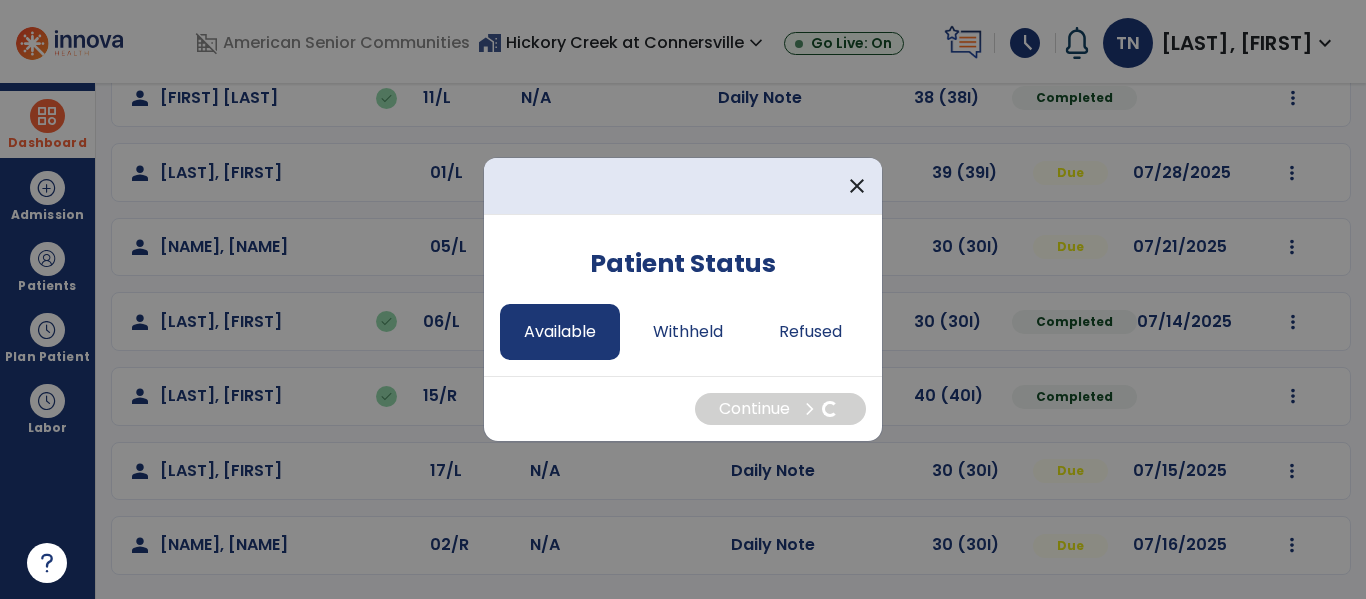 select on "*" 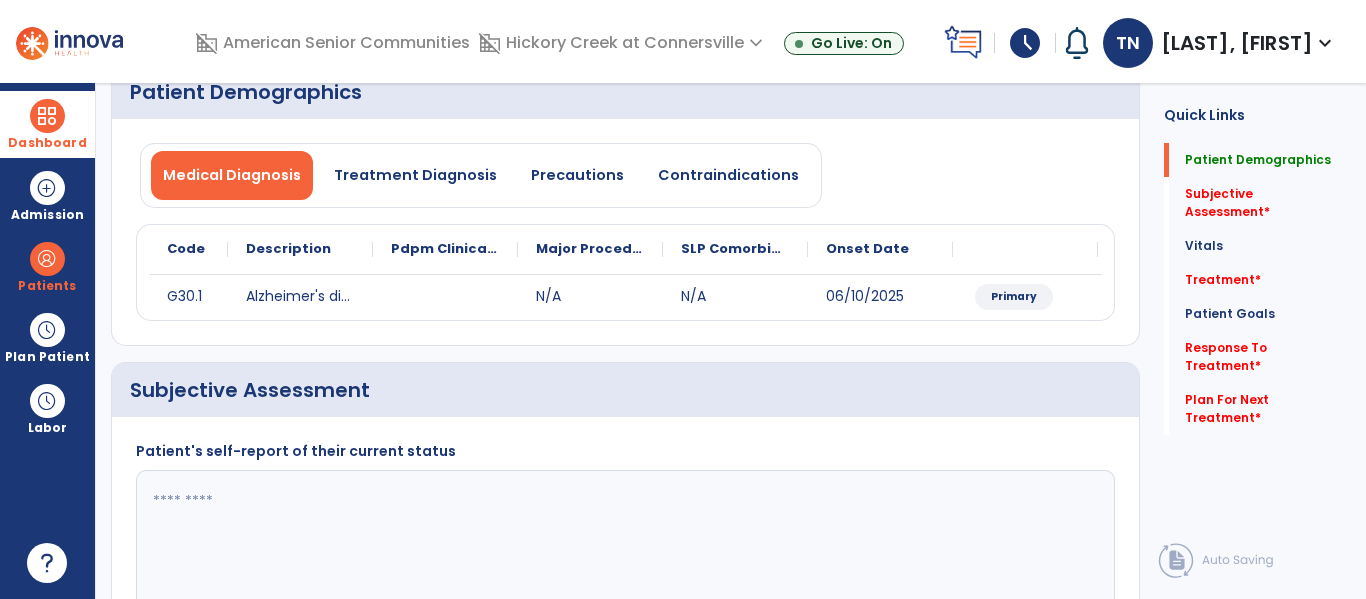 scroll, scrollTop: 0, scrollLeft: 0, axis: both 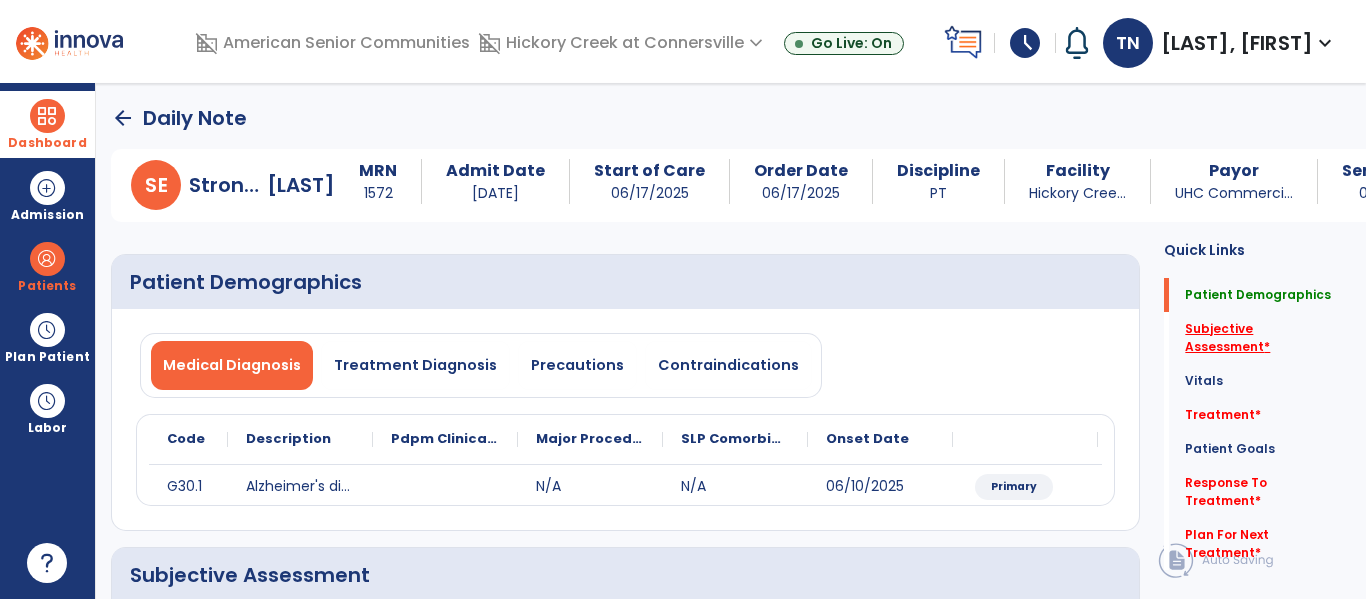 click on "Subjective Assessment   *" 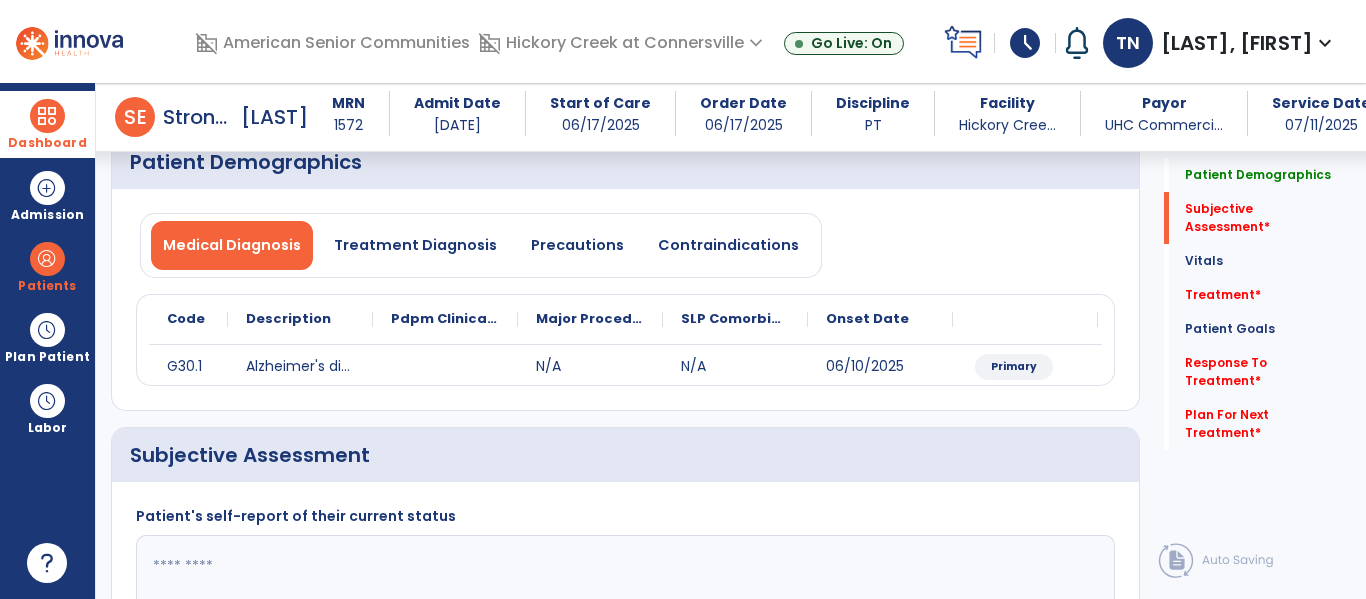 scroll, scrollTop: 347, scrollLeft: 0, axis: vertical 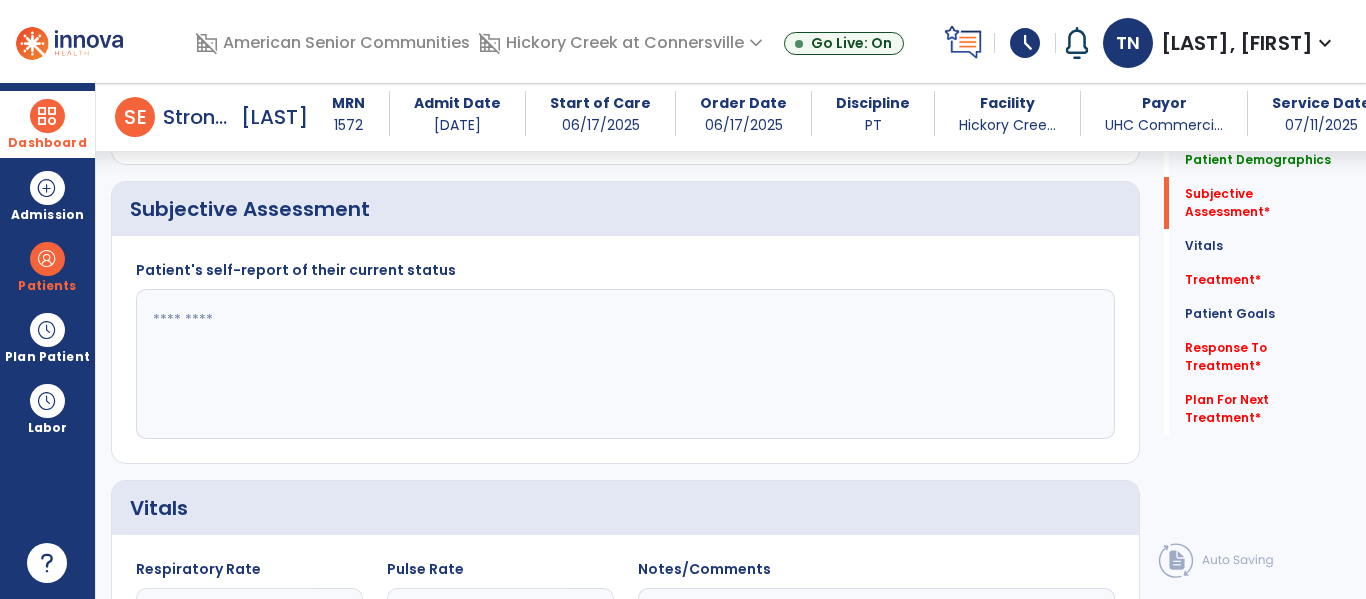 click 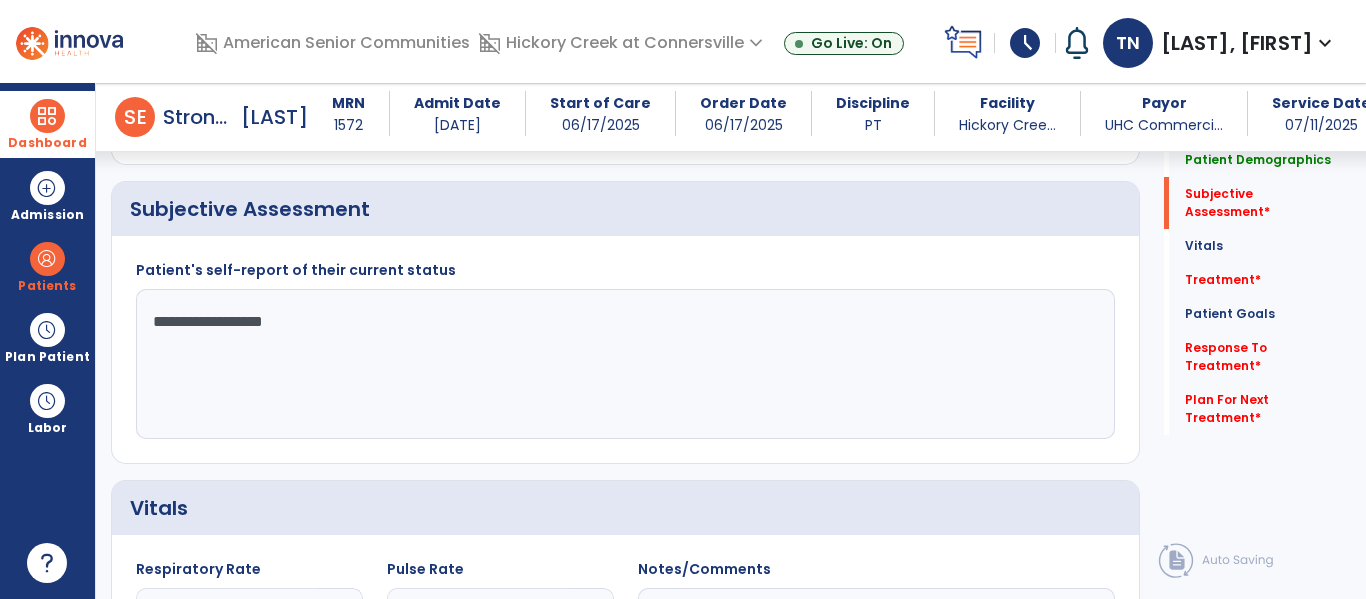 type on "**********" 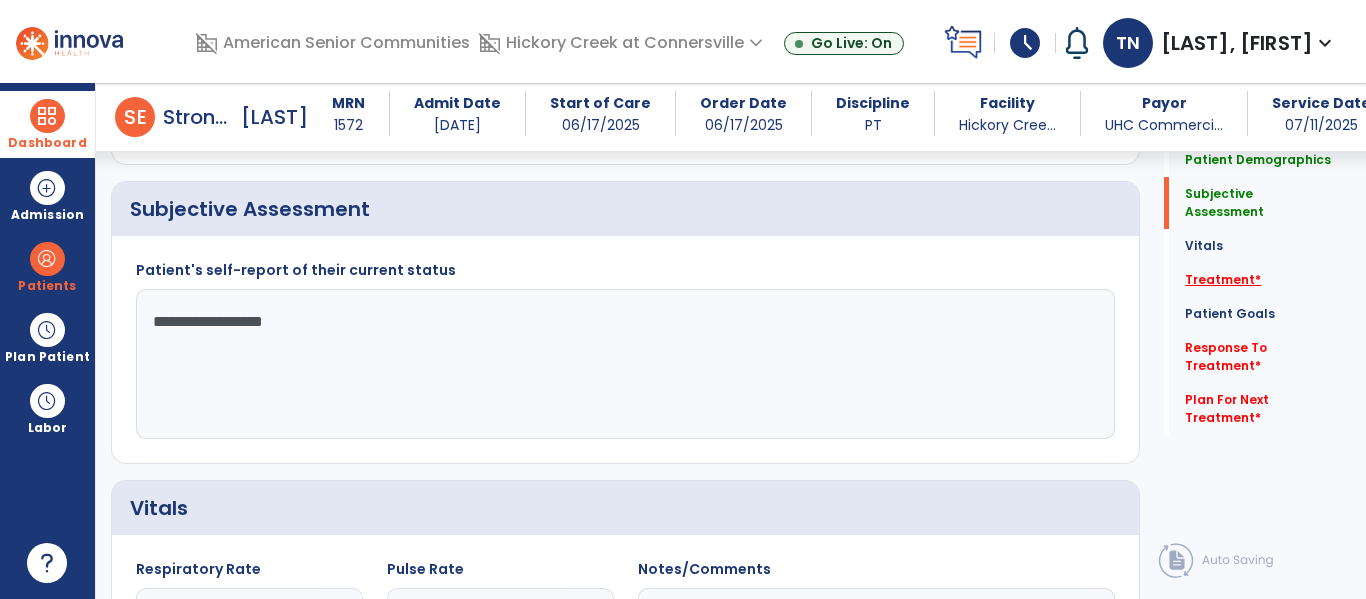 click on "Treatment   *" 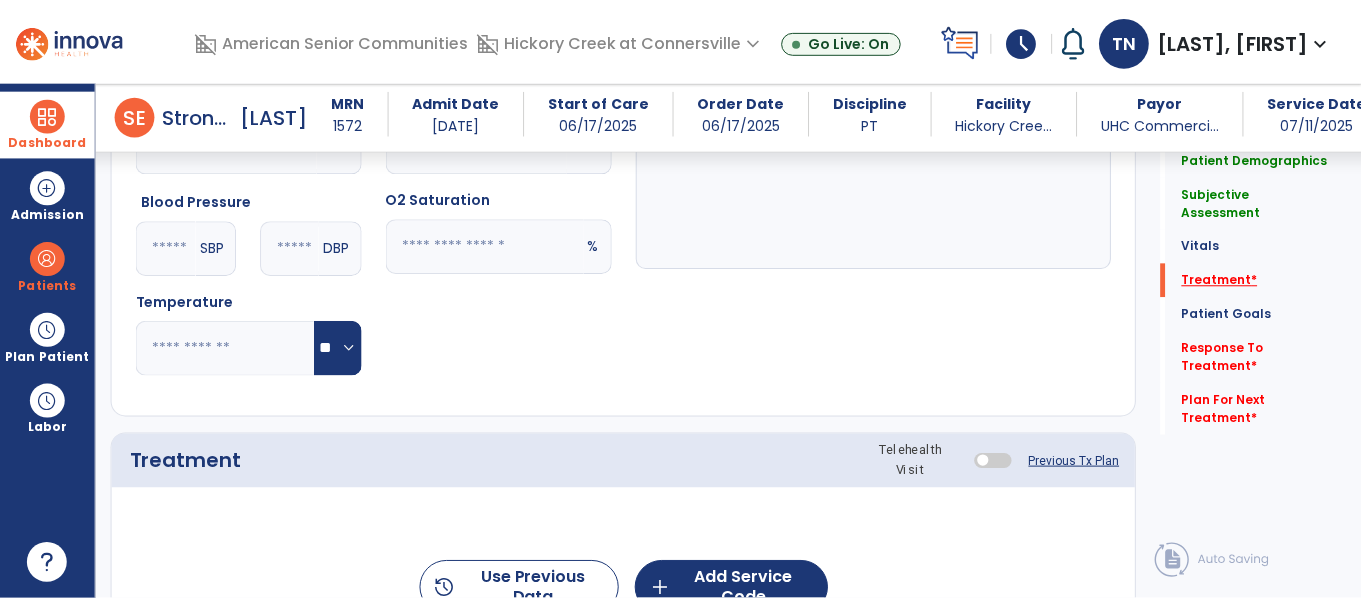 scroll, scrollTop: 1036, scrollLeft: 0, axis: vertical 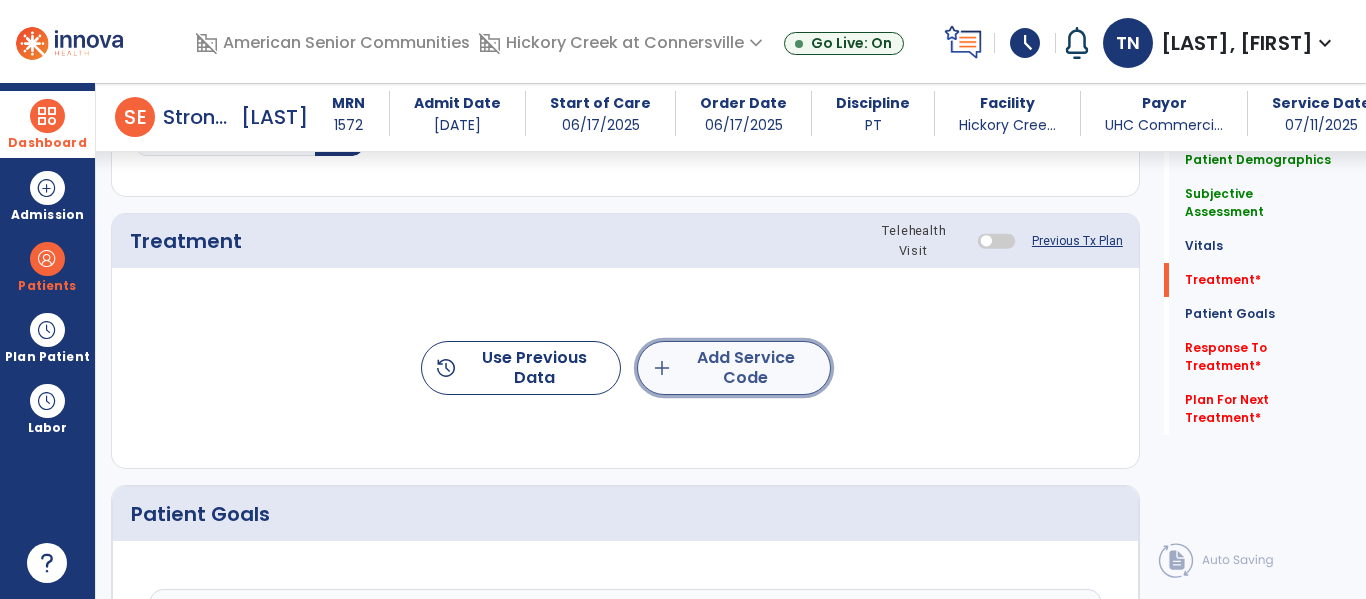 click on "add  Add Service Code" 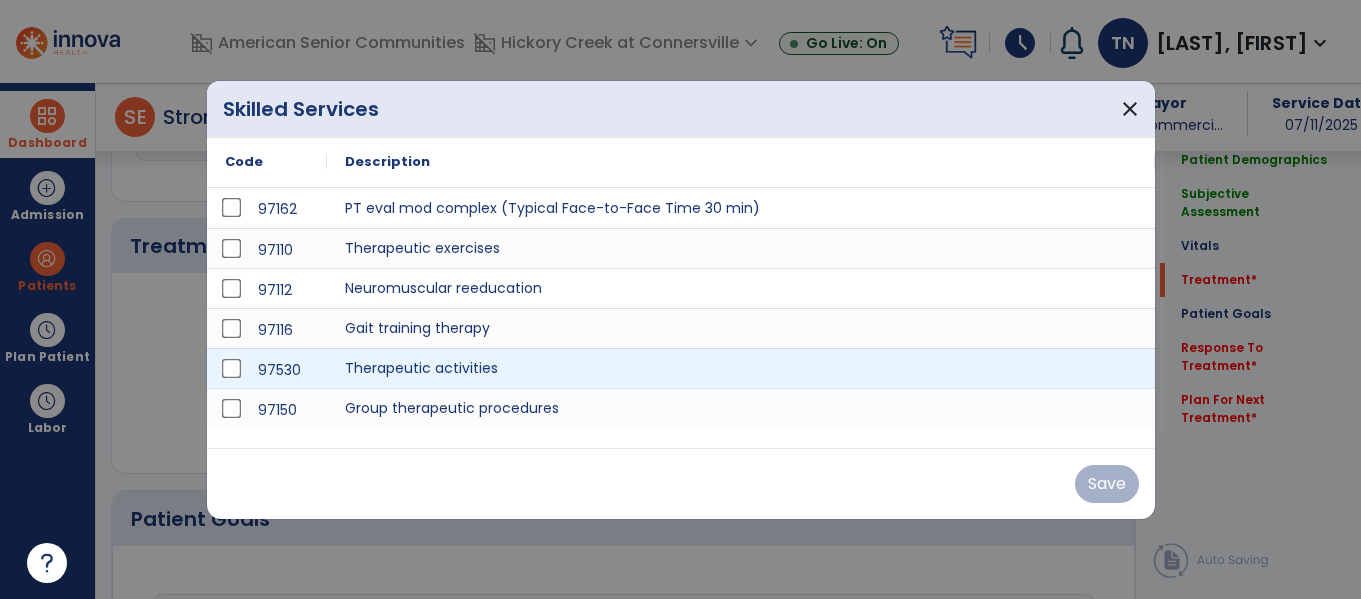 scroll, scrollTop: 1036, scrollLeft: 0, axis: vertical 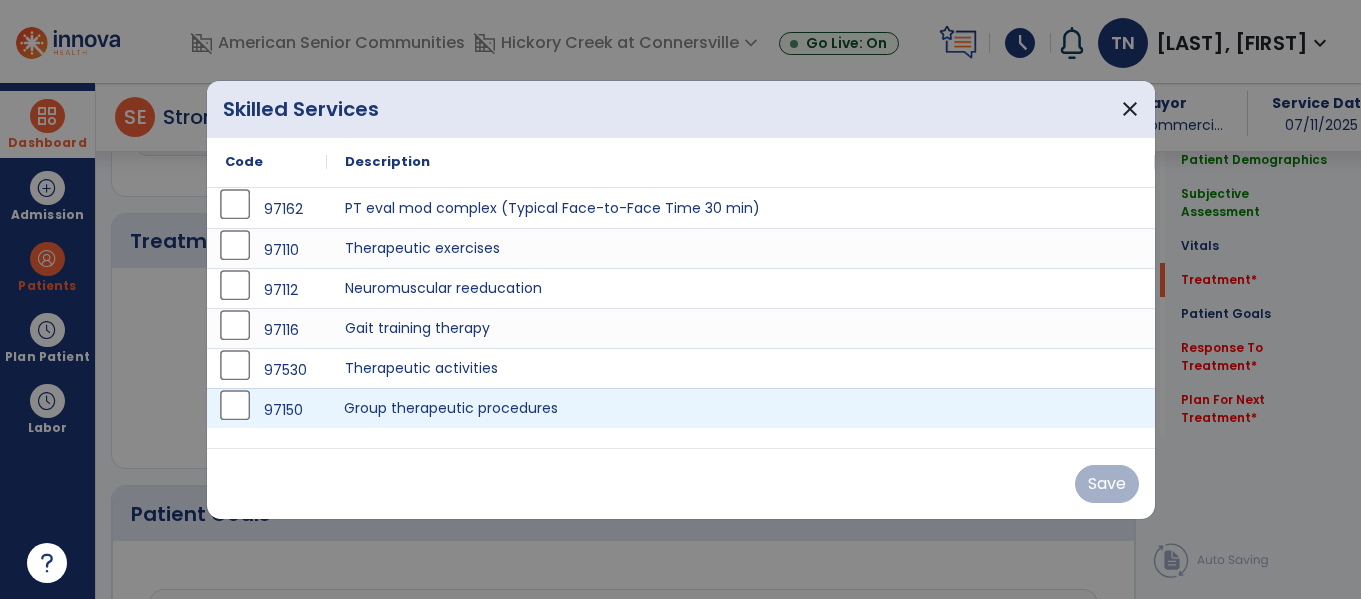 click on "Group therapeutic procedures" at bounding box center [741, 408] 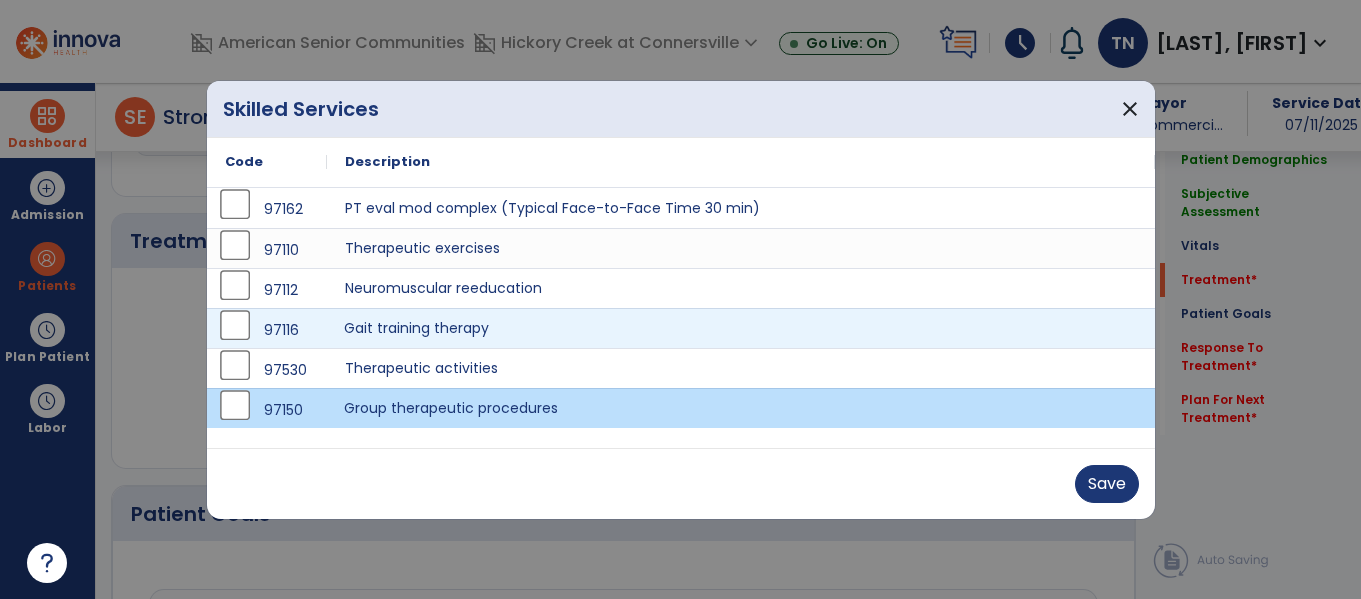 click on "Gait training therapy" at bounding box center (741, 328) 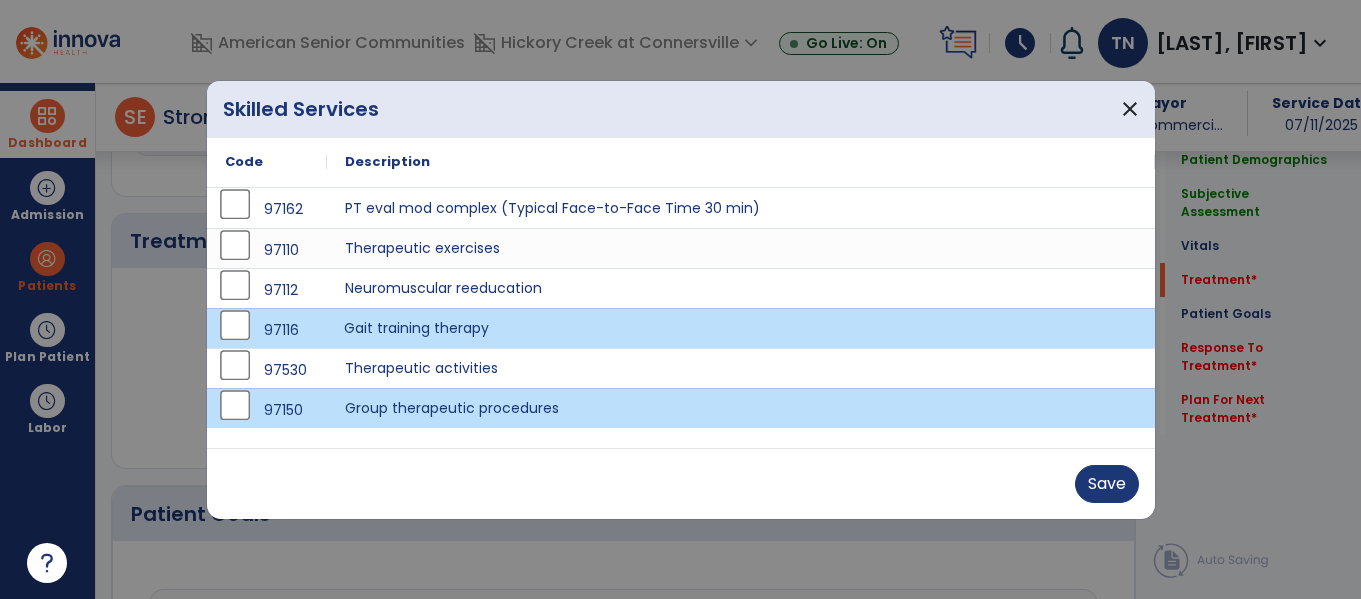 click on "Save" at bounding box center [681, 483] 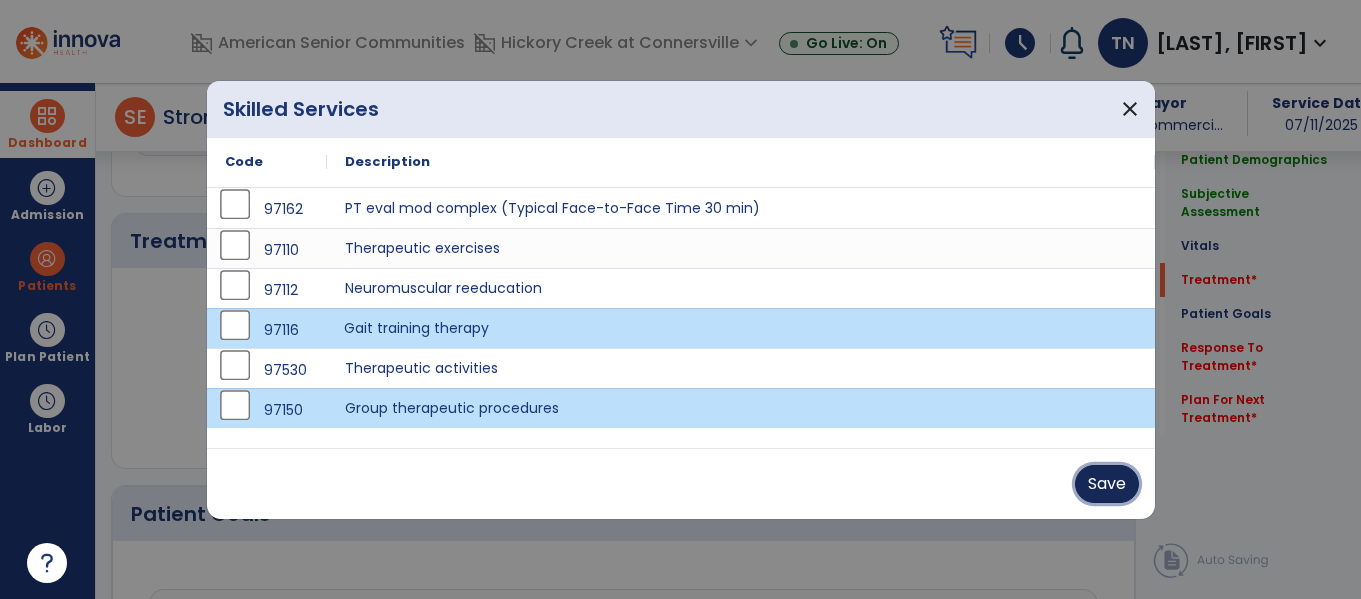 click on "Save" at bounding box center (1107, 484) 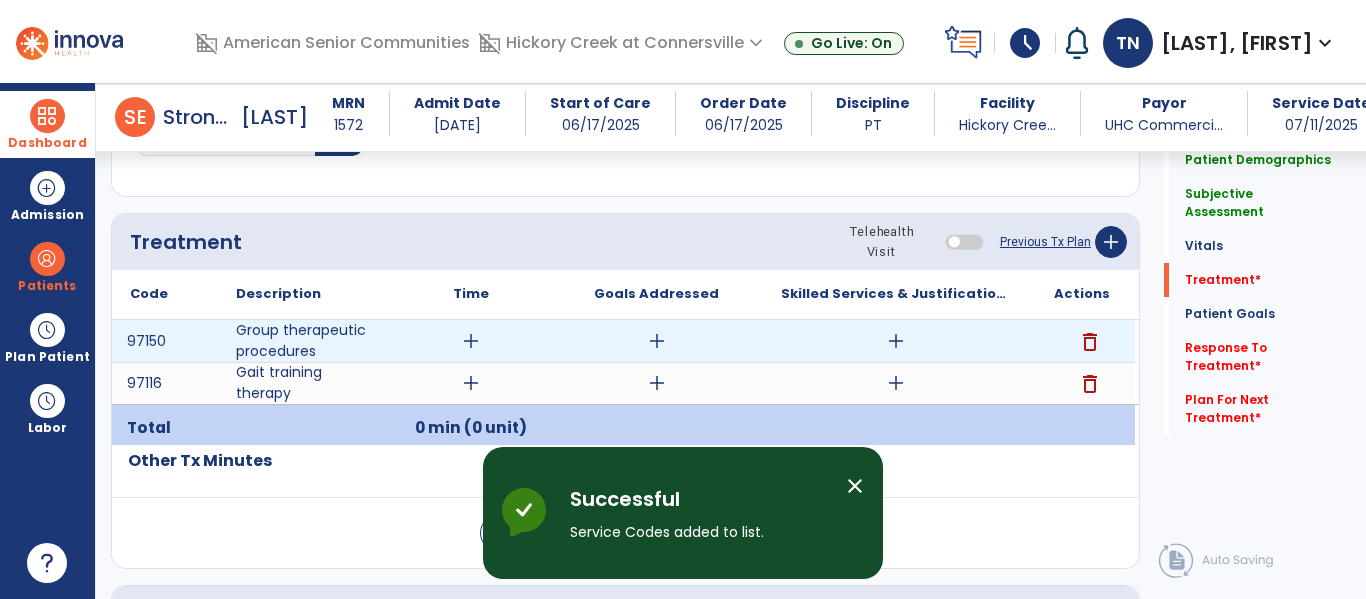 click on "add" at bounding box center [471, 341] 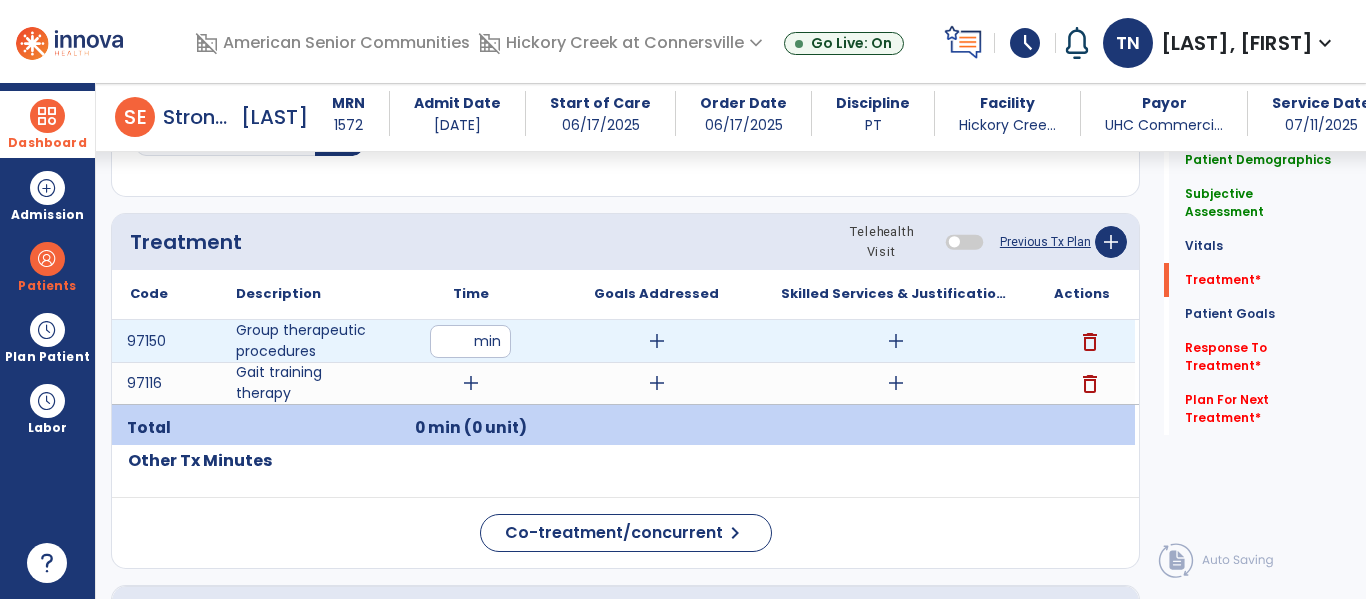 type on "**" 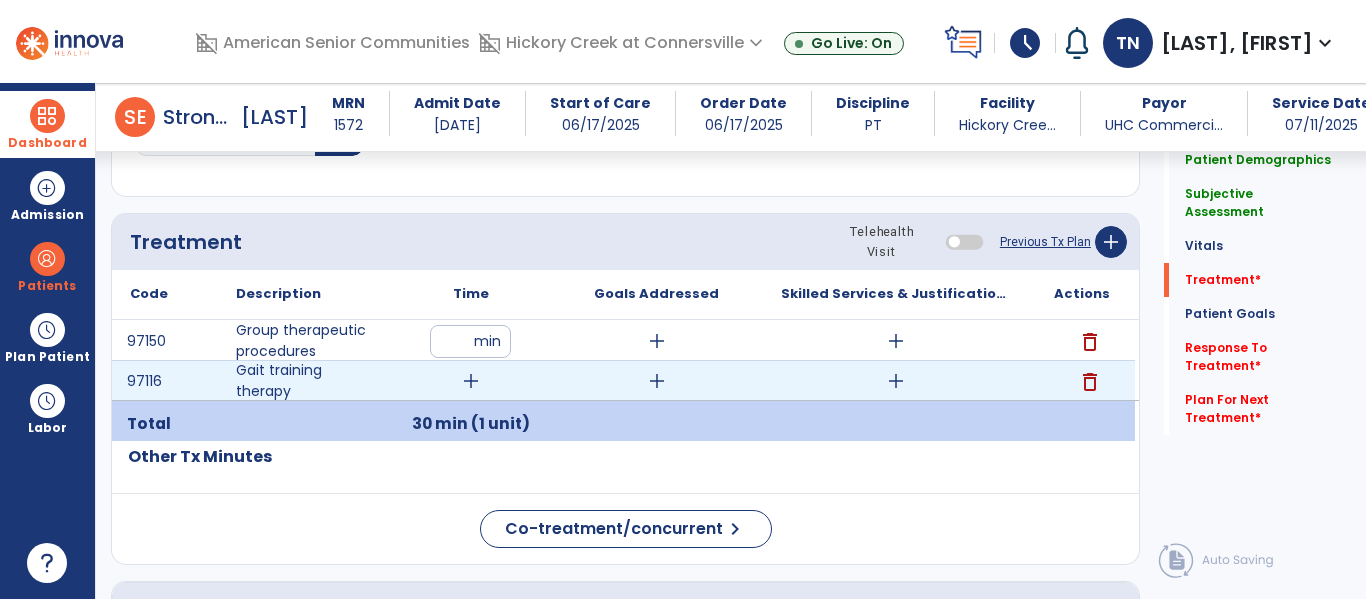 click on "add" at bounding box center [471, 381] 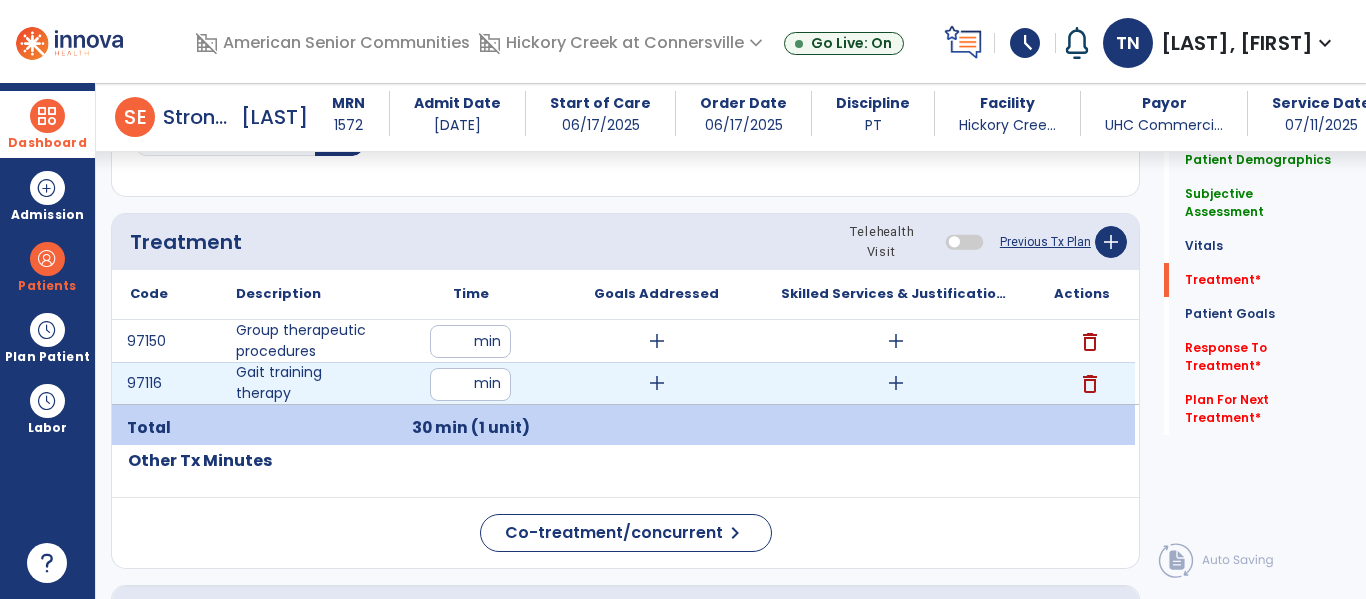type on "*" 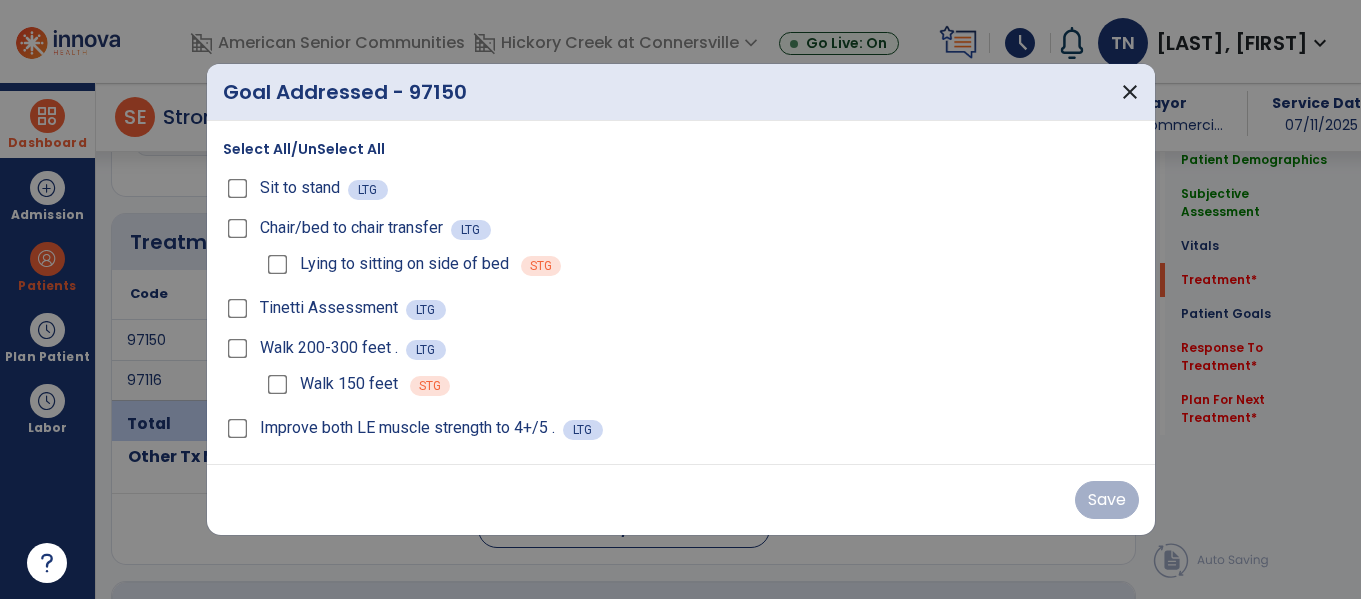 click on "Walk 200-300 feet .  LTG" at bounding box center (681, 348) 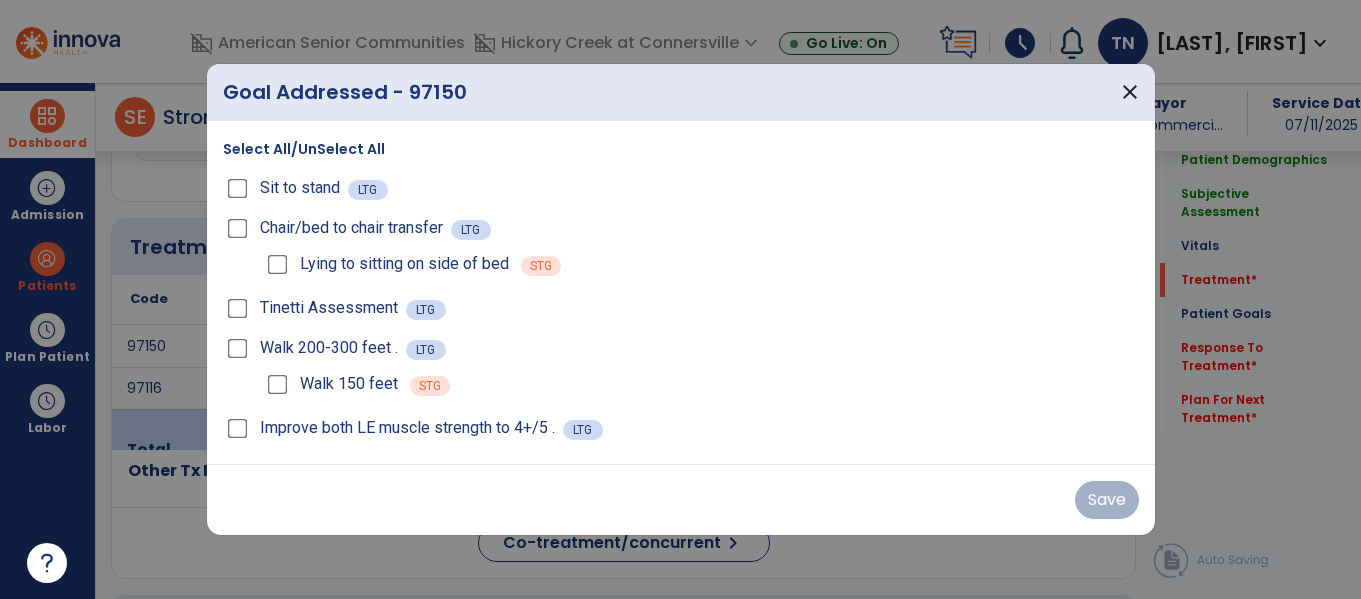 scroll, scrollTop: 1036, scrollLeft: 0, axis: vertical 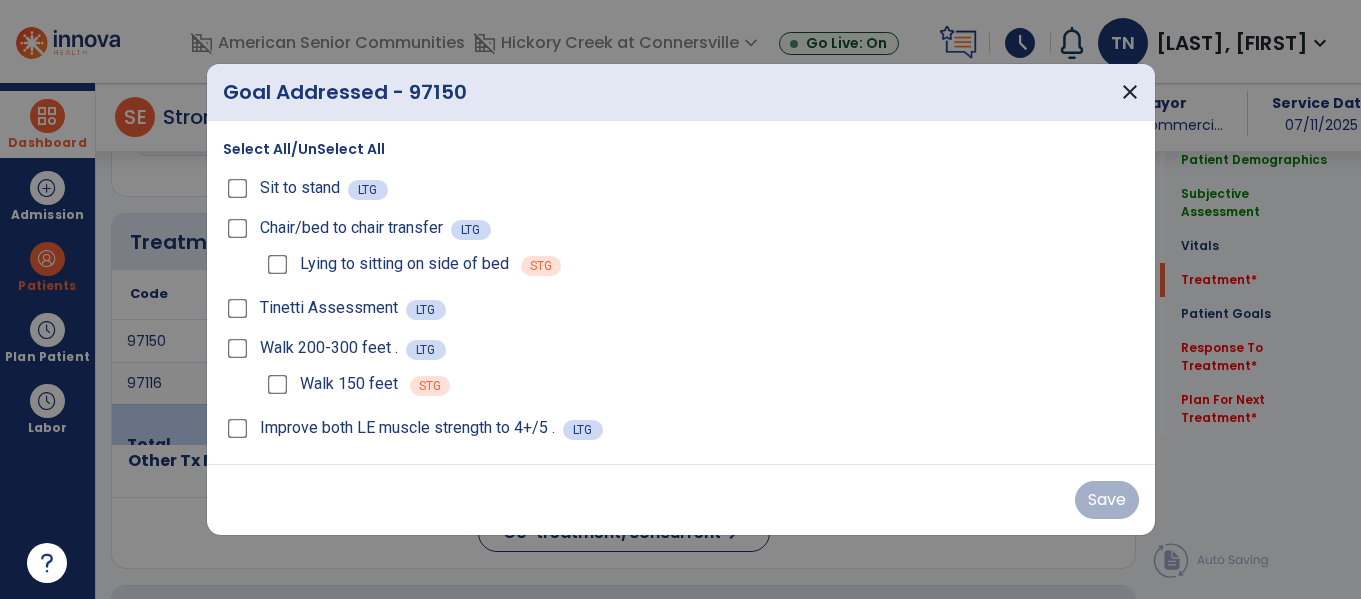 click on "Select All/UnSelect All" at bounding box center (304, 149) 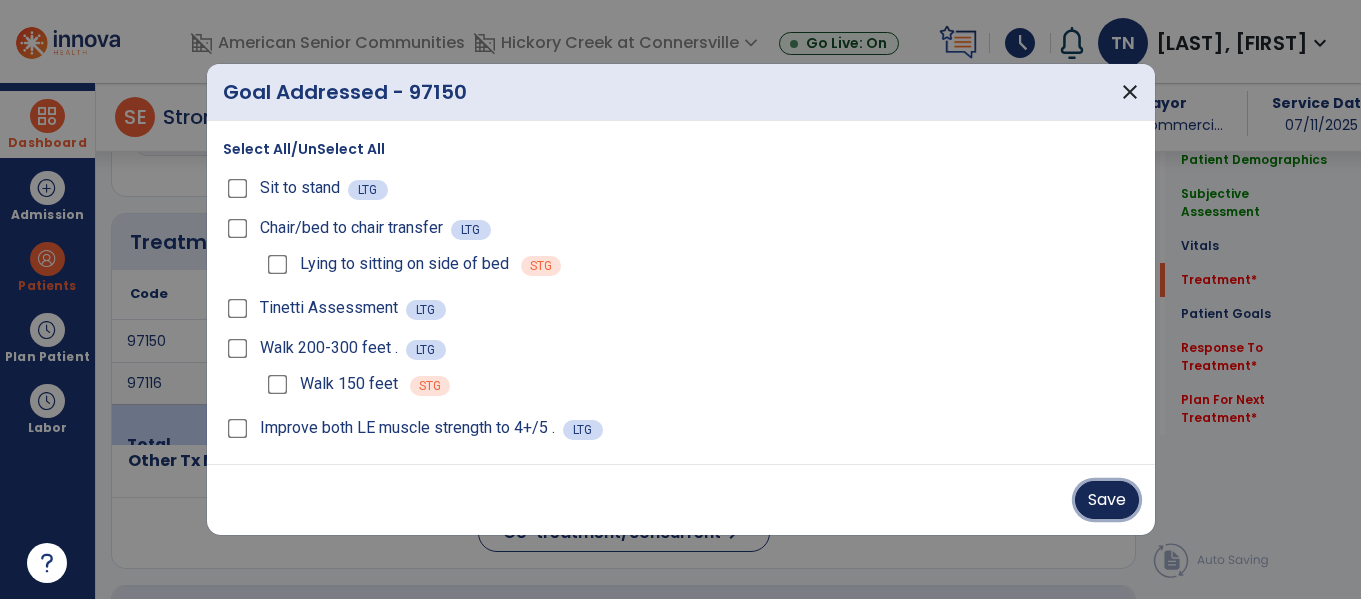 click on "Save" at bounding box center [1107, 500] 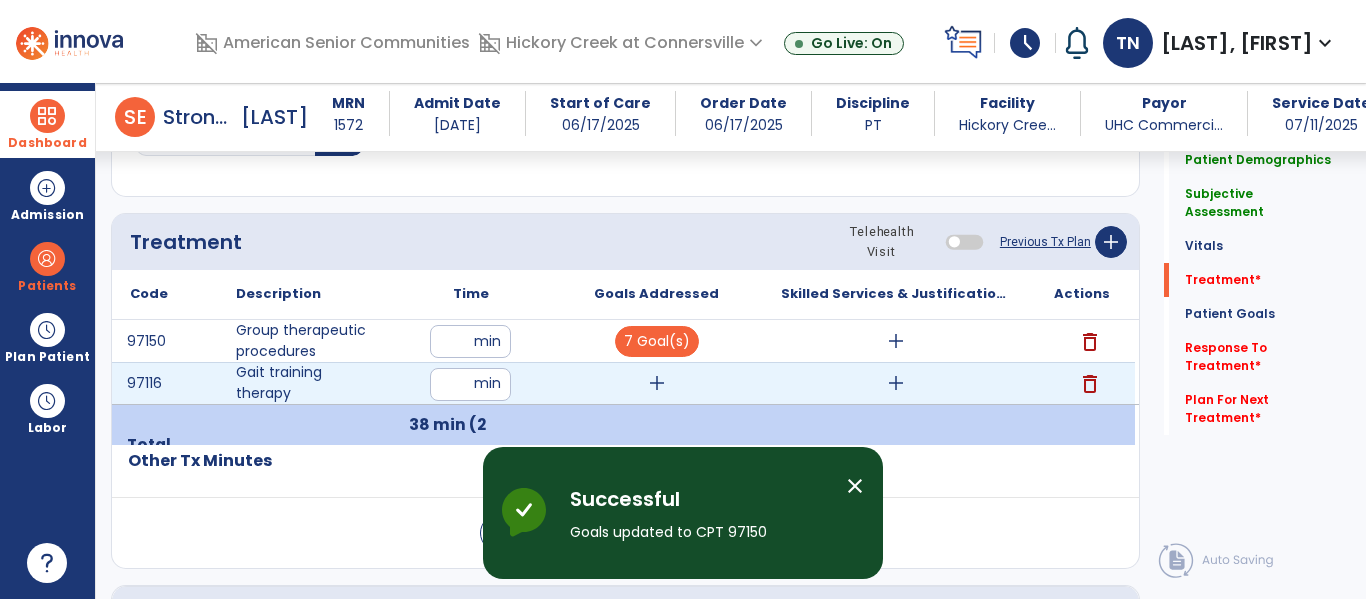 click on "add" at bounding box center [656, 383] 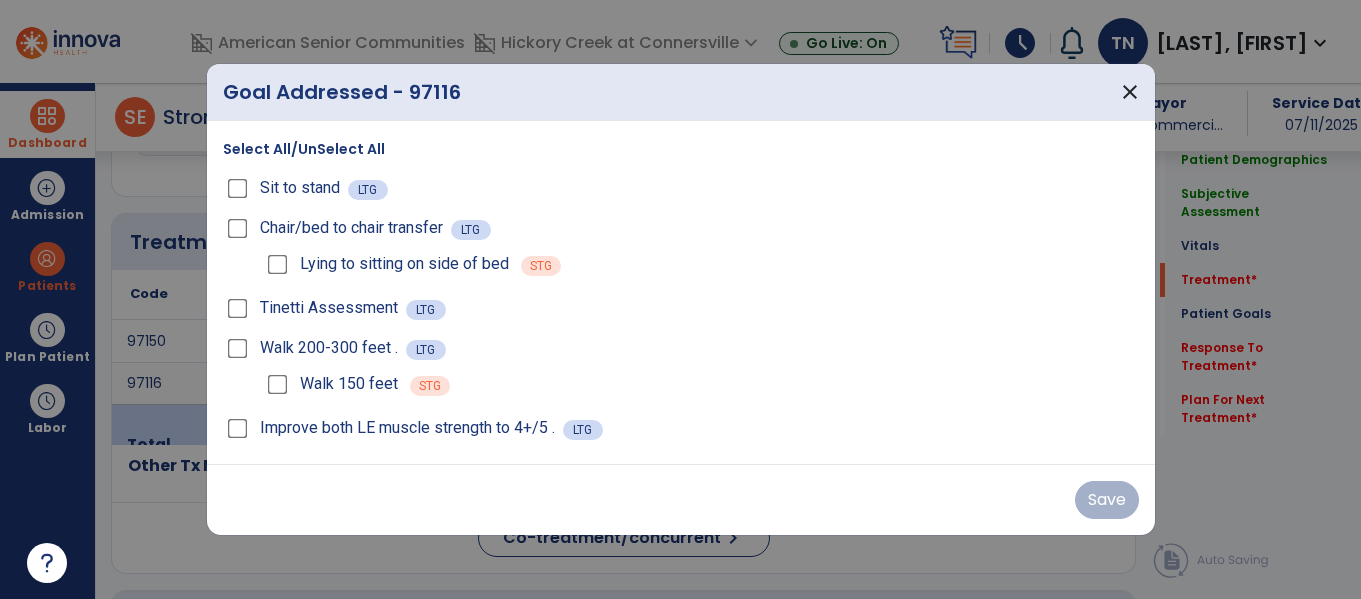 scroll, scrollTop: 1036, scrollLeft: 0, axis: vertical 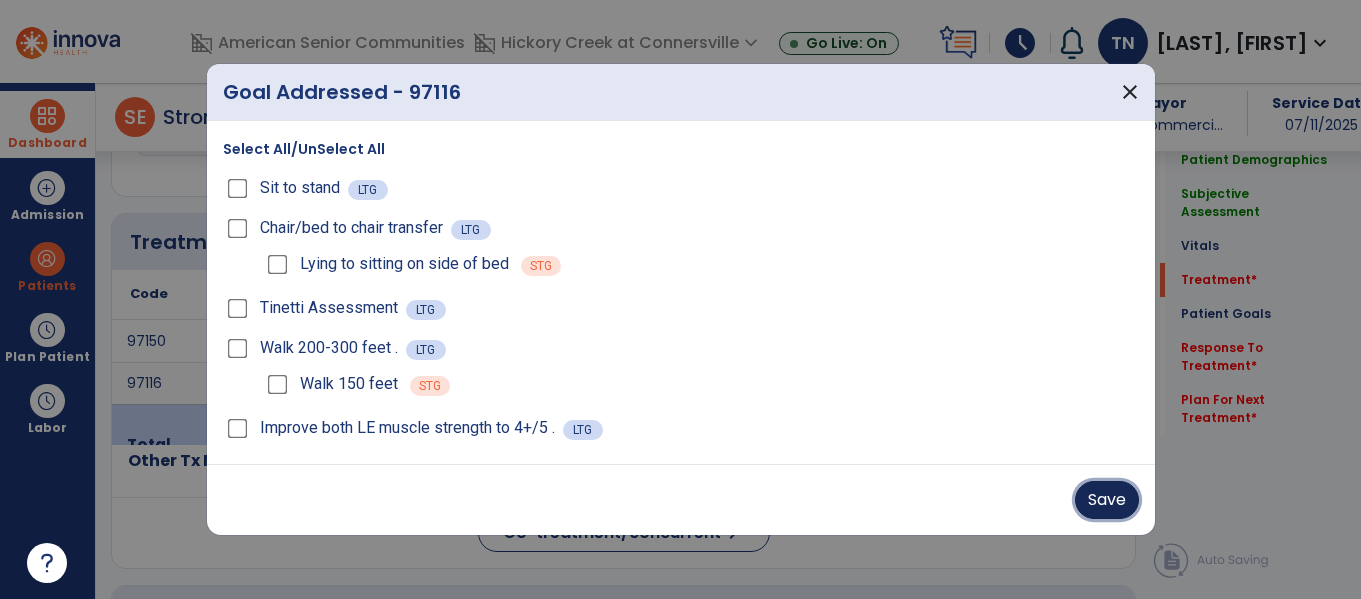 click on "Save" at bounding box center [1107, 500] 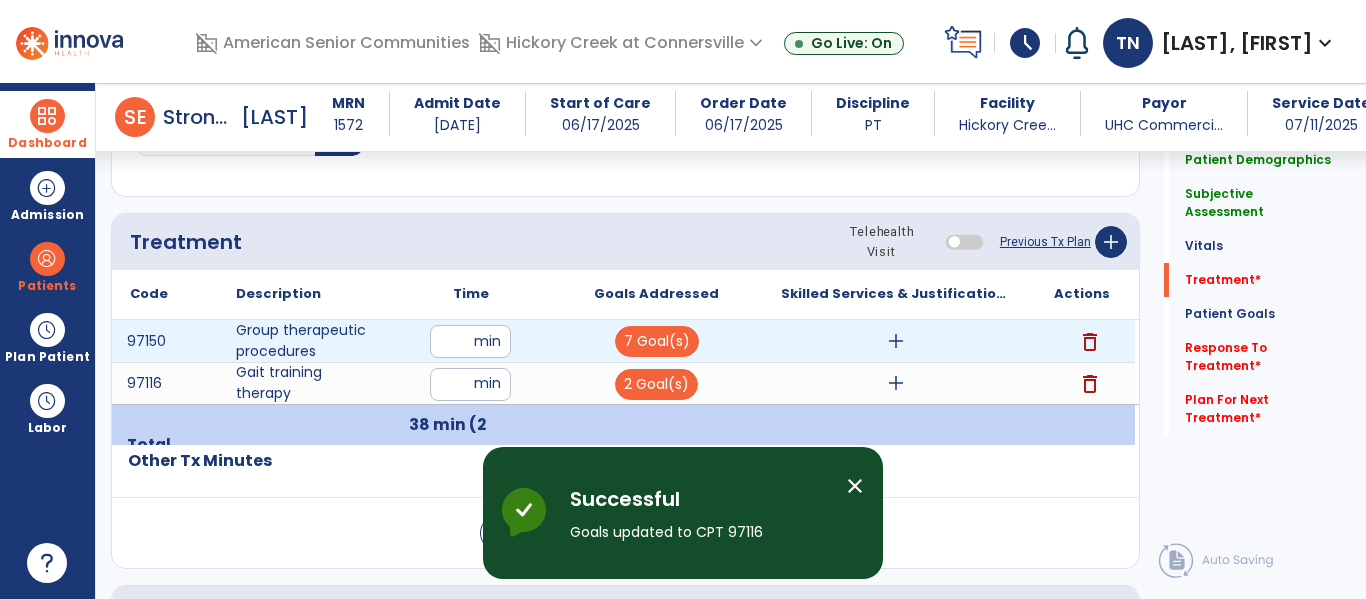 click on "add" at bounding box center [896, 341] 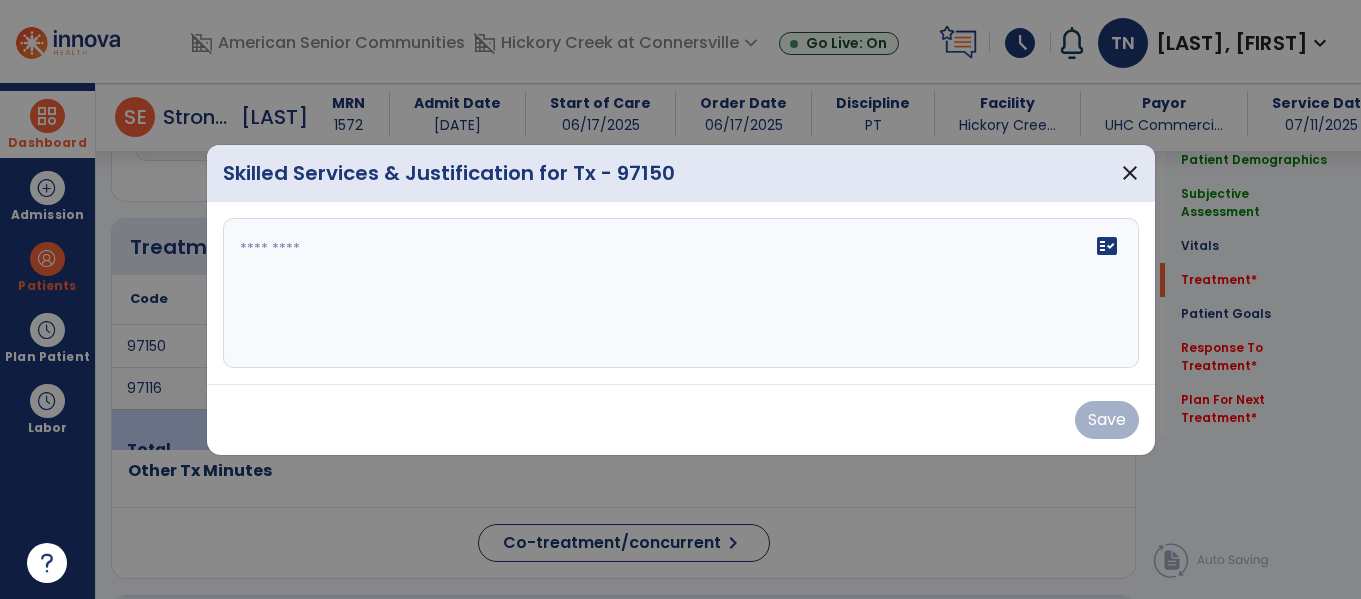 scroll, scrollTop: 1036, scrollLeft: 0, axis: vertical 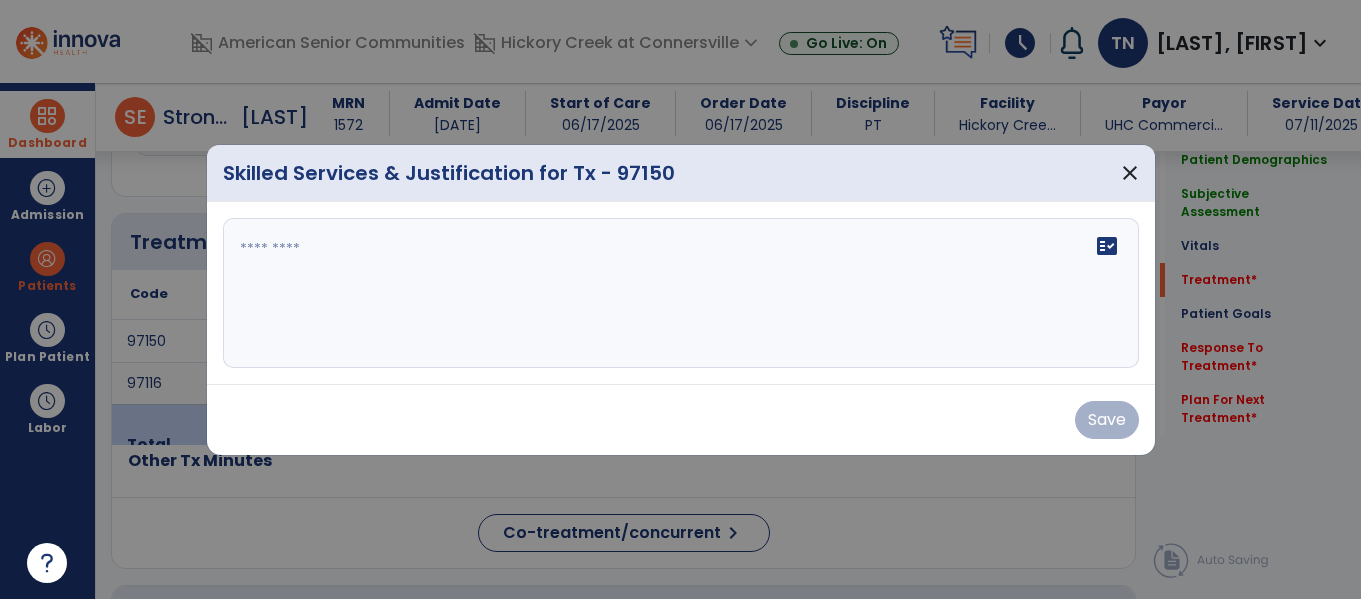 click on "Skilled Services & Justification for Tx - 97150" at bounding box center (449, 173) 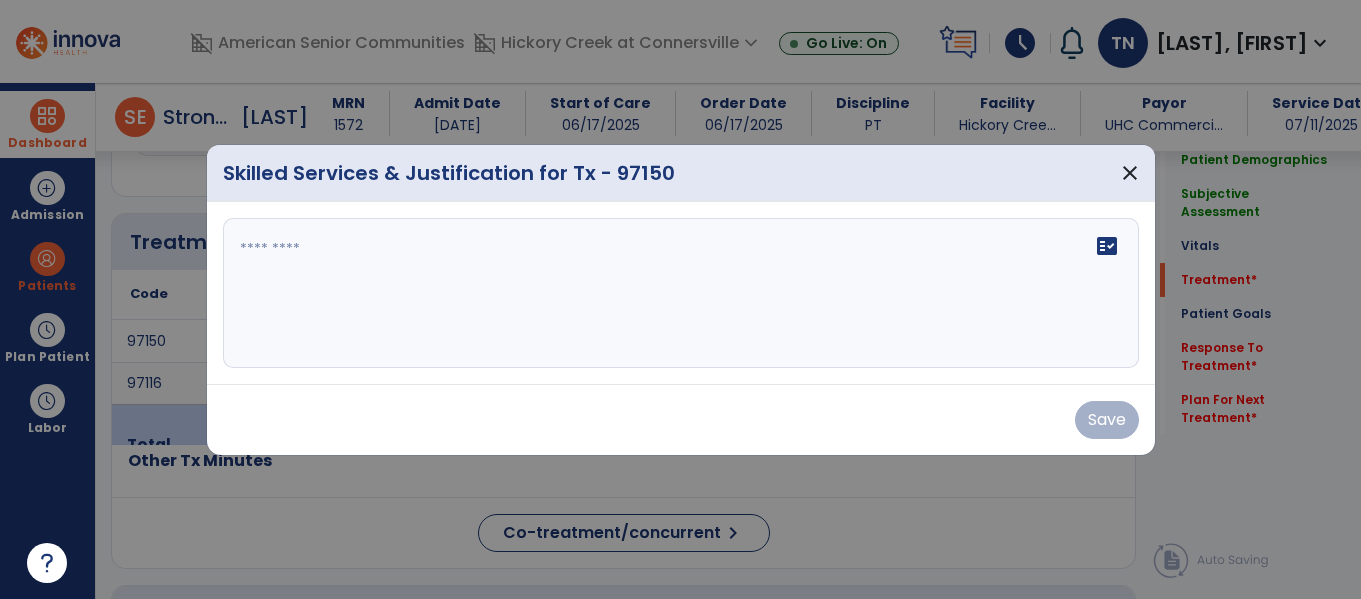 click on "Skilled Services & Justification for Tx - 97150   close" at bounding box center [681, 173] 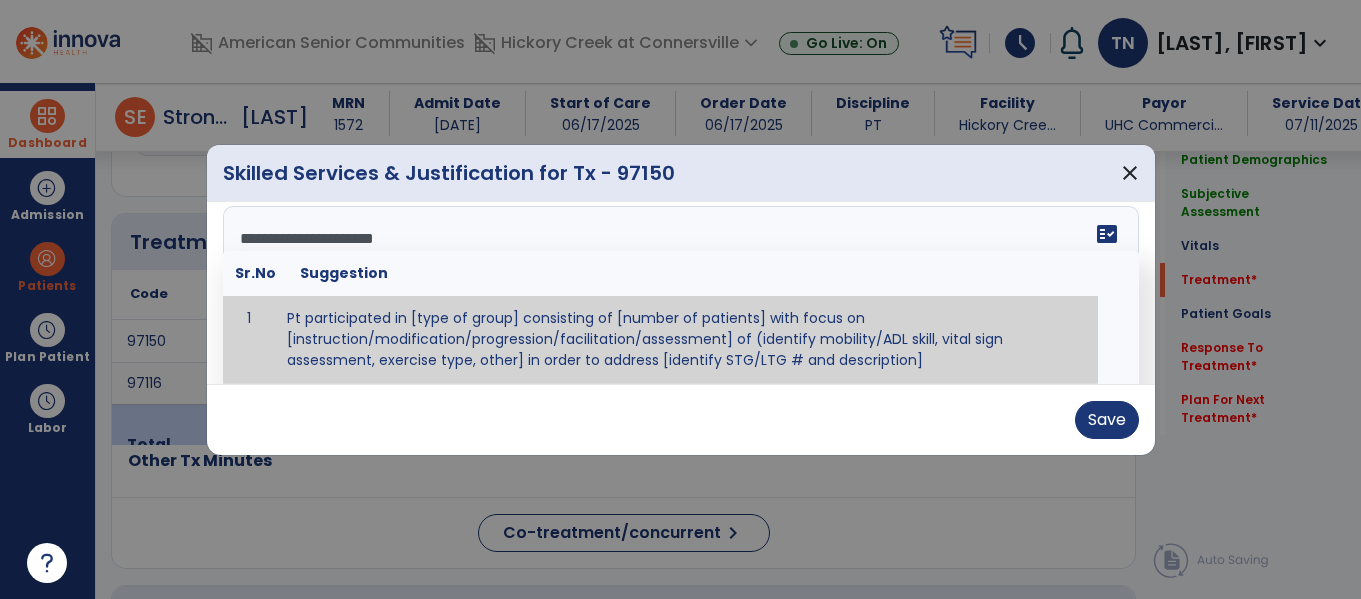 scroll, scrollTop: 0, scrollLeft: 0, axis: both 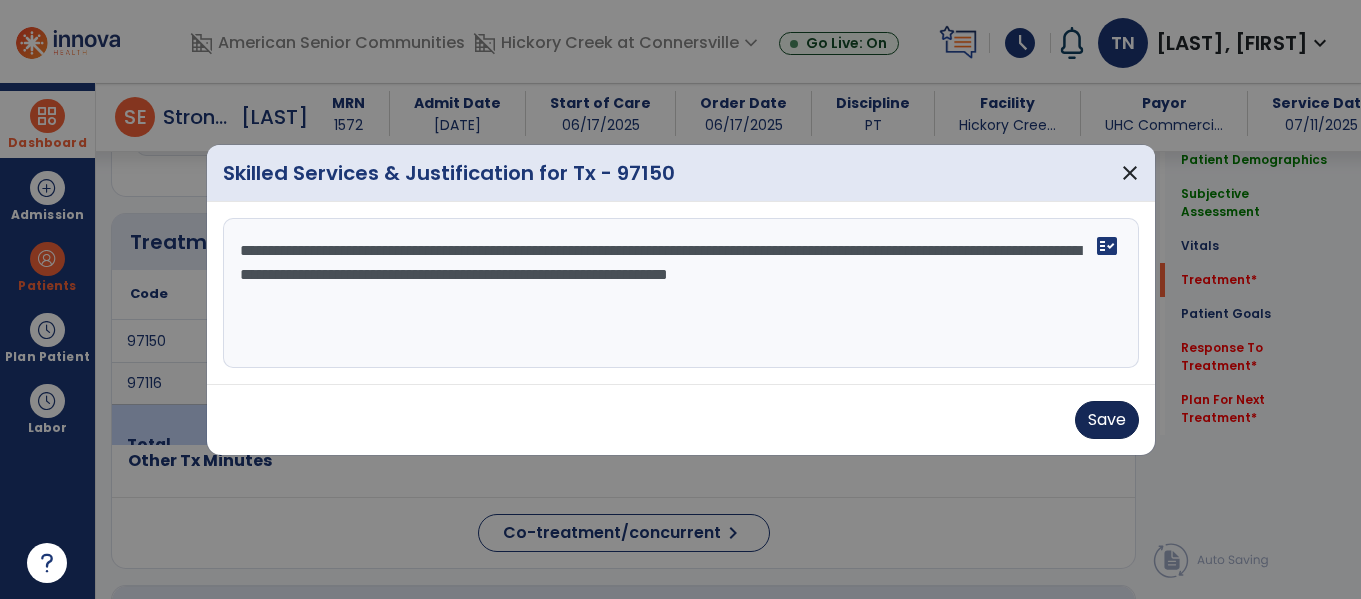 type on "**********" 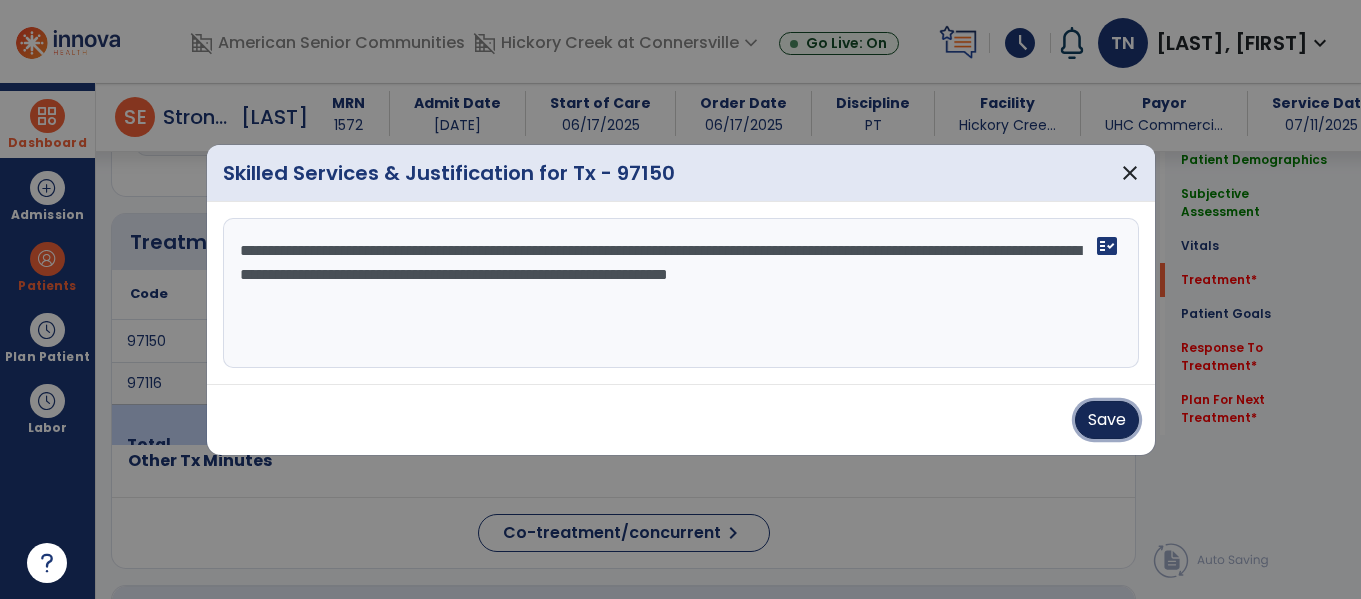 click on "Save" at bounding box center (1107, 420) 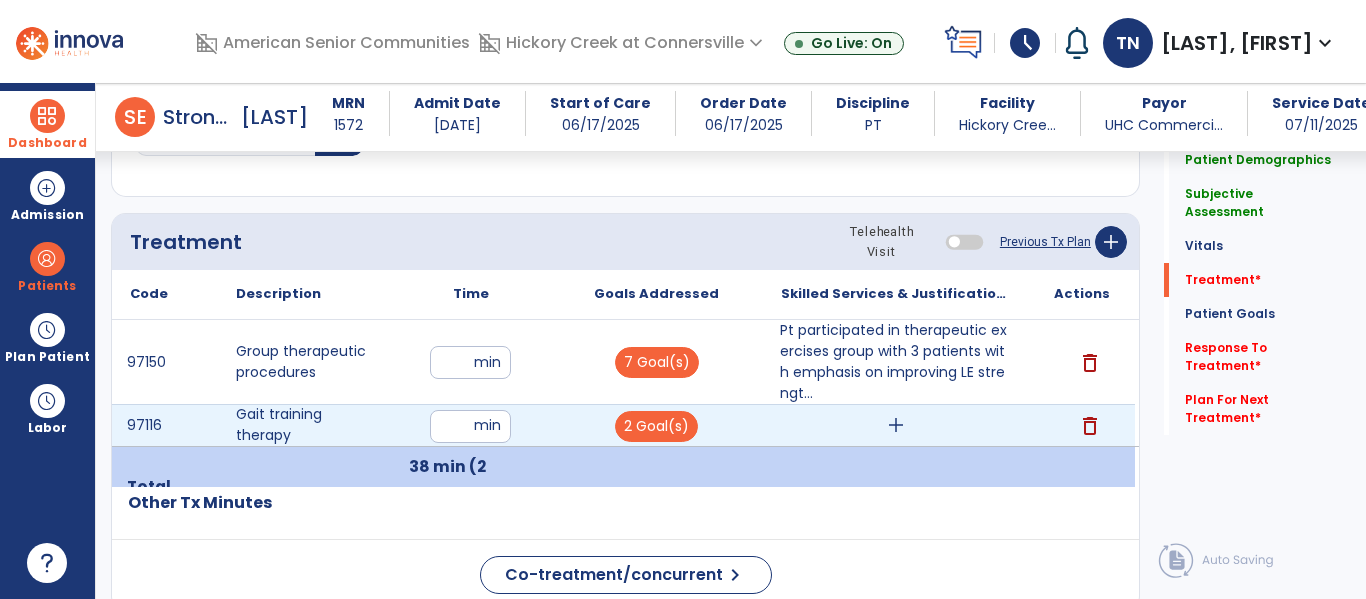 click on "add" at bounding box center [896, 425] 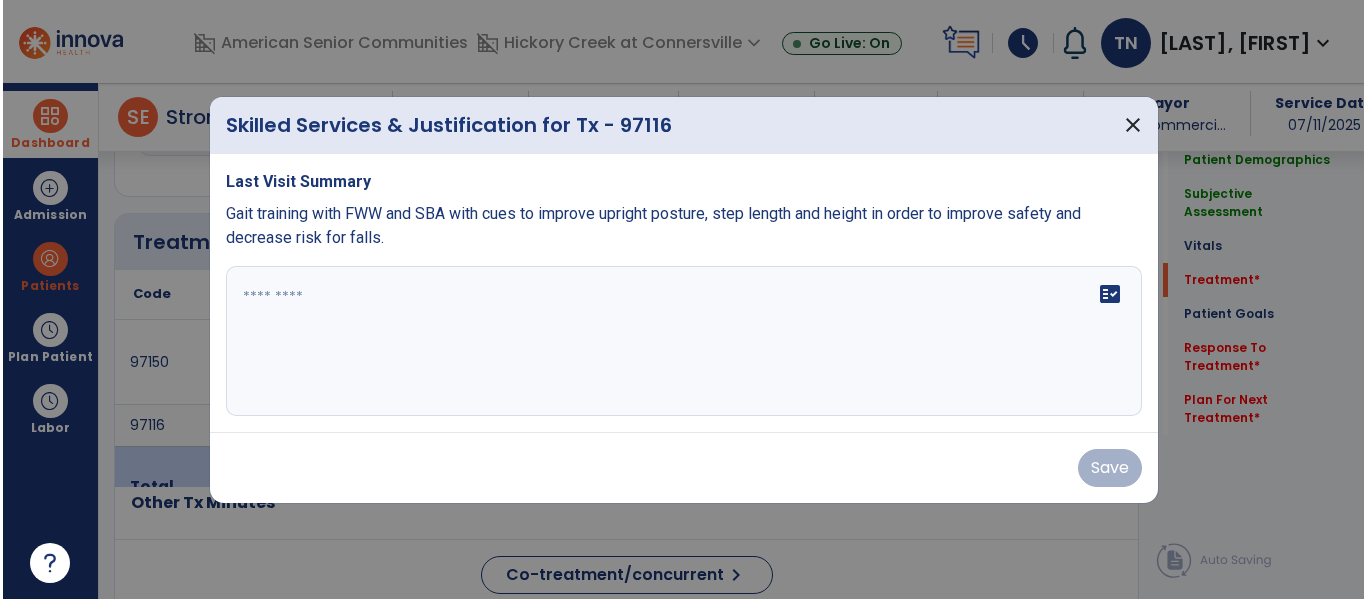 scroll, scrollTop: 1036, scrollLeft: 0, axis: vertical 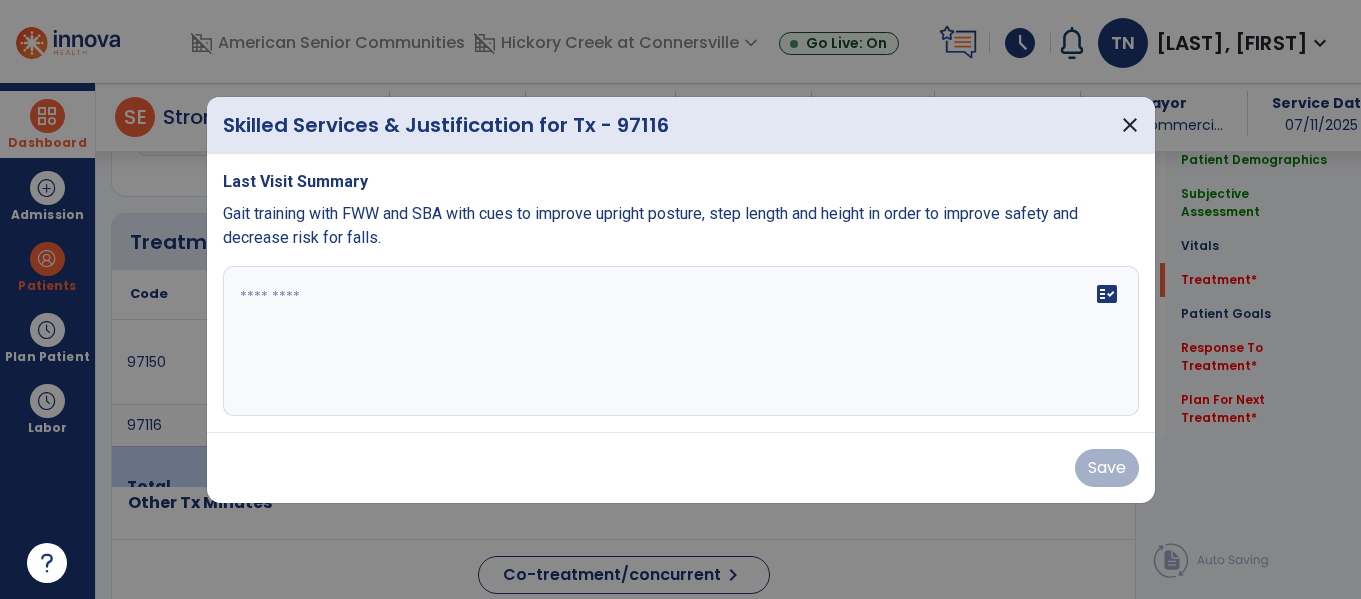 click on "fact_check" at bounding box center [681, 341] 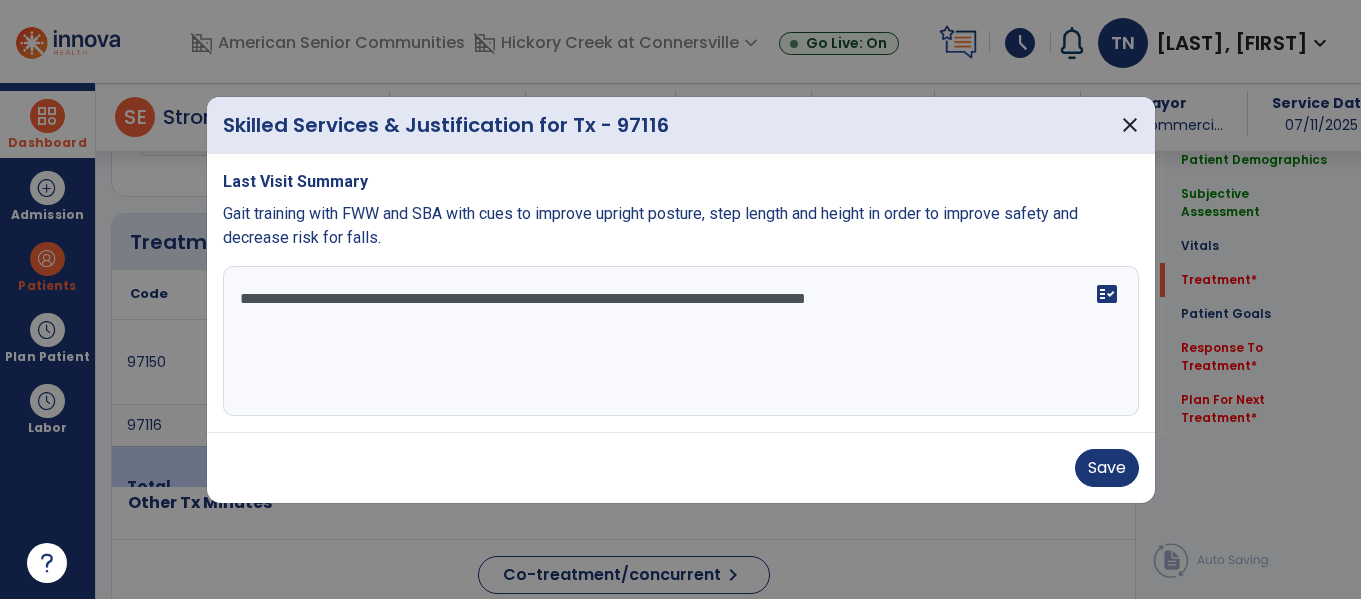 click on "**********" at bounding box center (681, 341) 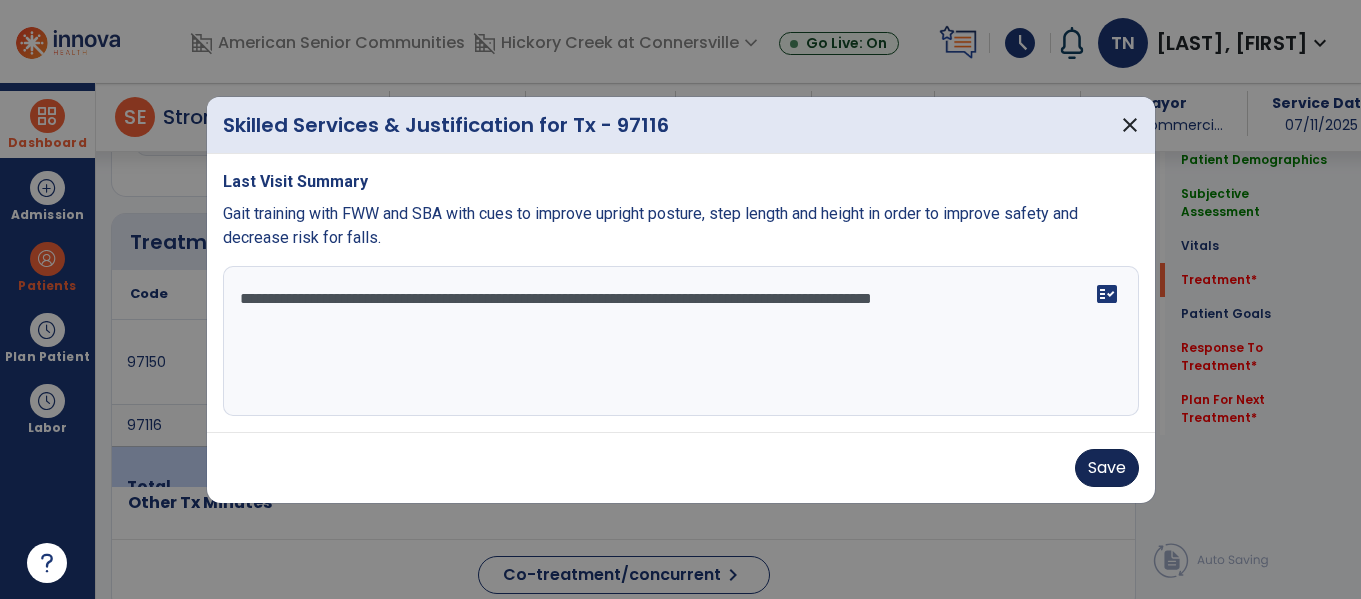 type on "**********" 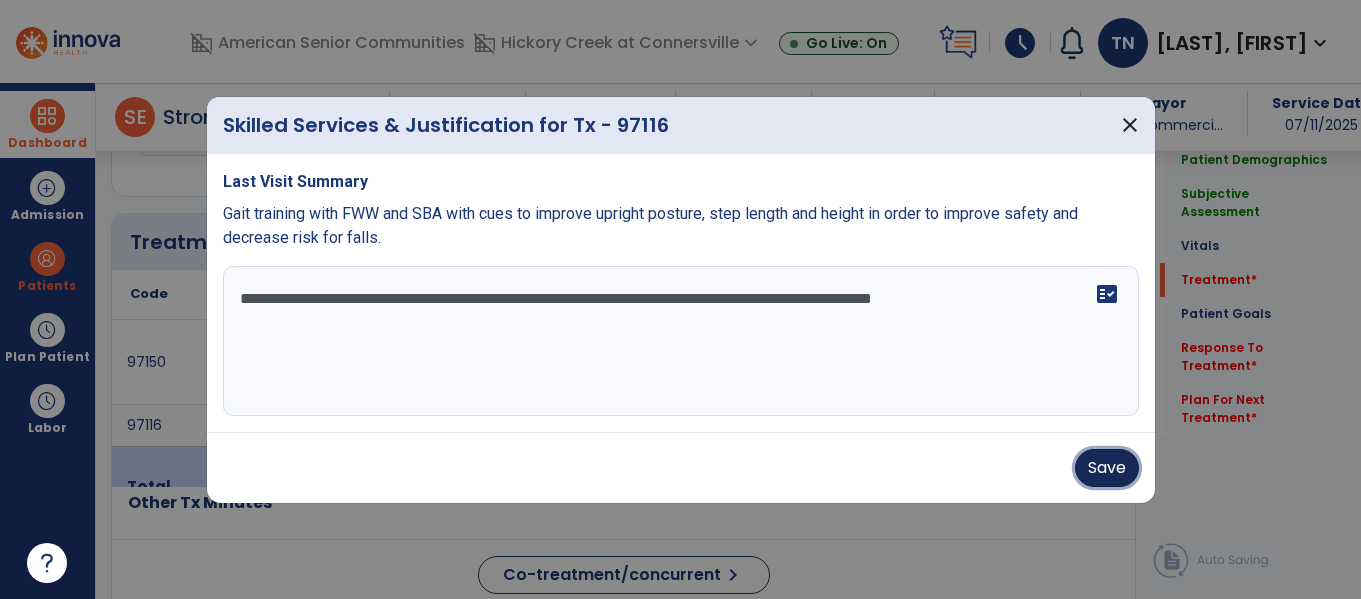 click on "Save" at bounding box center (1107, 468) 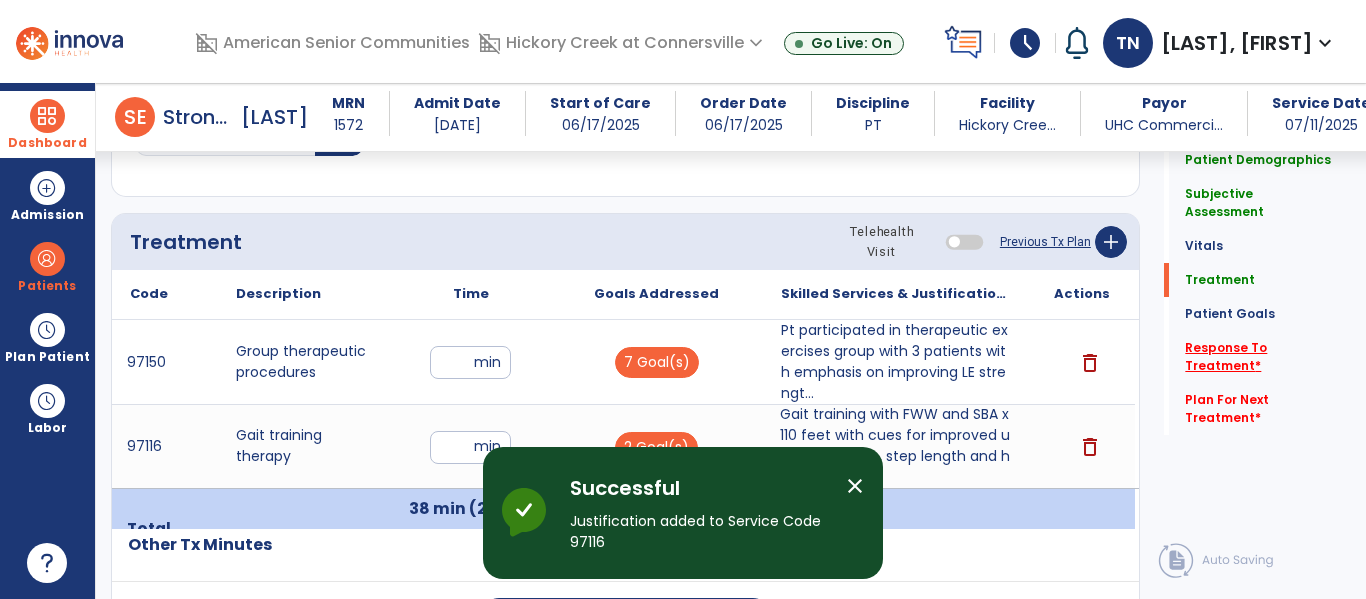 click on "Response To Treatment   *" 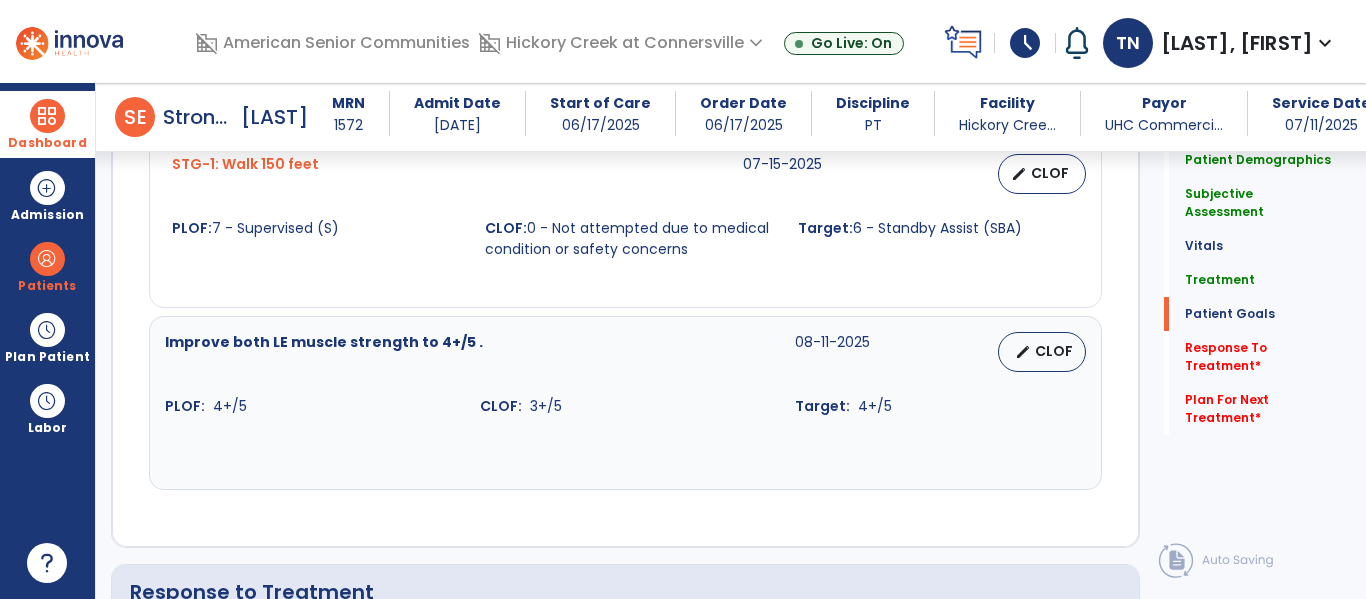 scroll, scrollTop: 2793, scrollLeft: 0, axis: vertical 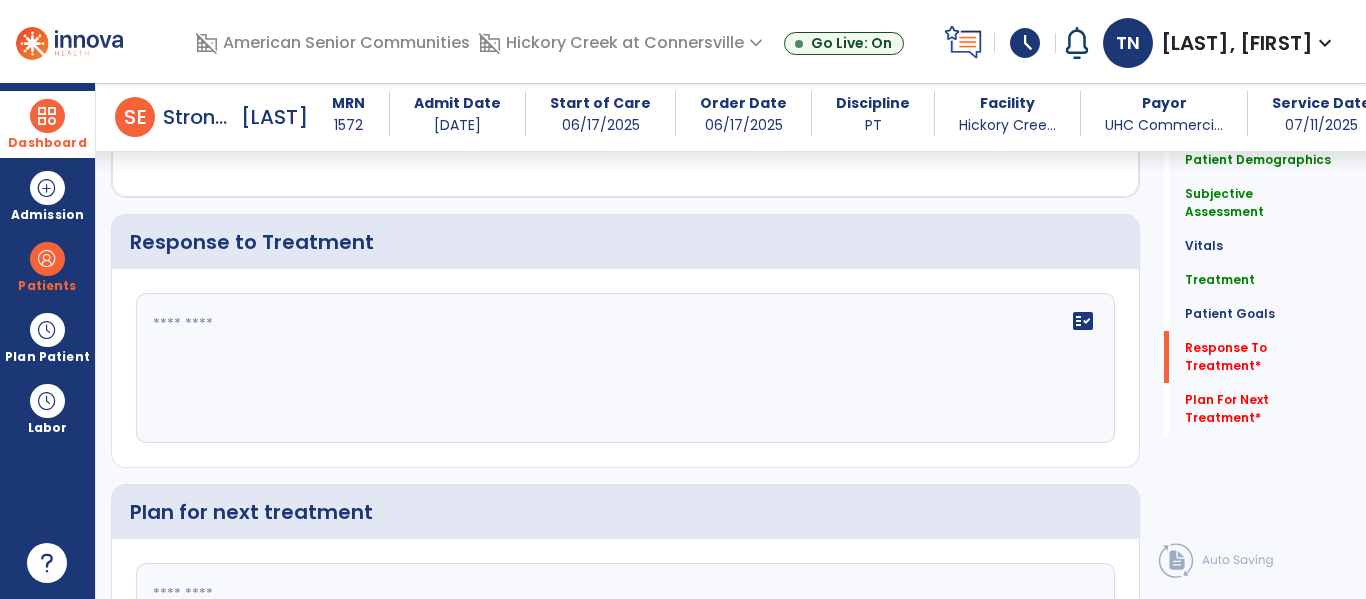 click on "fact_check" 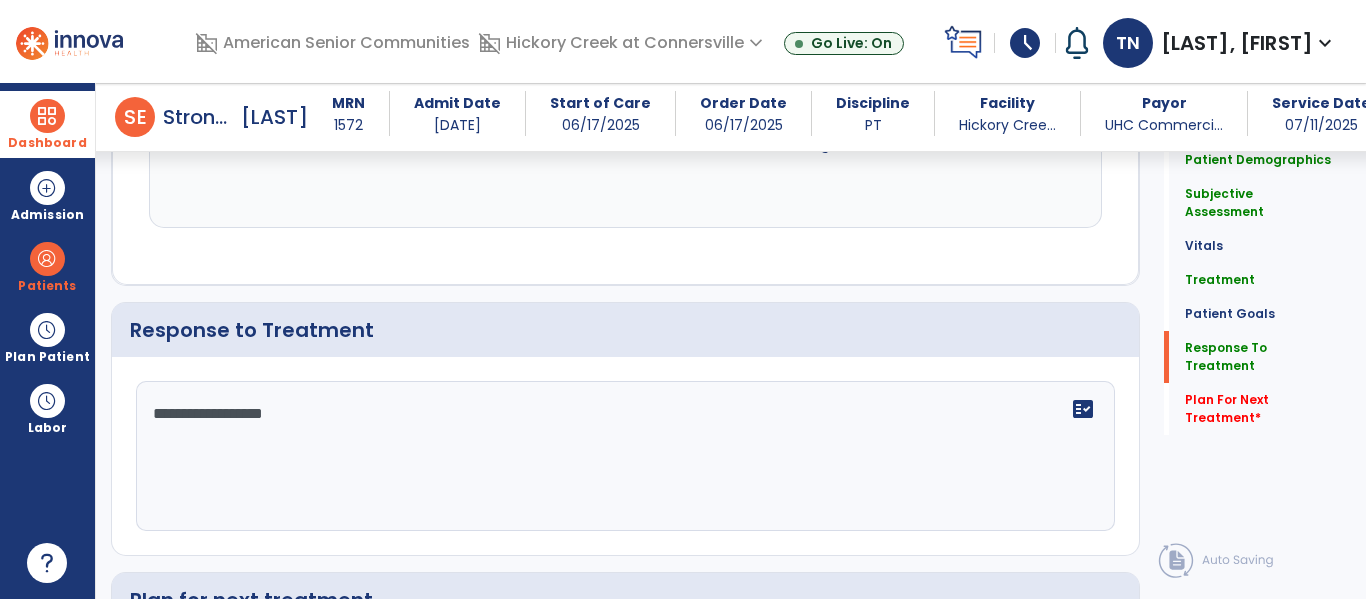 scroll, scrollTop: 2793, scrollLeft: 0, axis: vertical 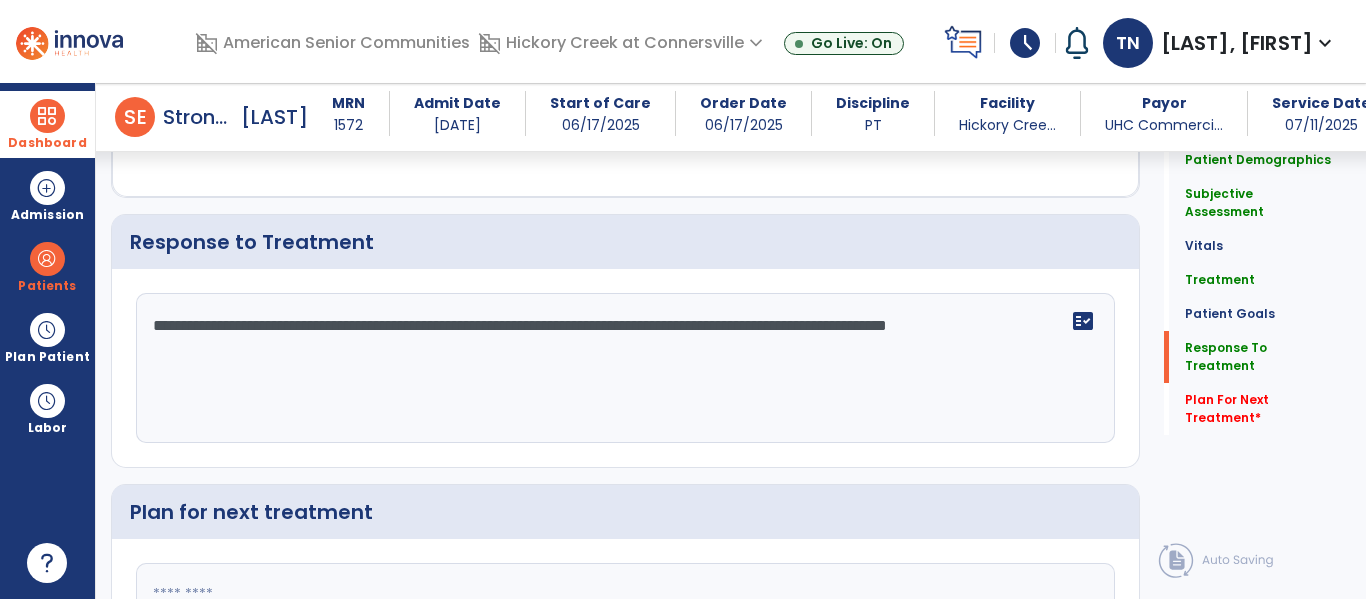 type on "**********" 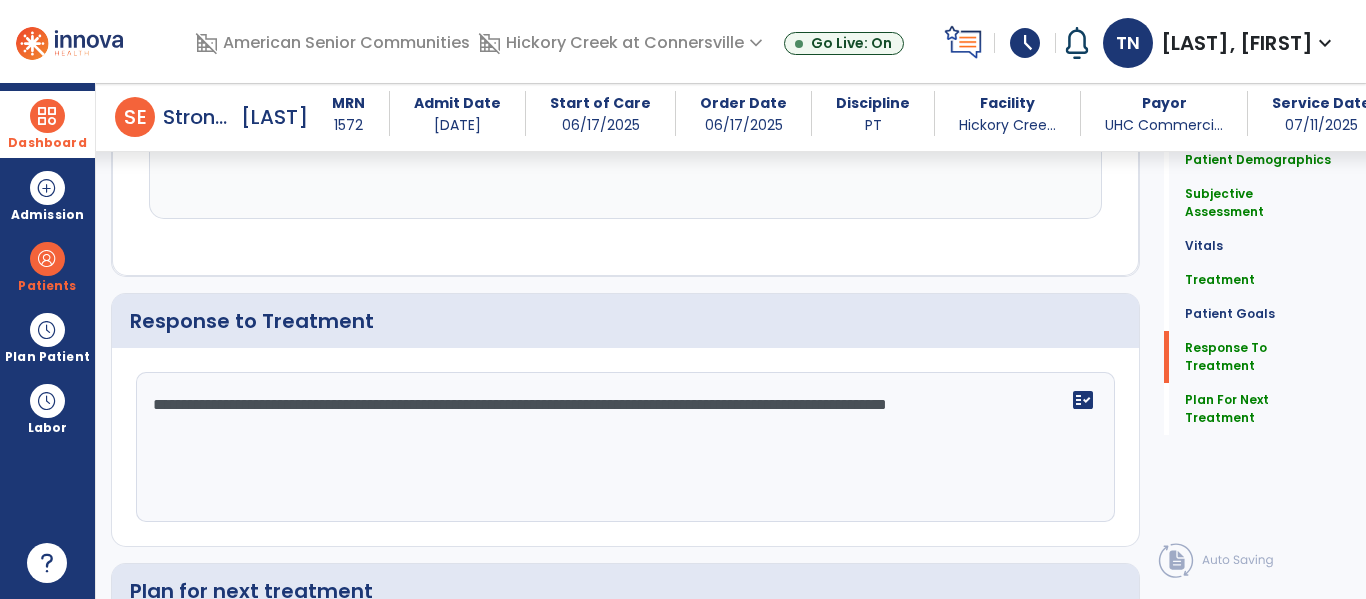 scroll, scrollTop: 2802, scrollLeft: 0, axis: vertical 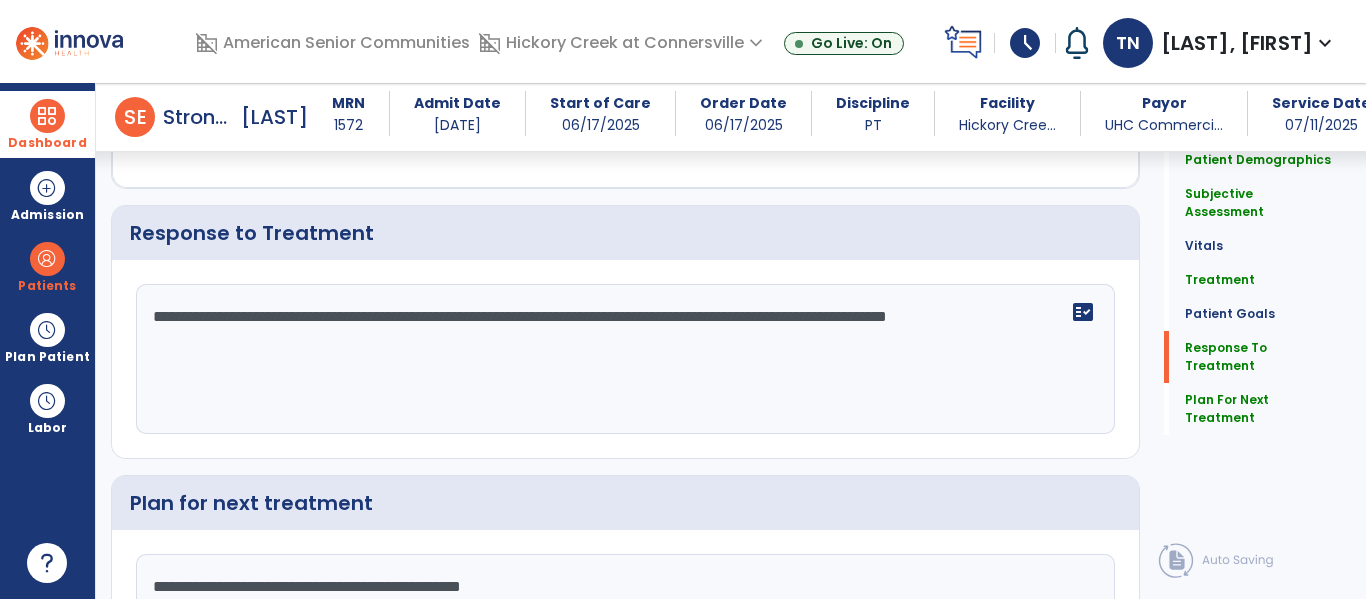 type on "**********" 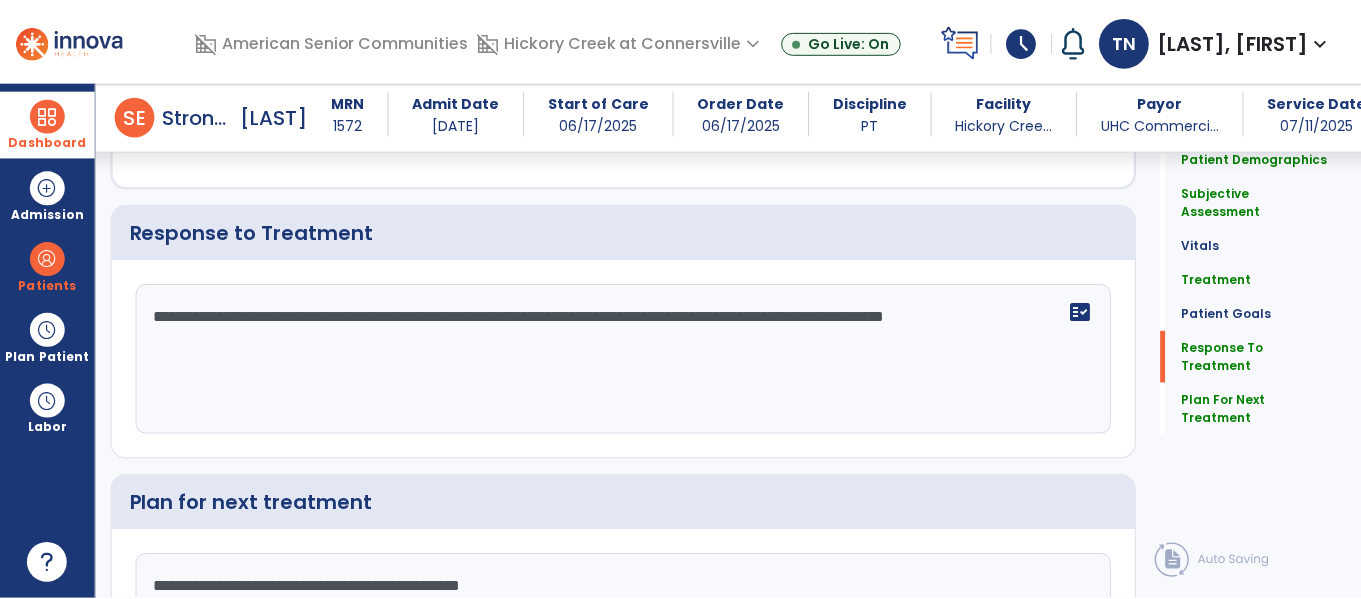 scroll, scrollTop: 2998, scrollLeft: 0, axis: vertical 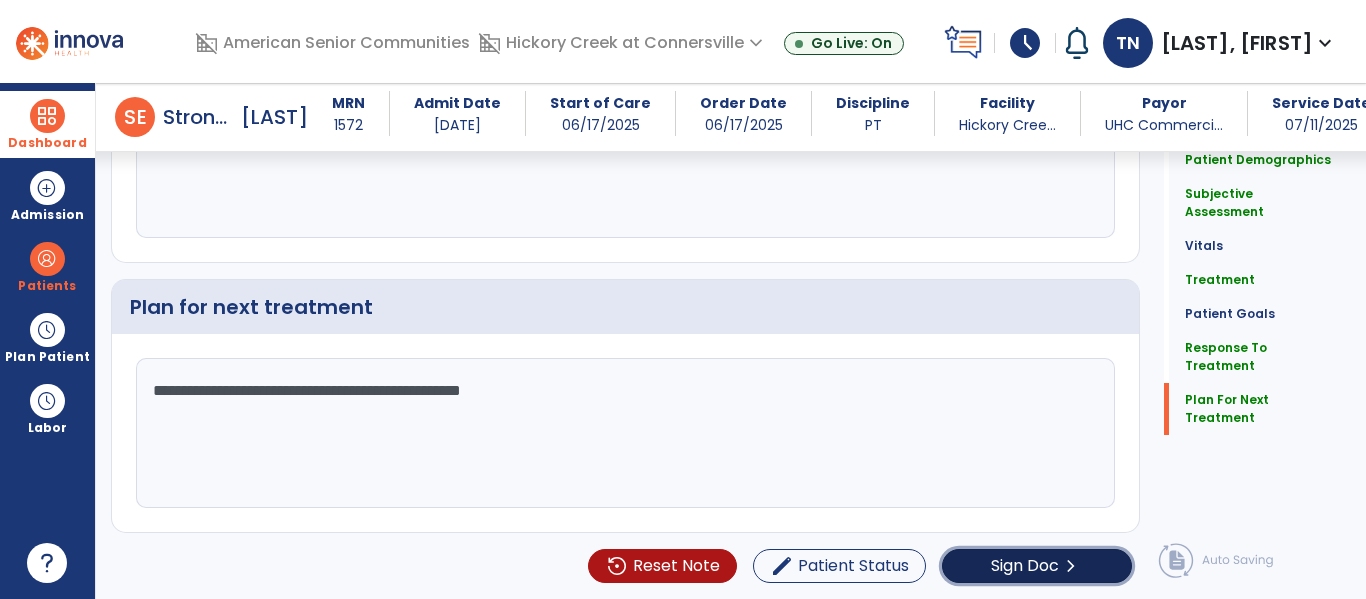 click on "Sign Doc" 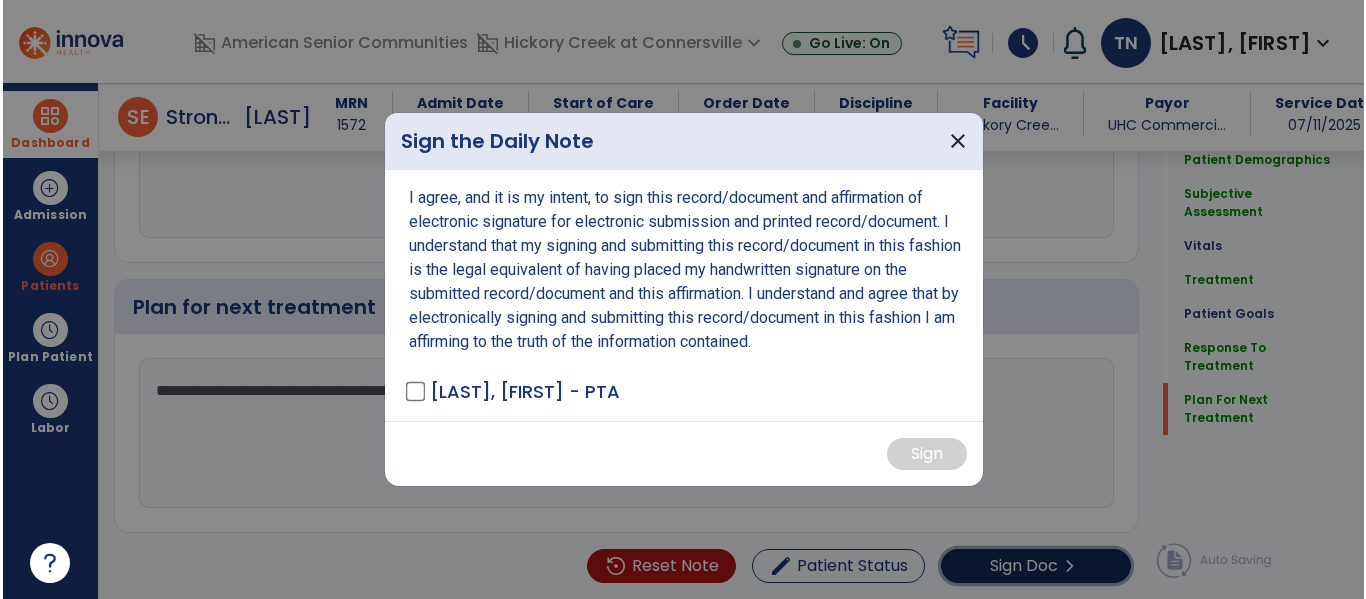 scroll, scrollTop: 2998, scrollLeft: 0, axis: vertical 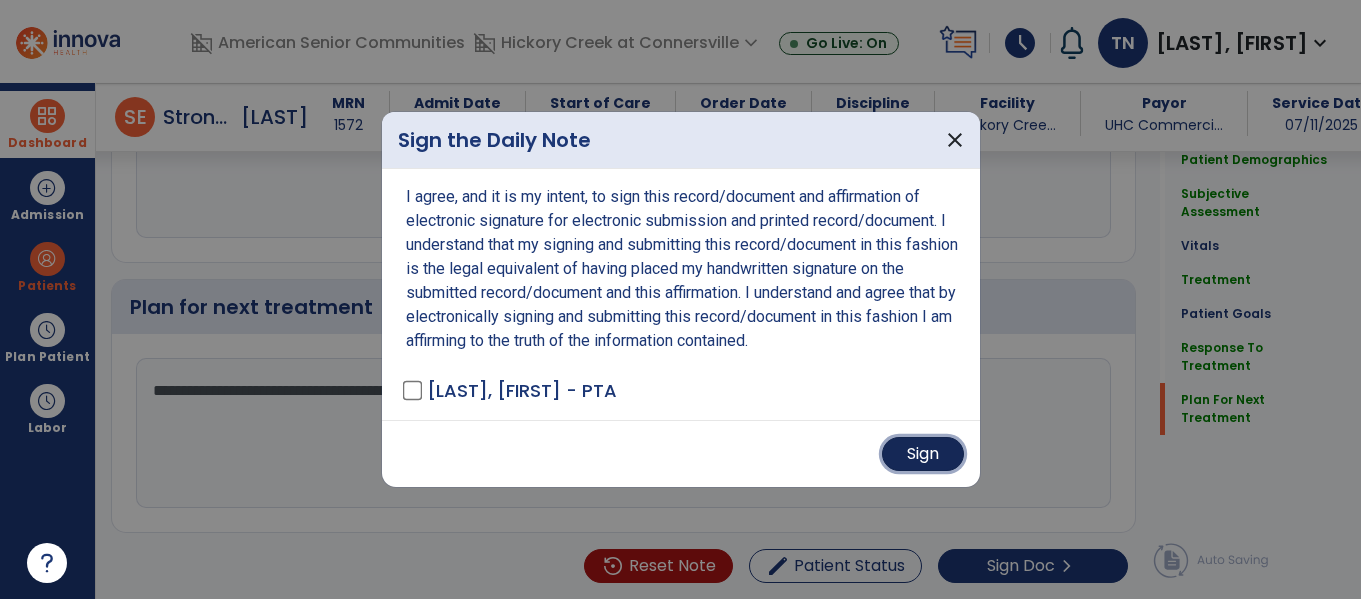 click on "Sign" at bounding box center [923, 454] 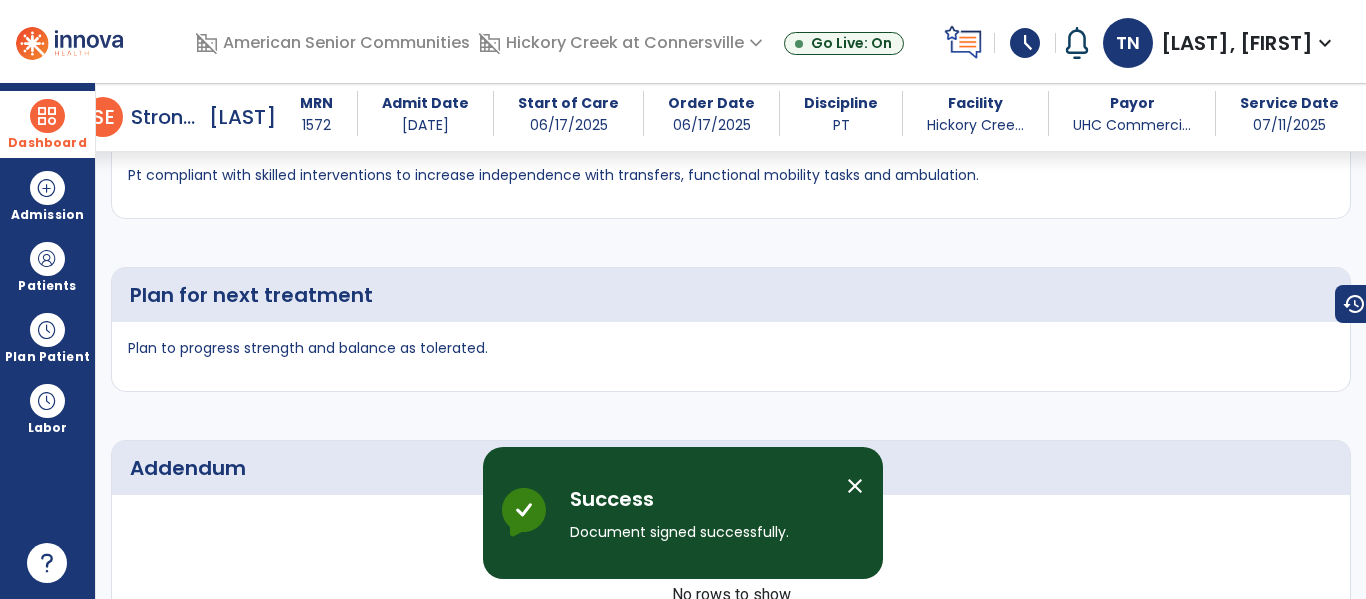 scroll, scrollTop: 3979, scrollLeft: 0, axis: vertical 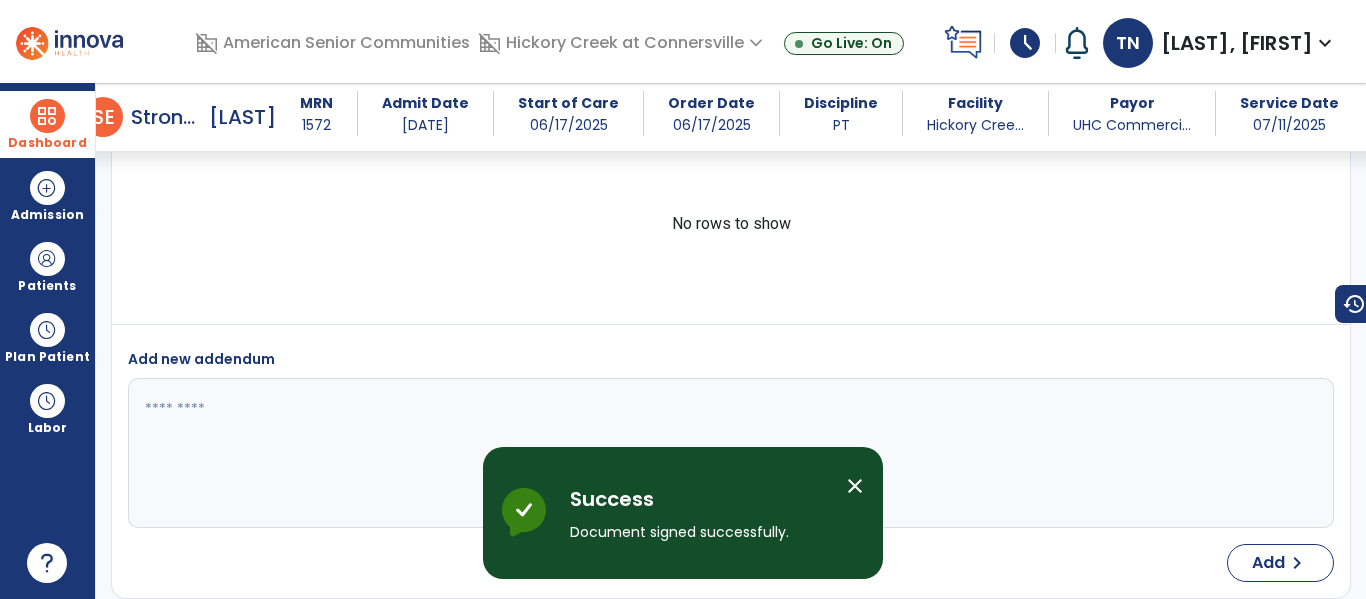 click at bounding box center [47, 116] 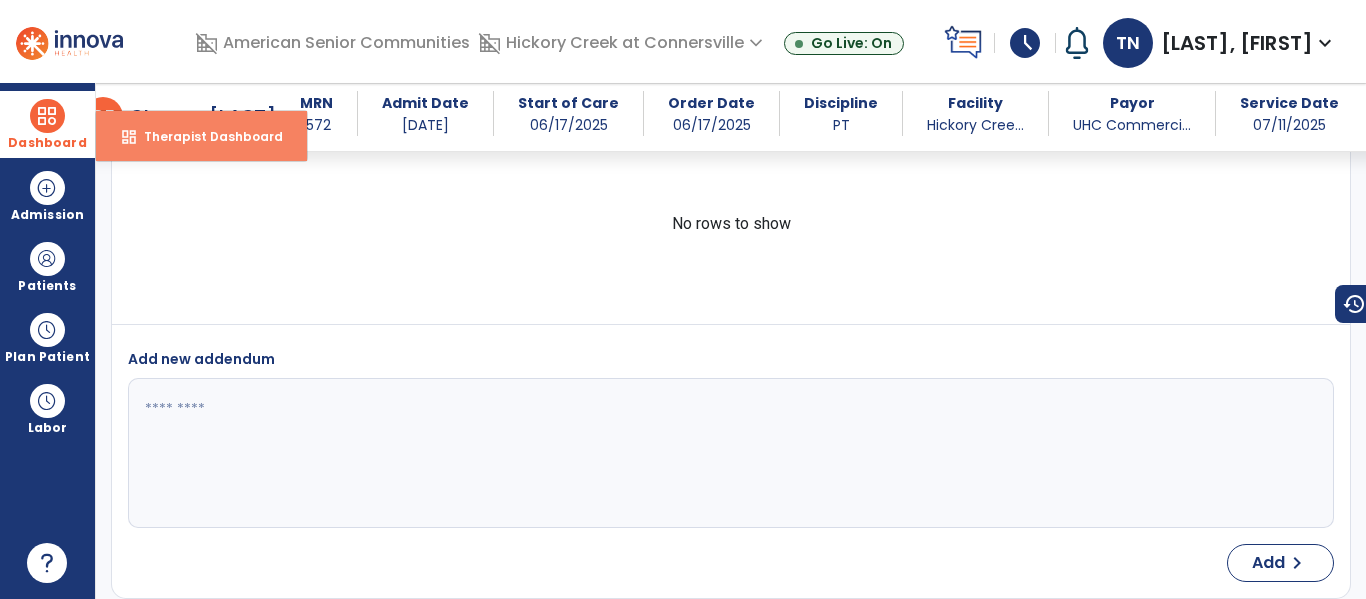 click on "Therapist Dashboard" at bounding box center [205, 136] 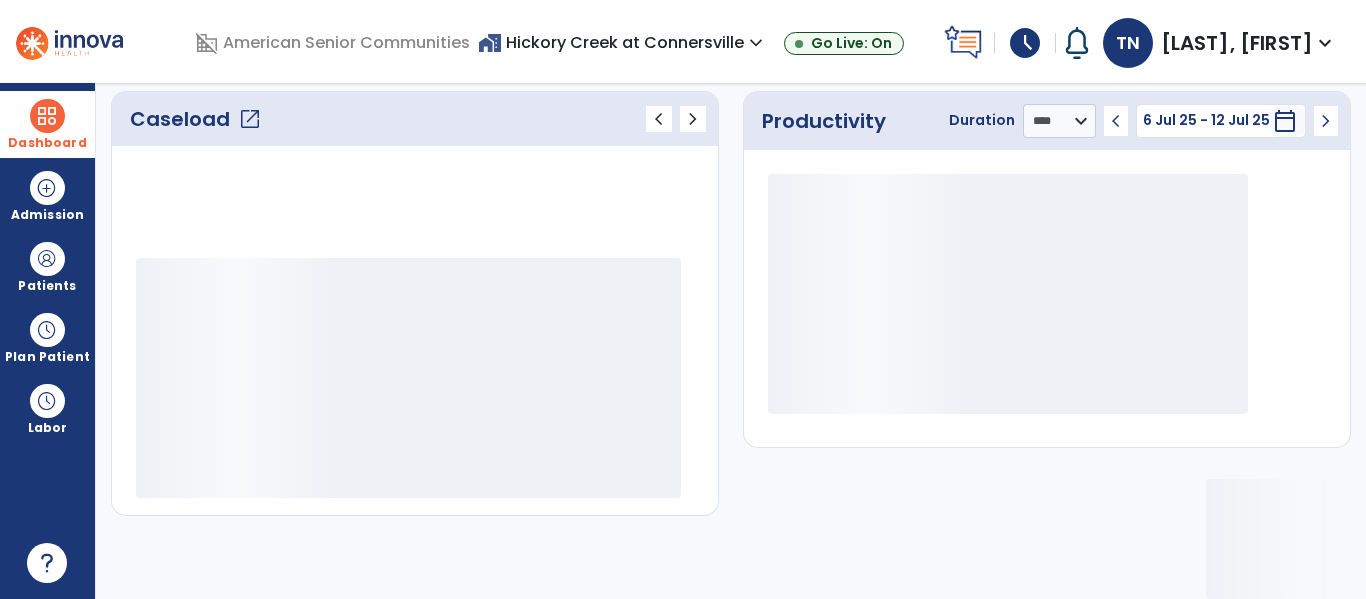 scroll, scrollTop: 276, scrollLeft: 0, axis: vertical 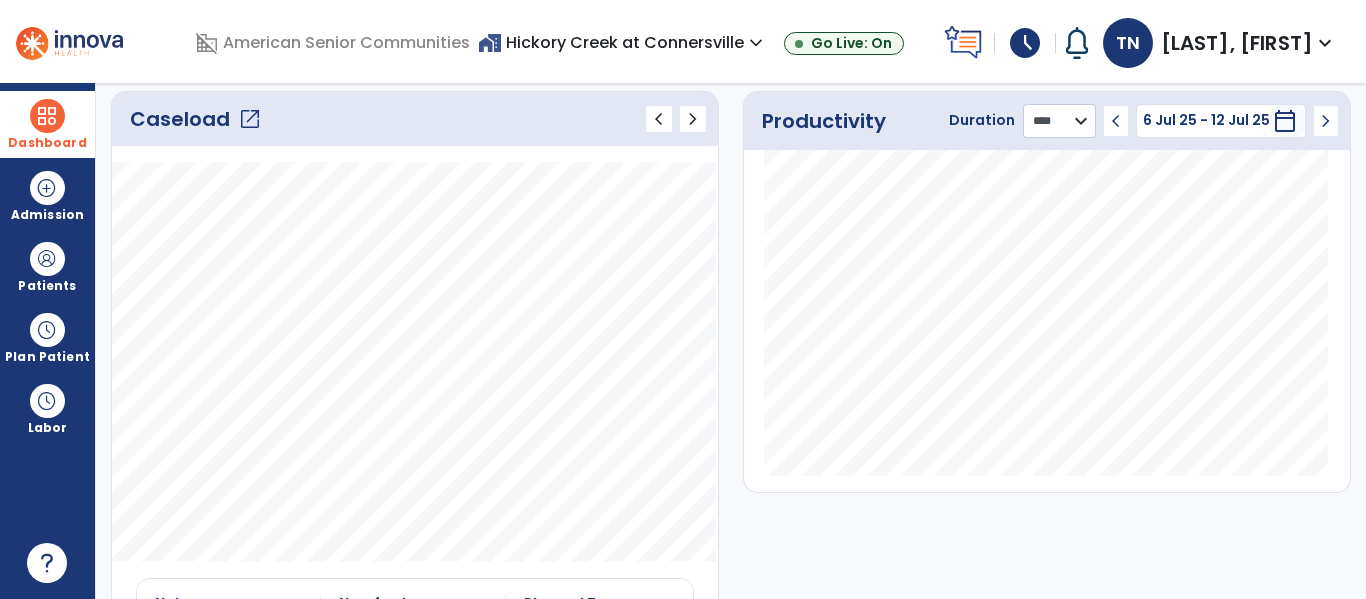 click on "******** **** ***" 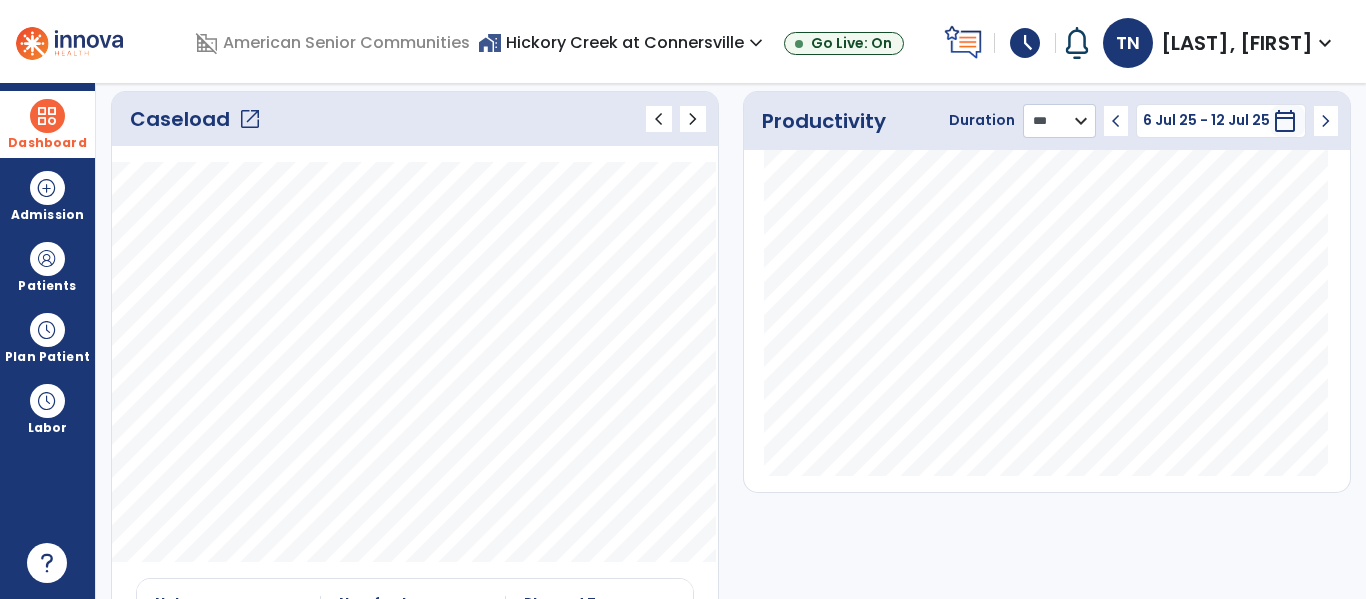 click on "******** **** ***" 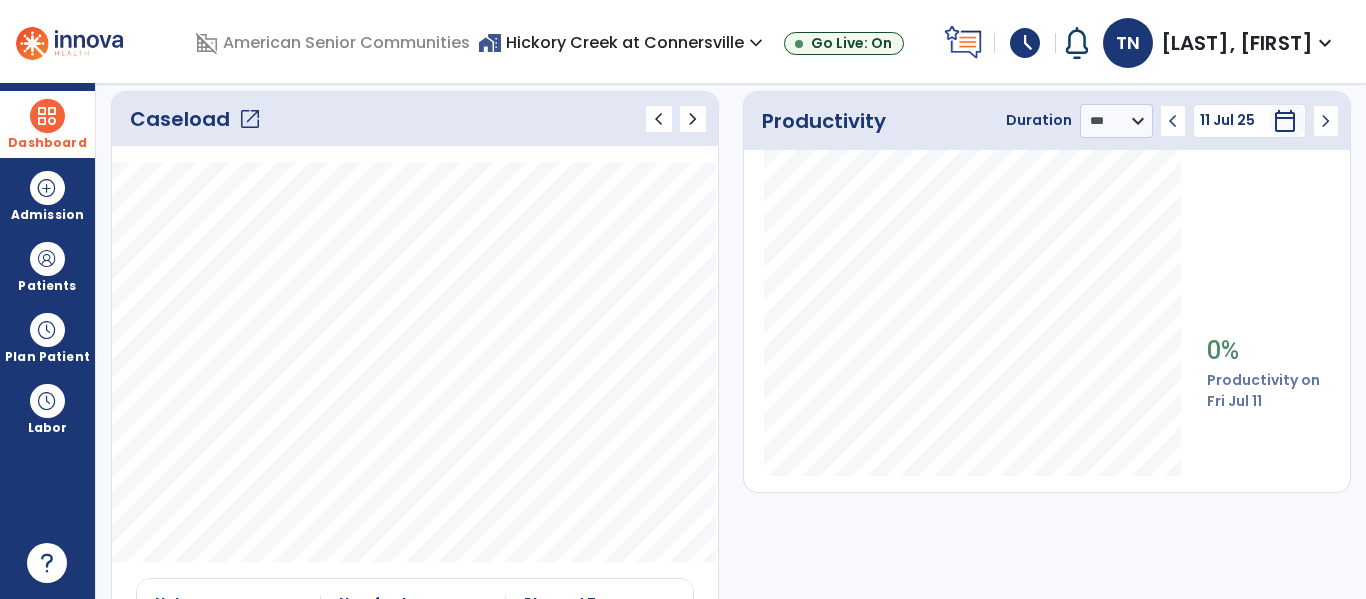 click on "chevron_left" 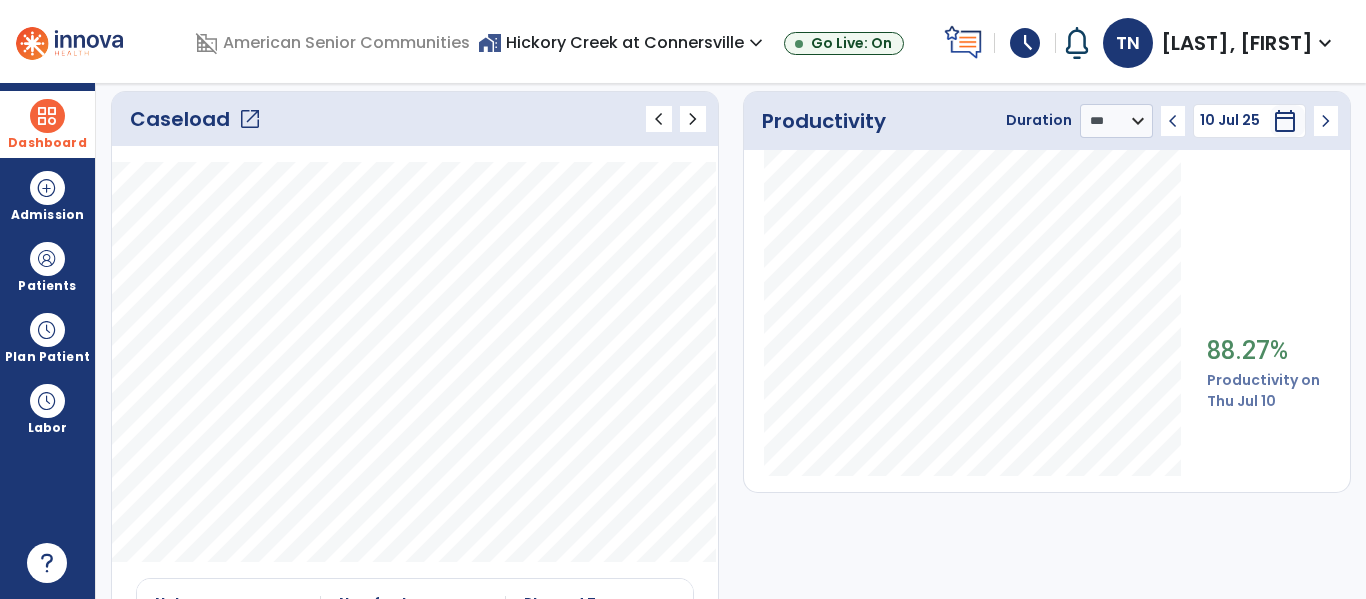 click on "home_work   Hickory Creek at Connersville   expand_more   Heritage House Rehab & Health   Hickory Creek at Connersville   Rosebud Village  Go Live: On" at bounding box center (707, 43) 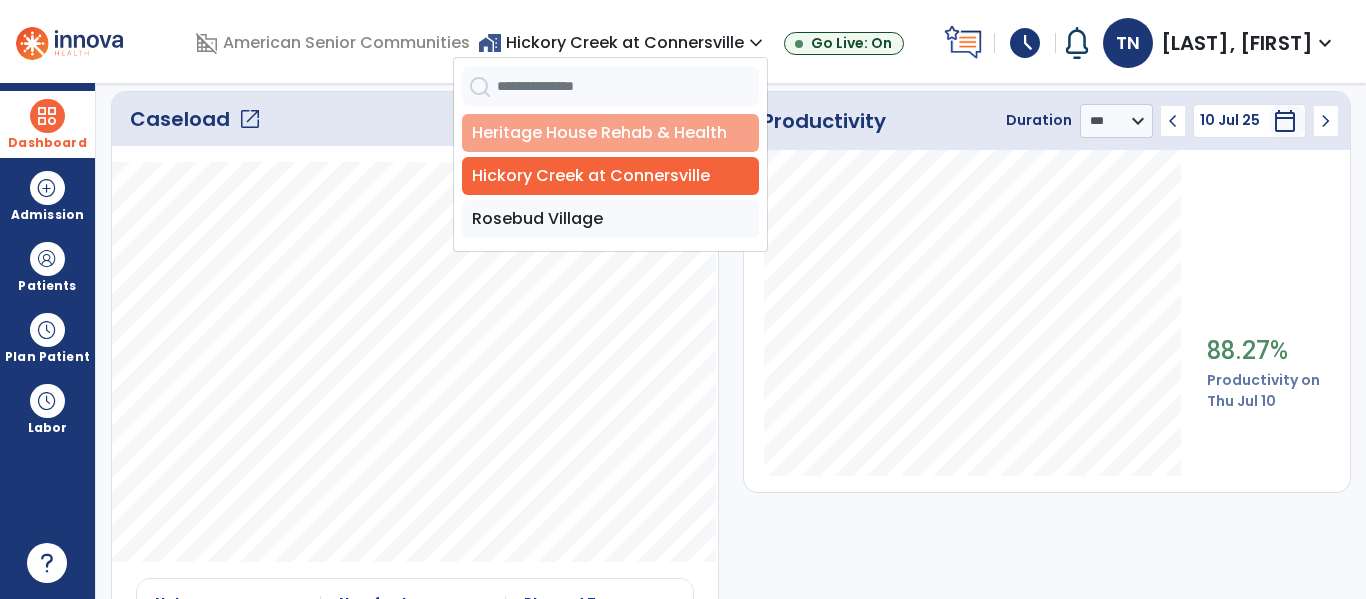 click on "Heritage House Rehab & Health" at bounding box center [610, 133] 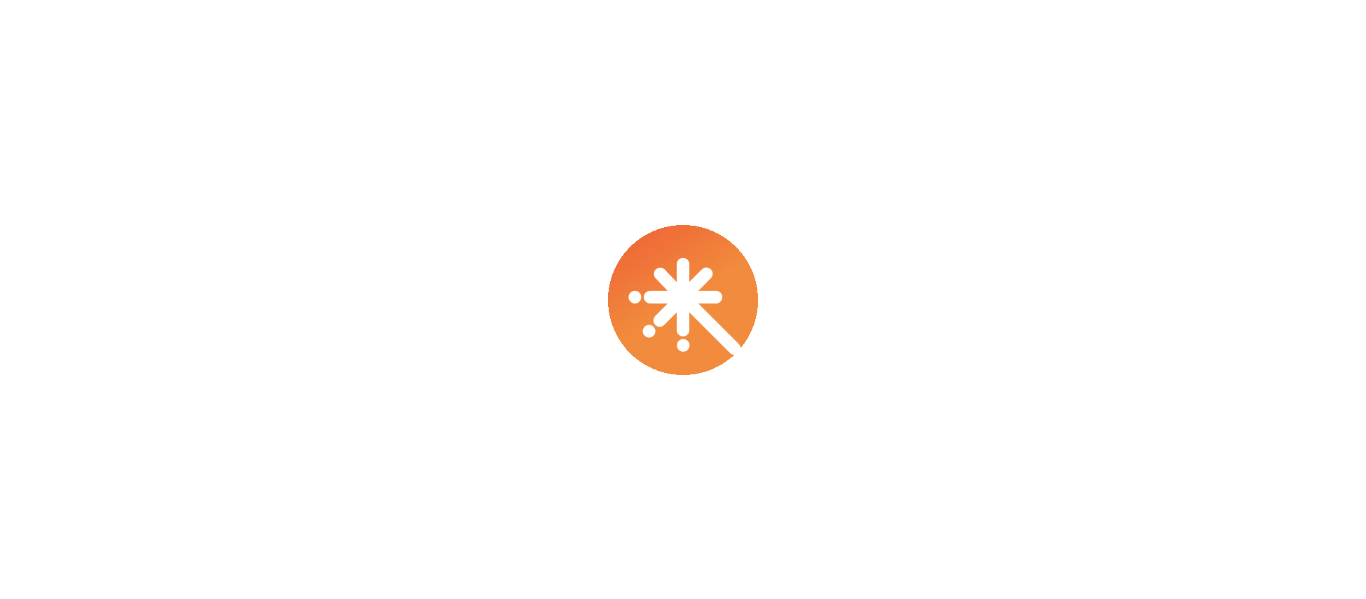 scroll, scrollTop: 0, scrollLeft: 0, axis: both 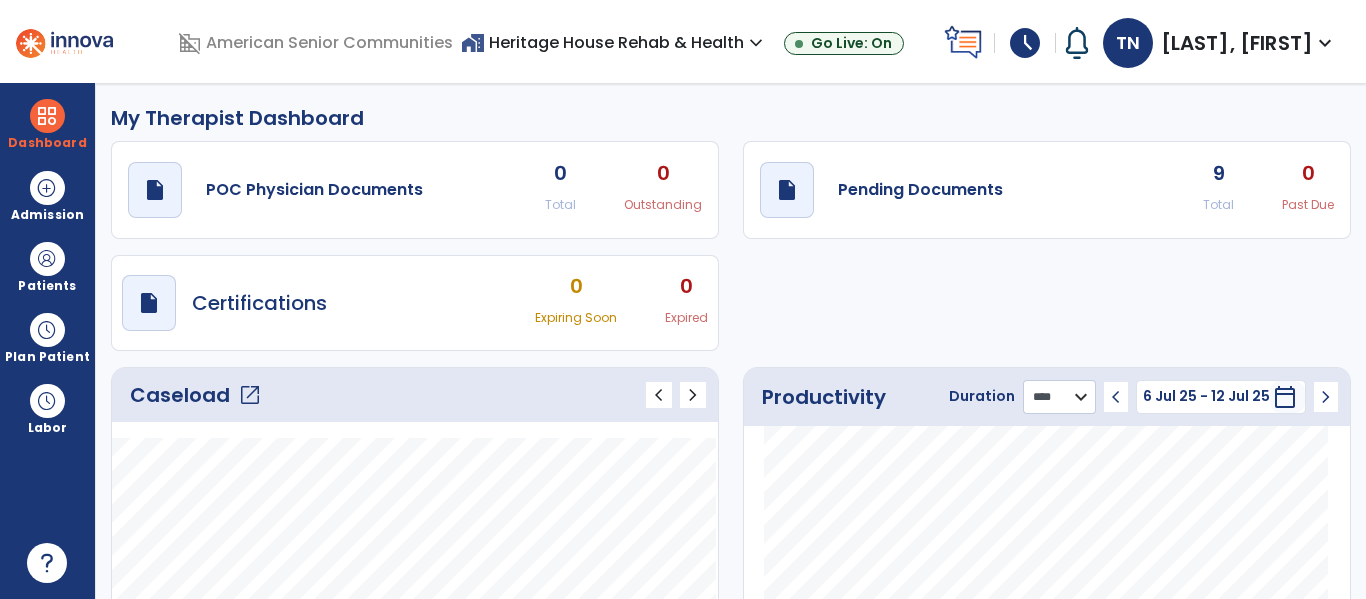 click on "******** **** ***" 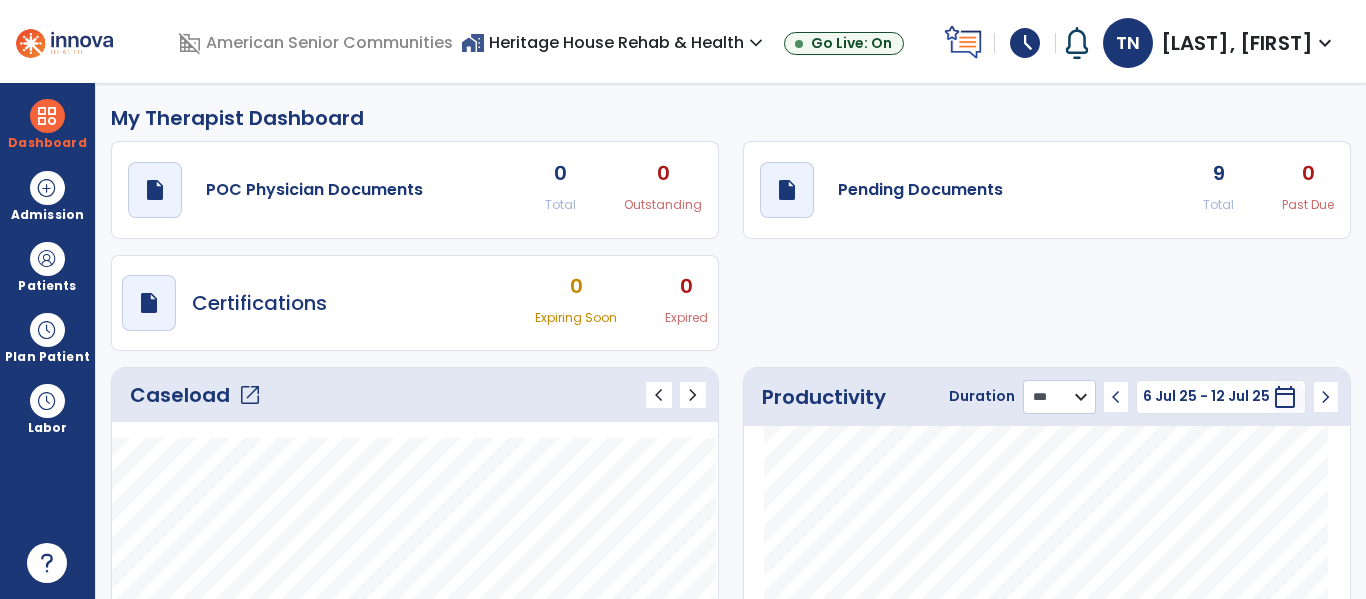 click on "******** **** ***" 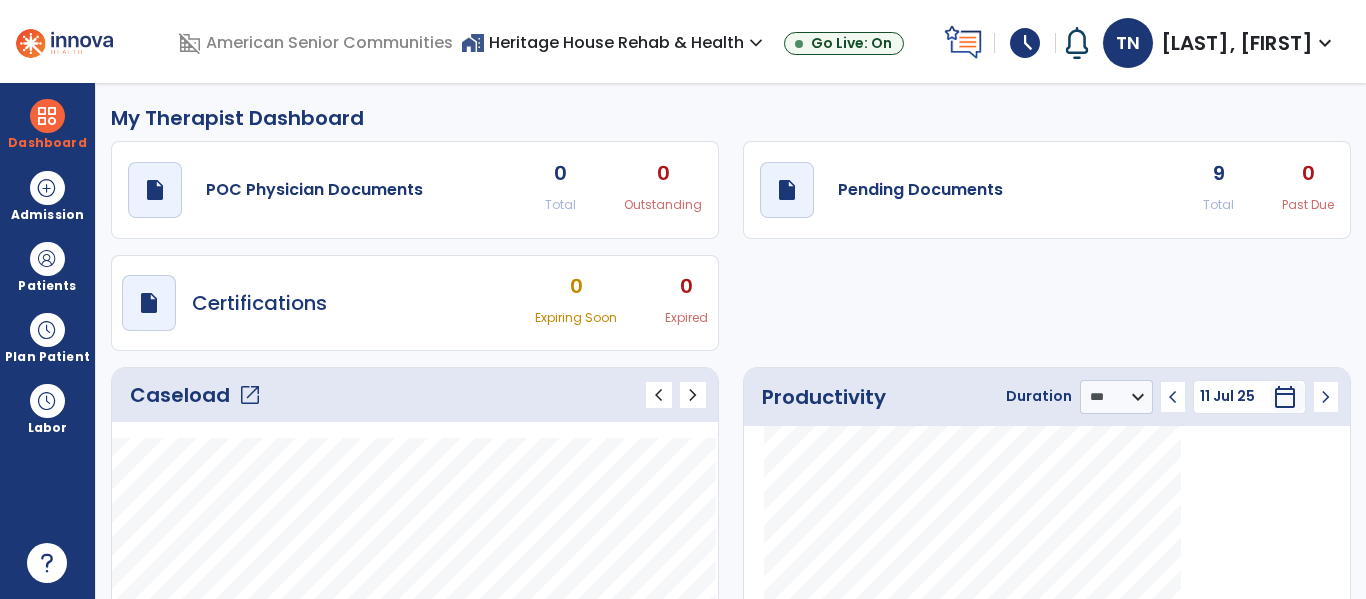 click on "chevron_left" 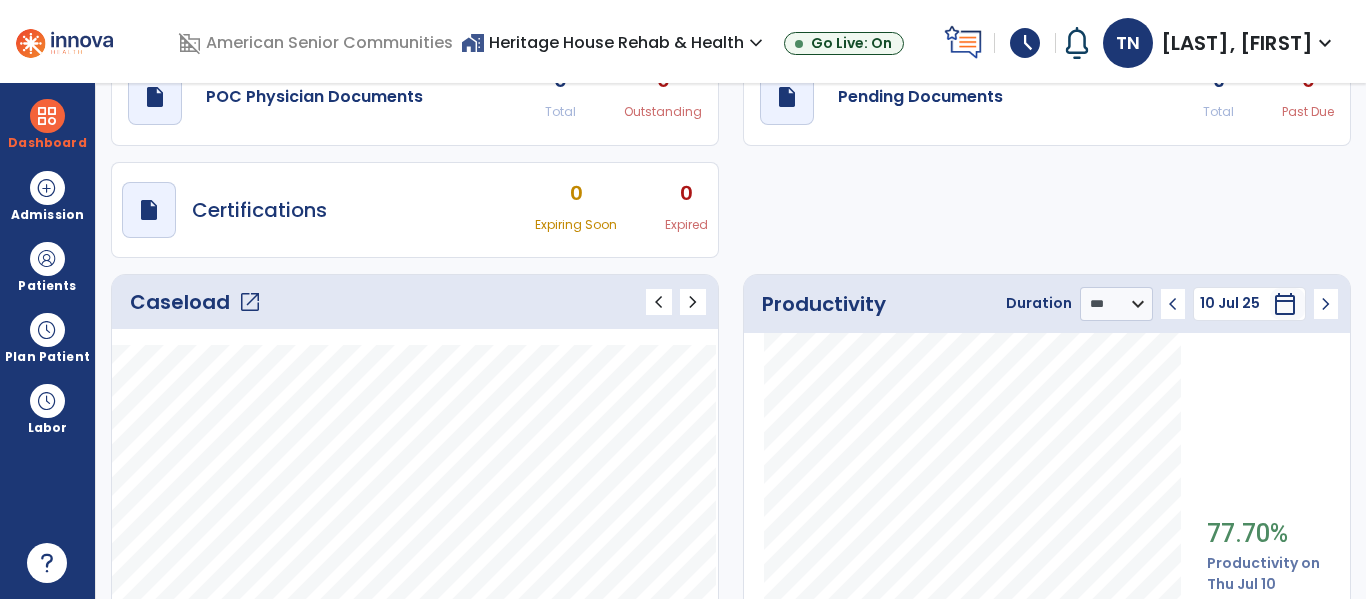 scroll, scrollTop: 0, scrollLeft: 0, axis: both 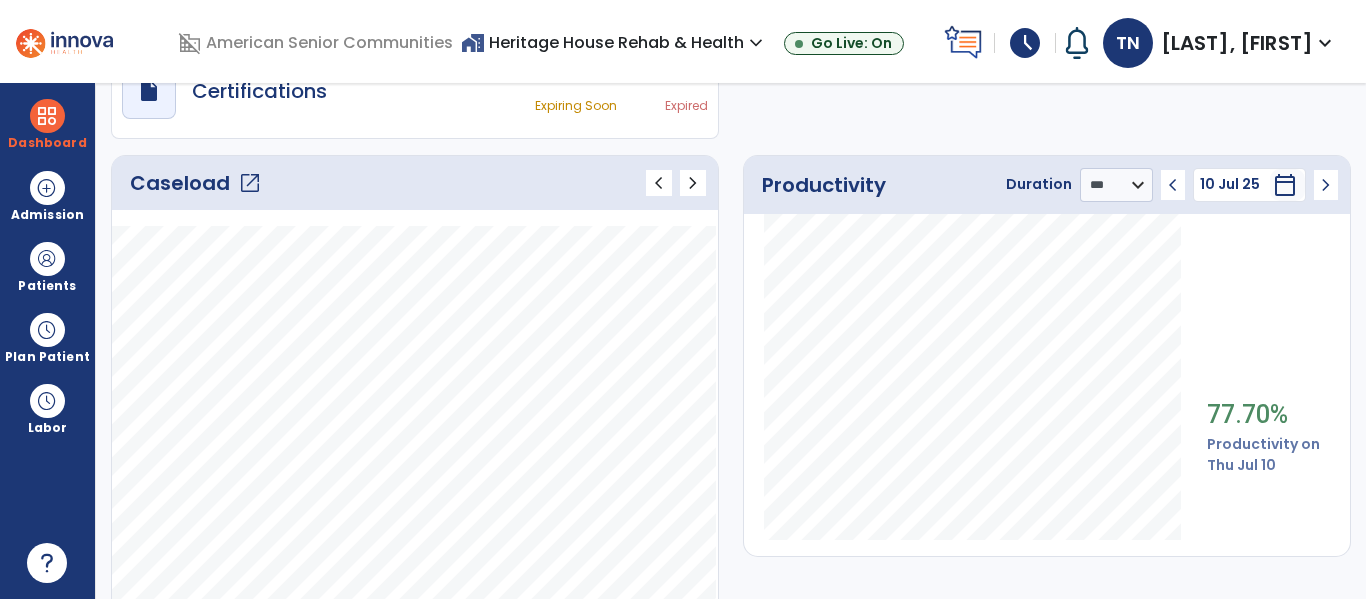 select on "****" 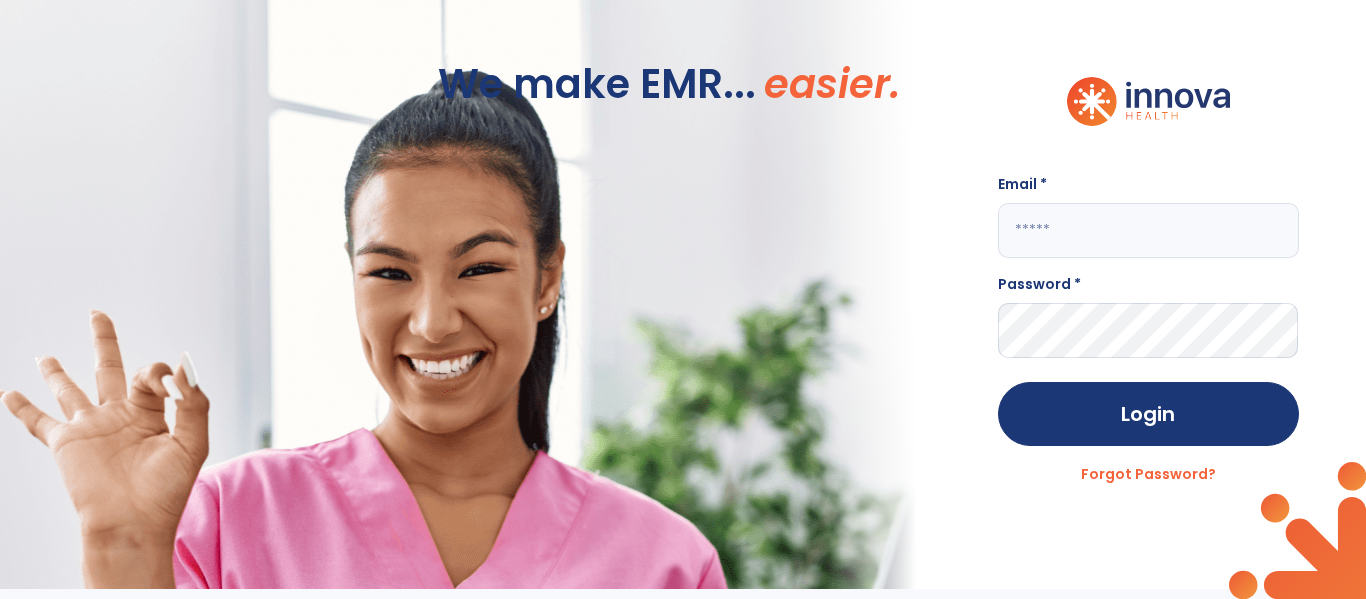 scroll, scrollTop: 0, scrollLeft: 0, axis: both 